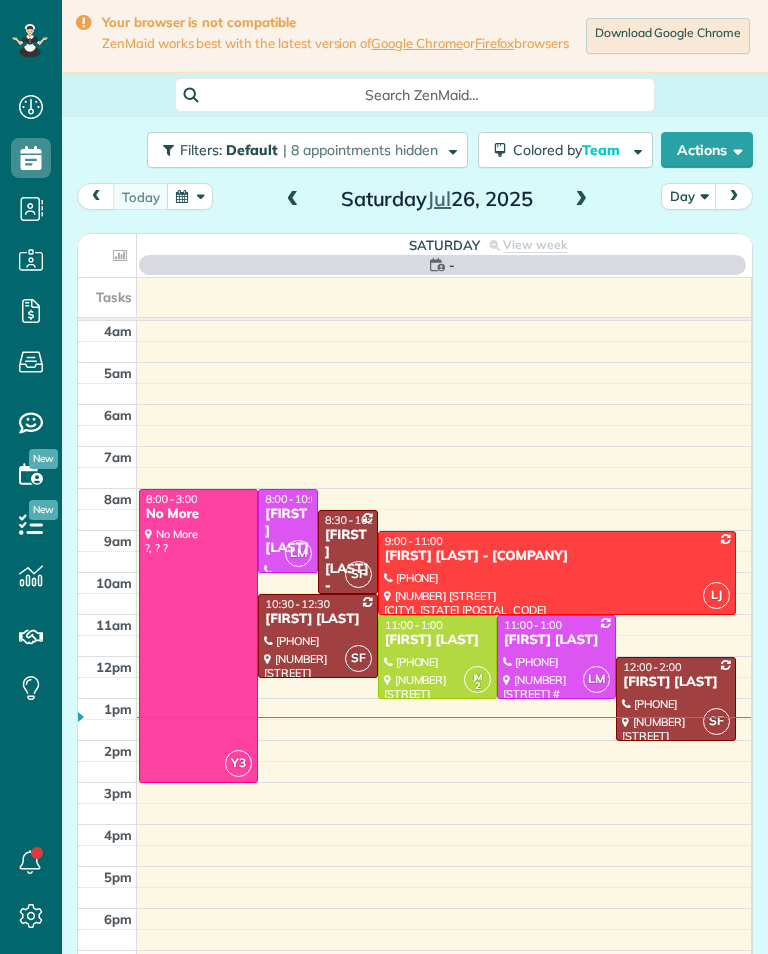 scroll, scrollTop: 0, scrollLeft: 0, axis: both 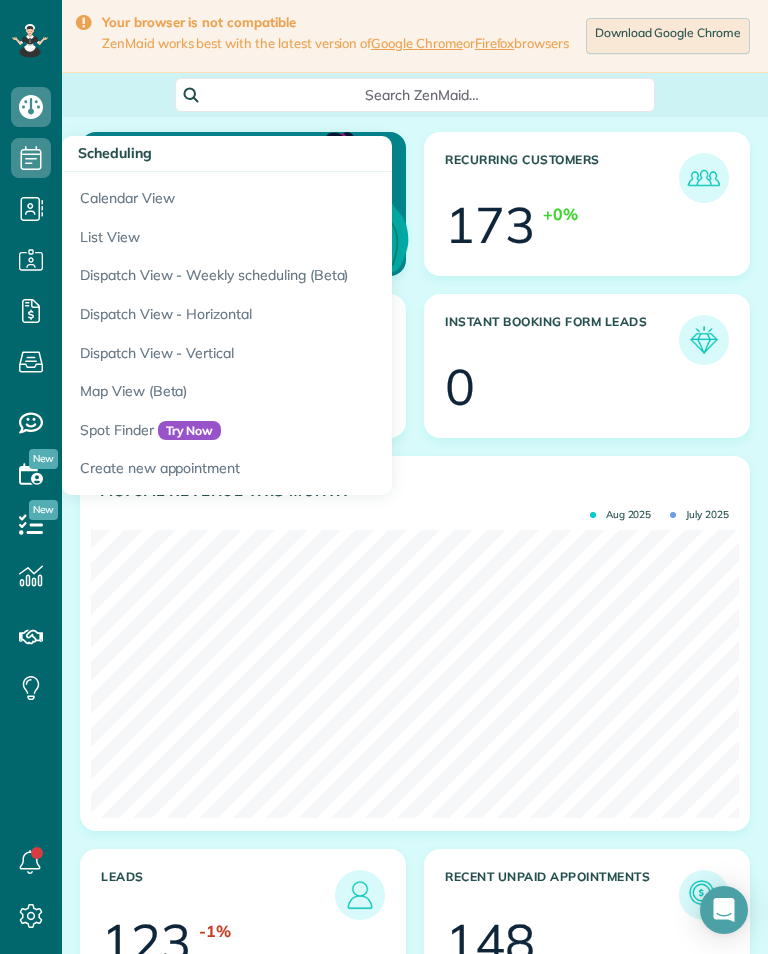 click on "Calendar View" at bounding box center [312, 195] 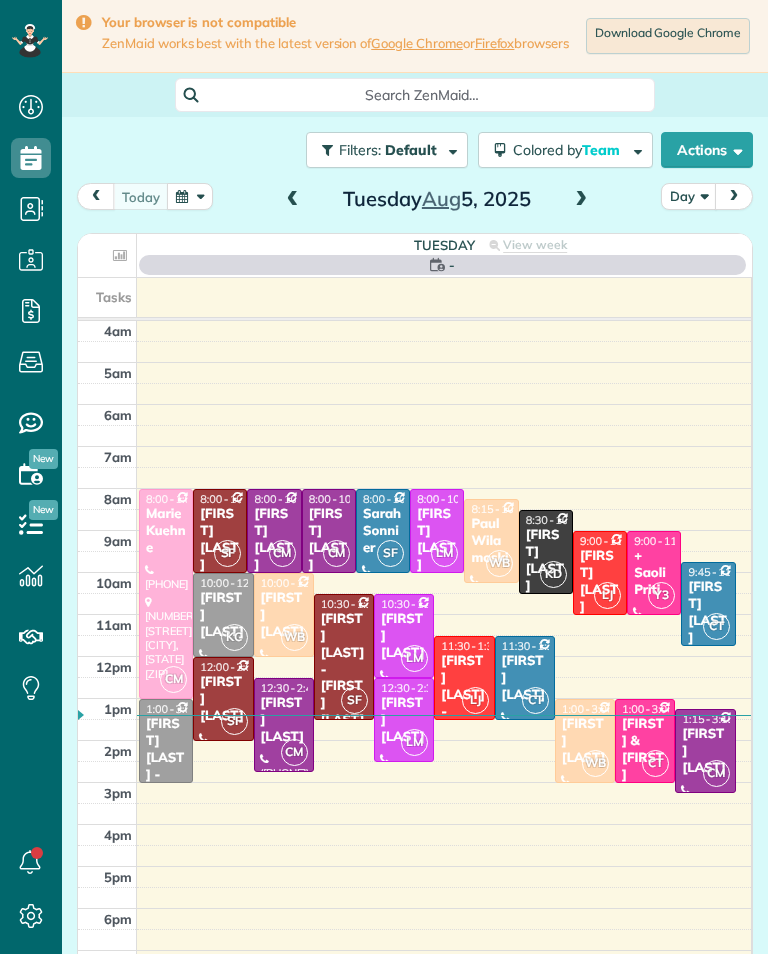 scroll, scrollTop: 0, scrollLeft: 0, axis: both 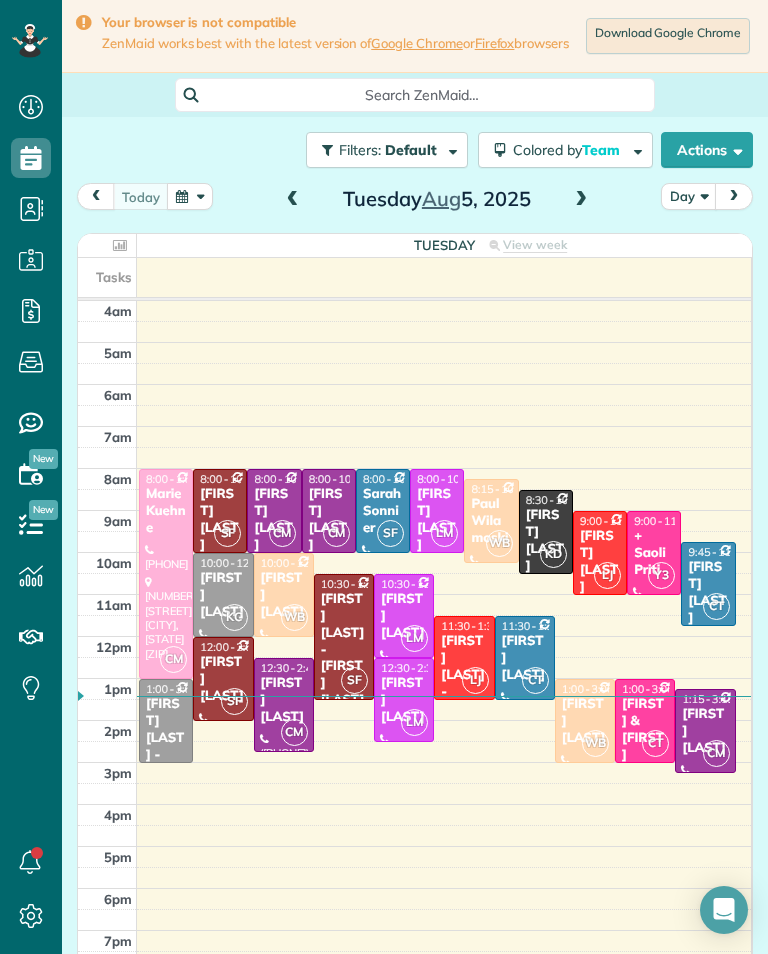 click at bounding box center (581, 200) 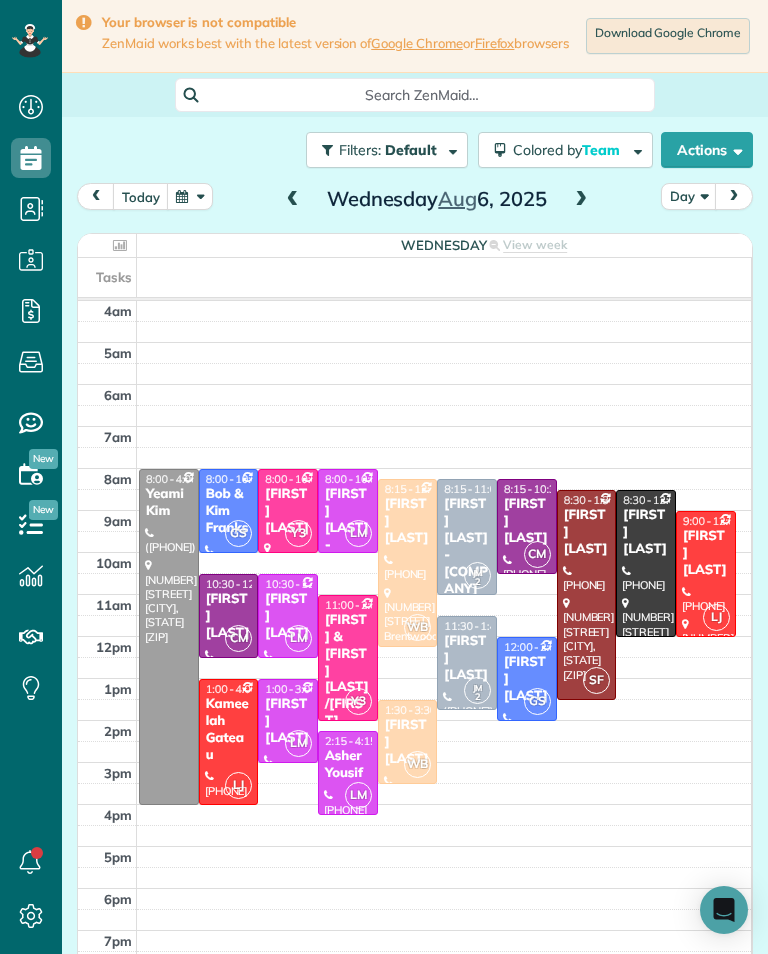 scroll, scrollTop: 985, scrollLeft: 62, axis: both 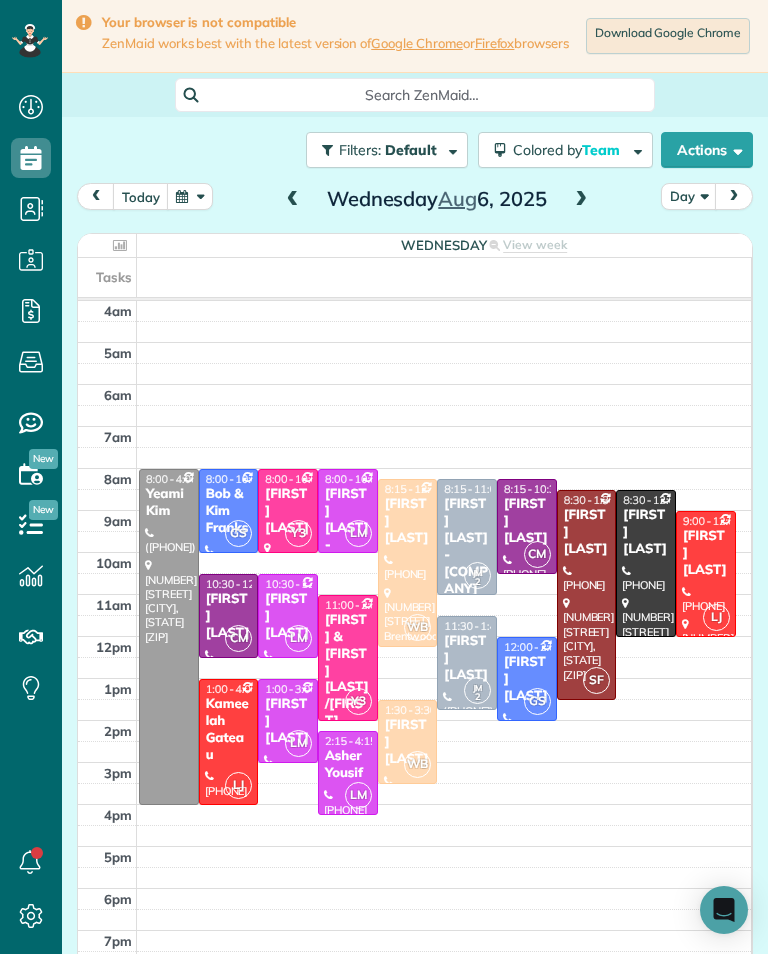 click at bounding box center (581, 200) 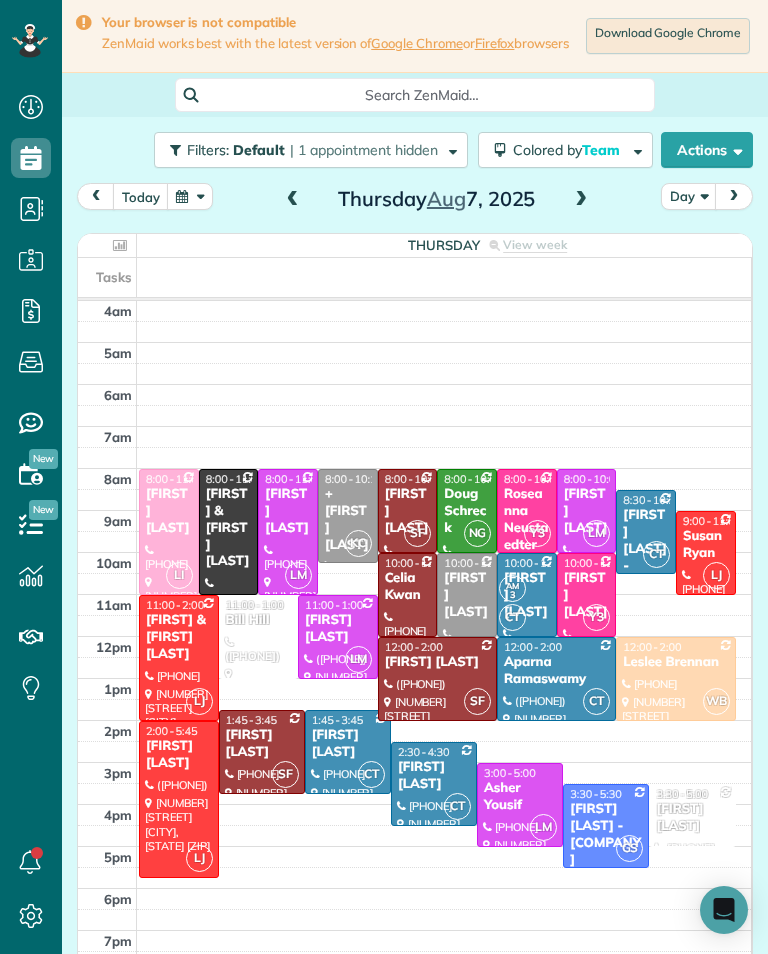 scroll, scrollTop: 985, scrollLeft: 62, axis: both 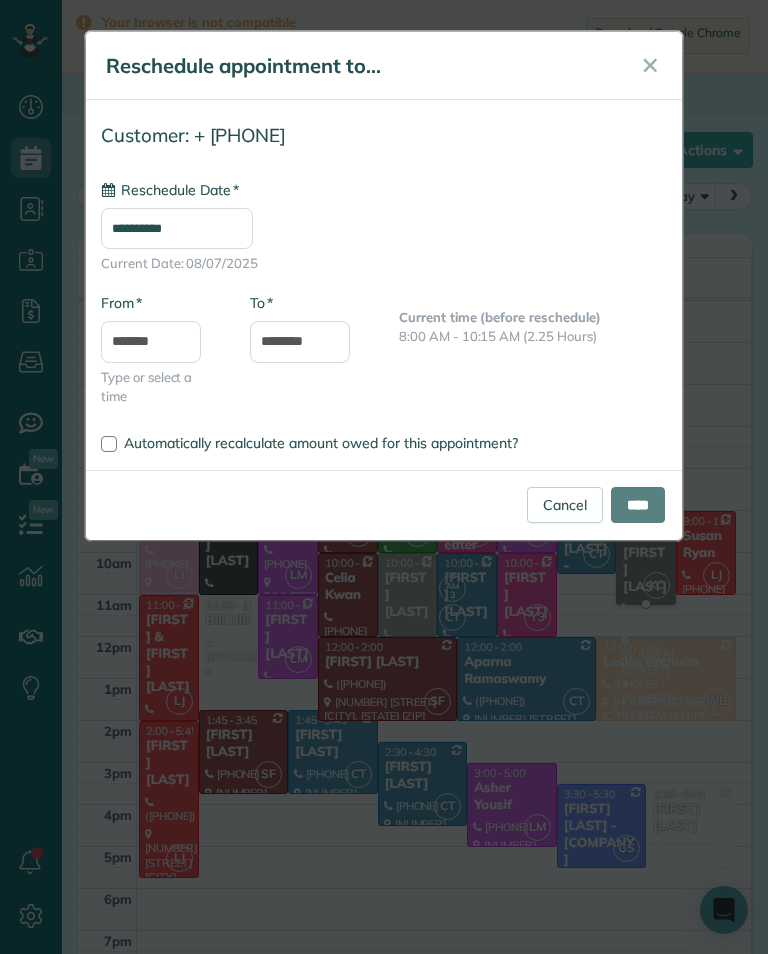 type on "**********" 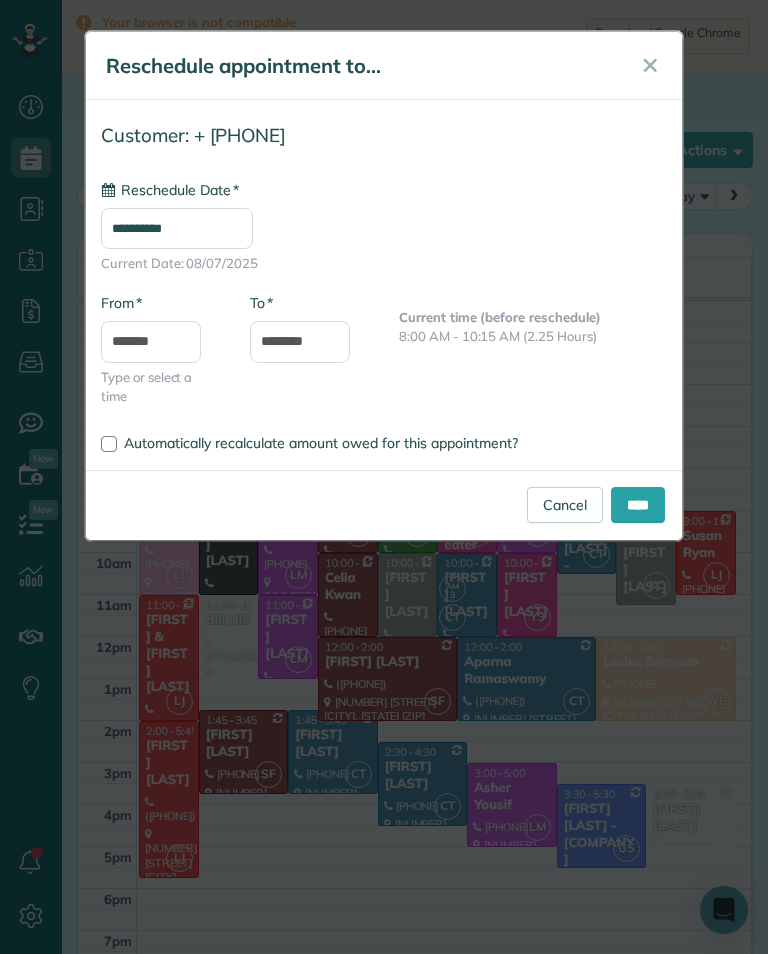 click on "****" at bounding box center [638, 505] 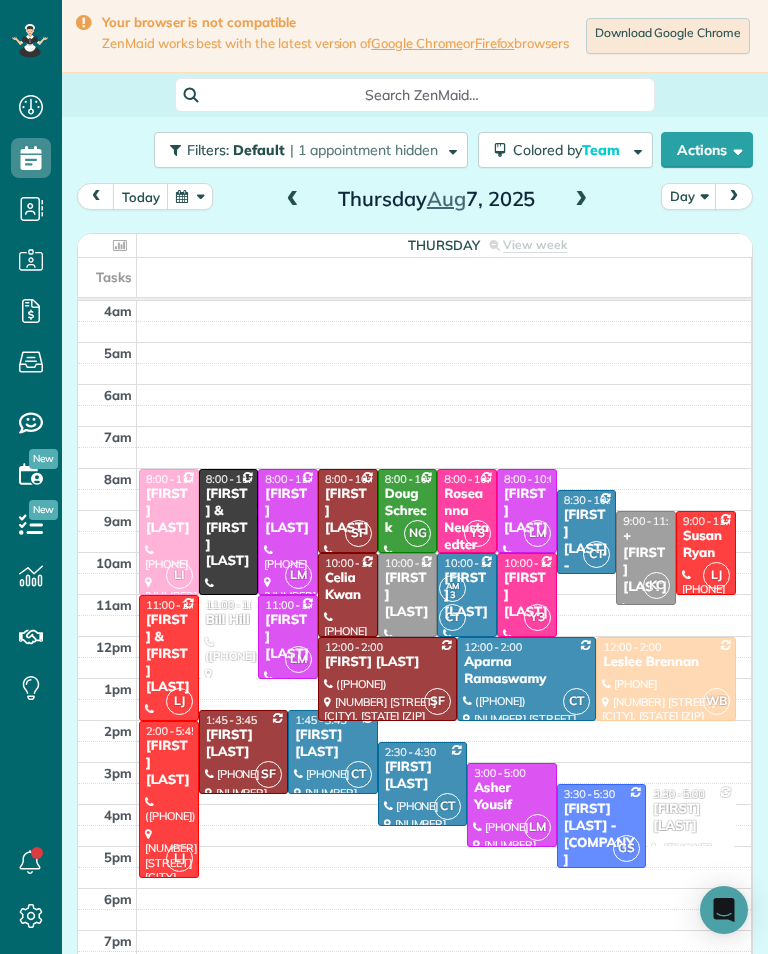 click at bounding box center [229, 637] 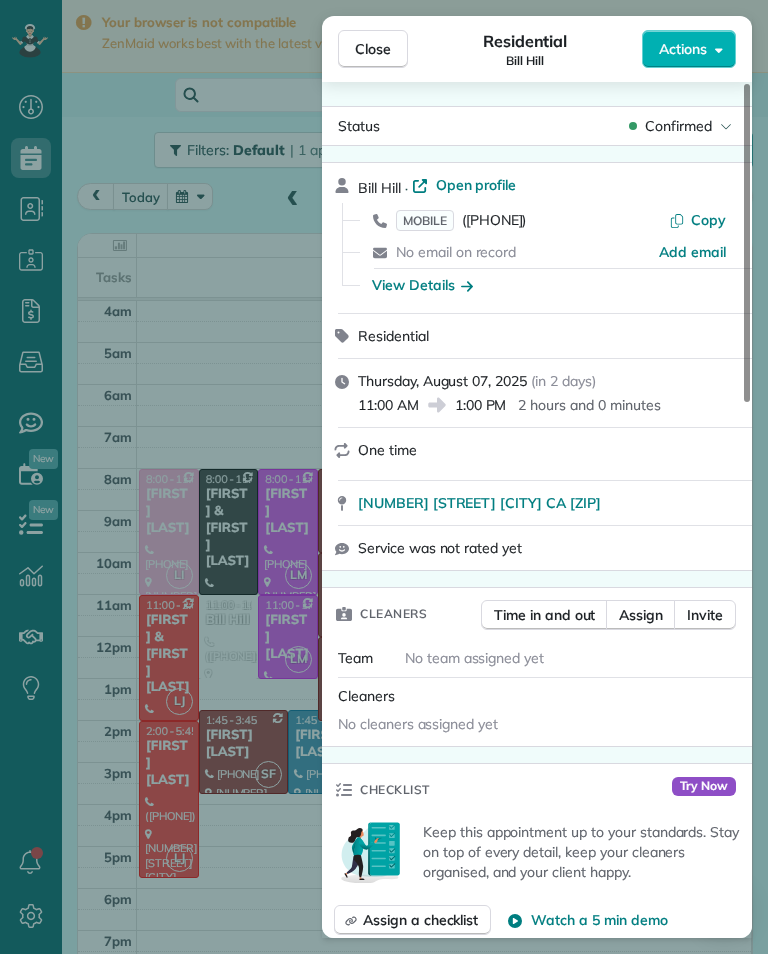 click on "Assign" at bounding box center (641, 615) 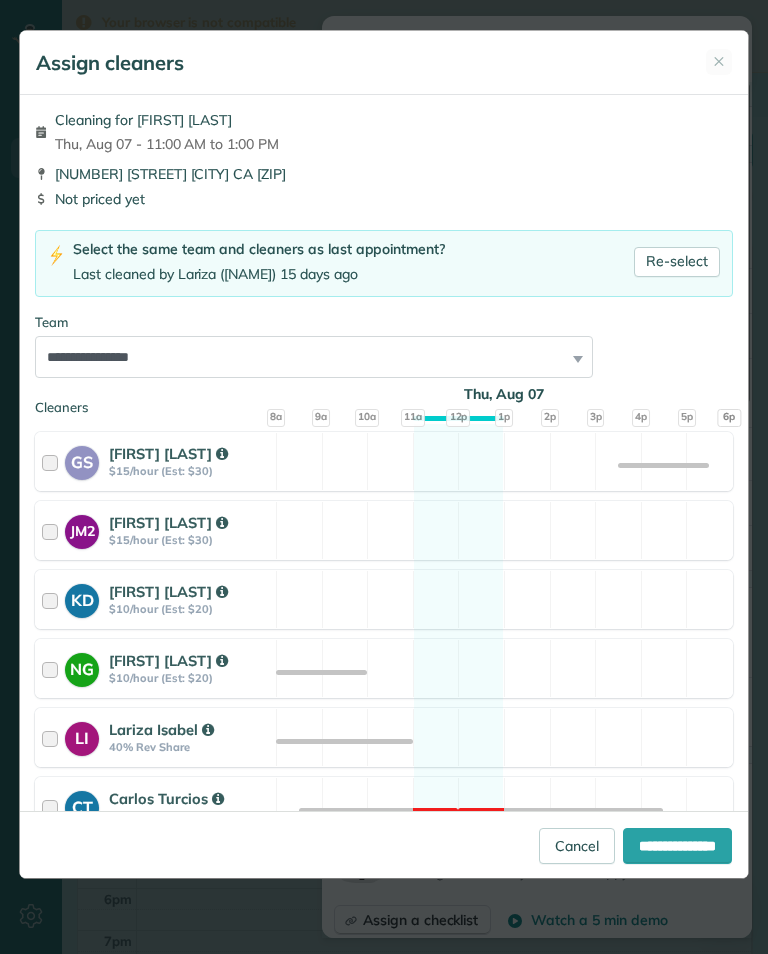 click on "Re-select" at bounding box center [677, 262] 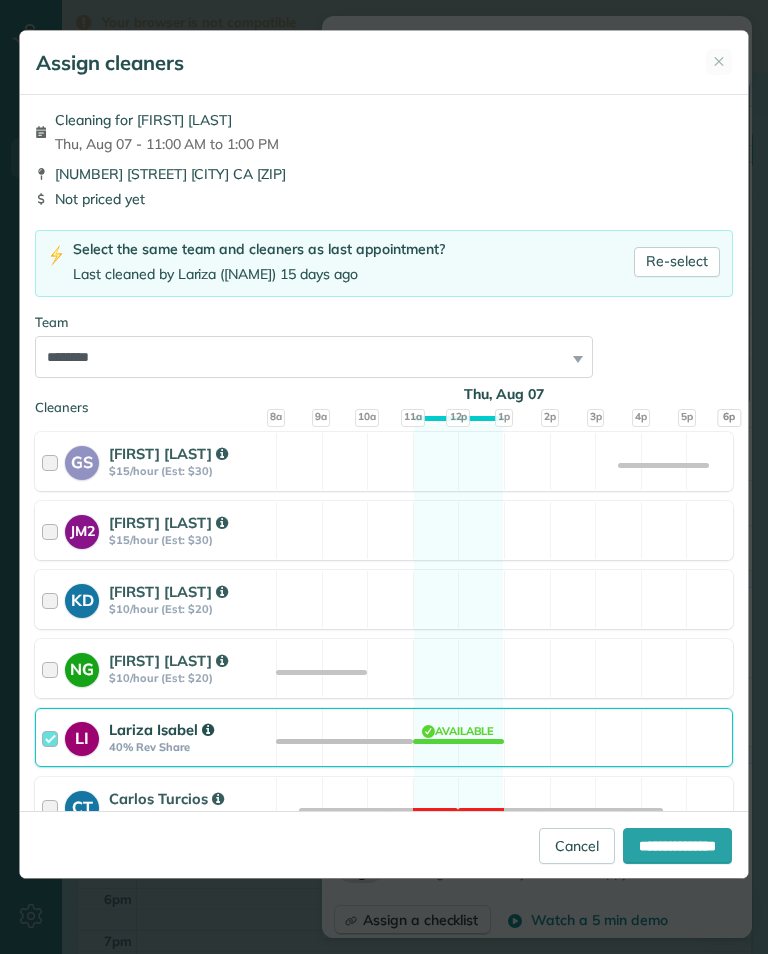 click on "**********" at bounding box center [677, 846] 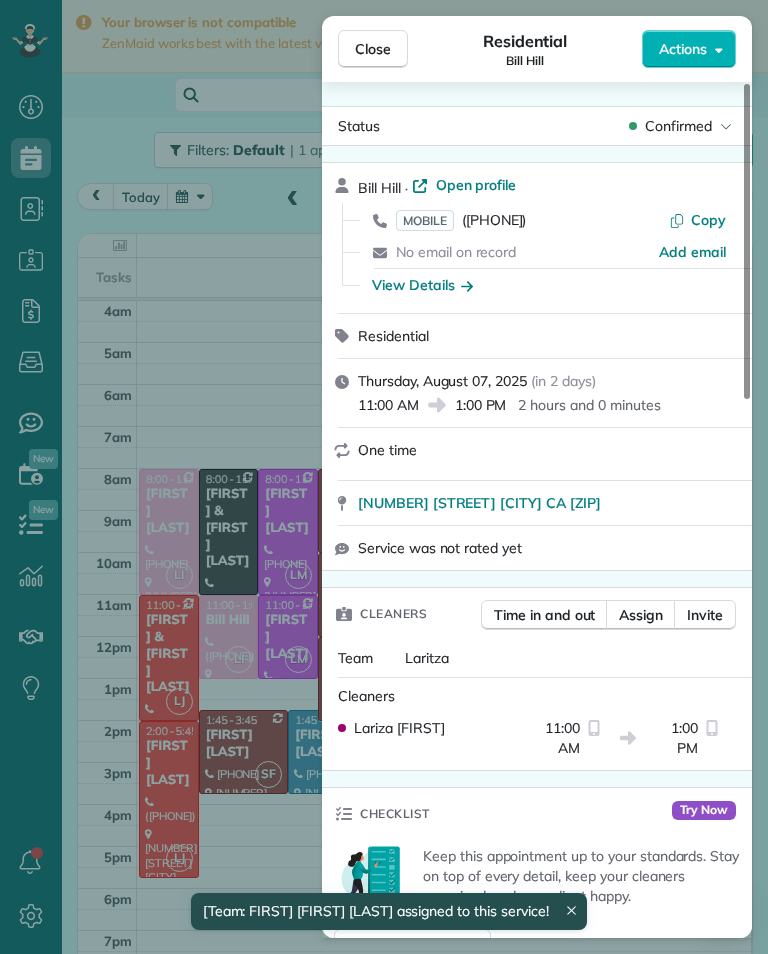 click on "Close Residential Bill Hill Actions Status Confirmed Bill Hill · Open profile MOBILE (818) 675-3932 Copy No email on record Add email View Details Residential Thursday, August 07, 2025 ( in 2 days ) 11:00 AM 1:00 PM 2 hours and 0 minutes One time 15469 Camarillo Street Sherman Oaks CA 91403 Service was not rated yet Cleaners Time in and out Assign Invite Team Laritza Cleaners Lariza   Isabel 11:00 AM 1:00 PM Checklist Try Now Keep this appointment up to your standards. Stay on top of every detail, keep your cleaners organised, and your client happy. Assign a checklist Watch a 5 min demo Billing Billing actions Service Service Price (1x $0.00) $0.00 Add an item Overcharge $0.00 Discount $0.00 Coupon discount - Primary tax - Secondary tax - Total appointment price $0.00 Tips collected $0.00 Mark as paid Total including tip $0.00 Get paid online in no-time! Send an invoice and reward your cleaners with tips Charge customer credit card Appointment custom fields Key # - Work items No work items to display Notes 0" at bounding box center [384, 477] 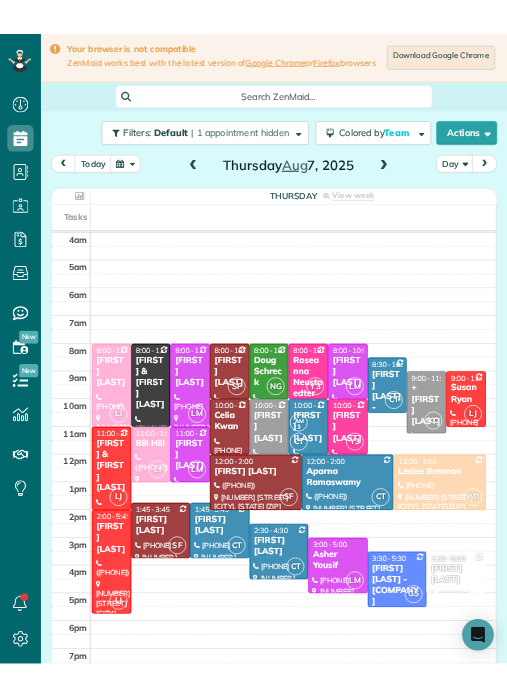 scroll, scrollTop: 985, scrollLeft: 62, axis: both 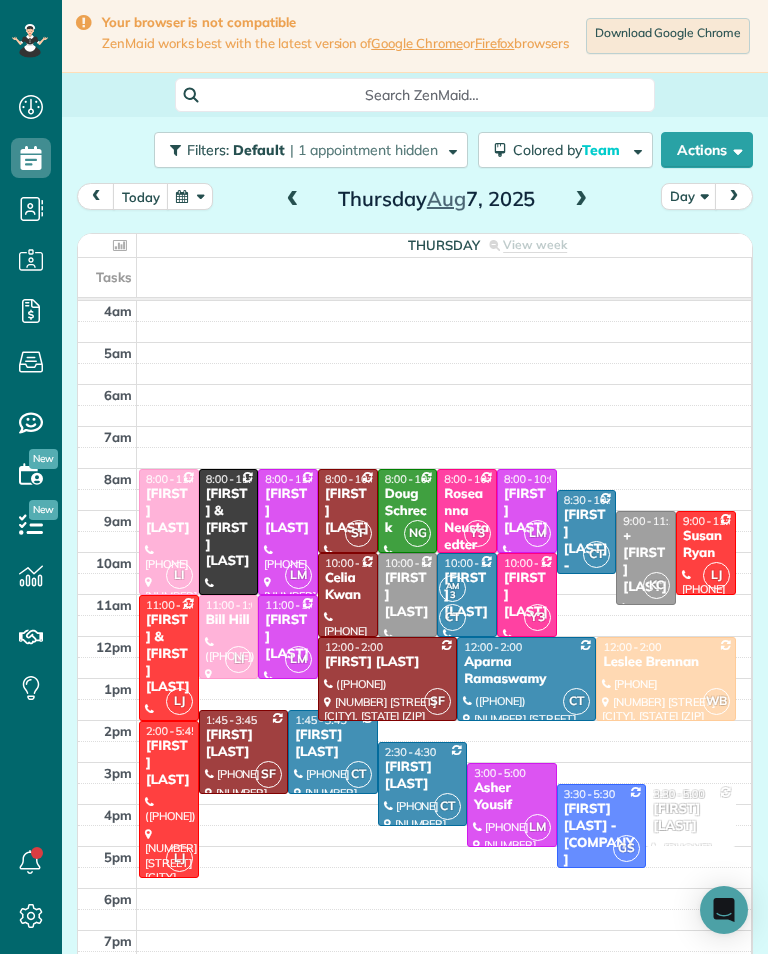 click at bounding box center [293, 200] 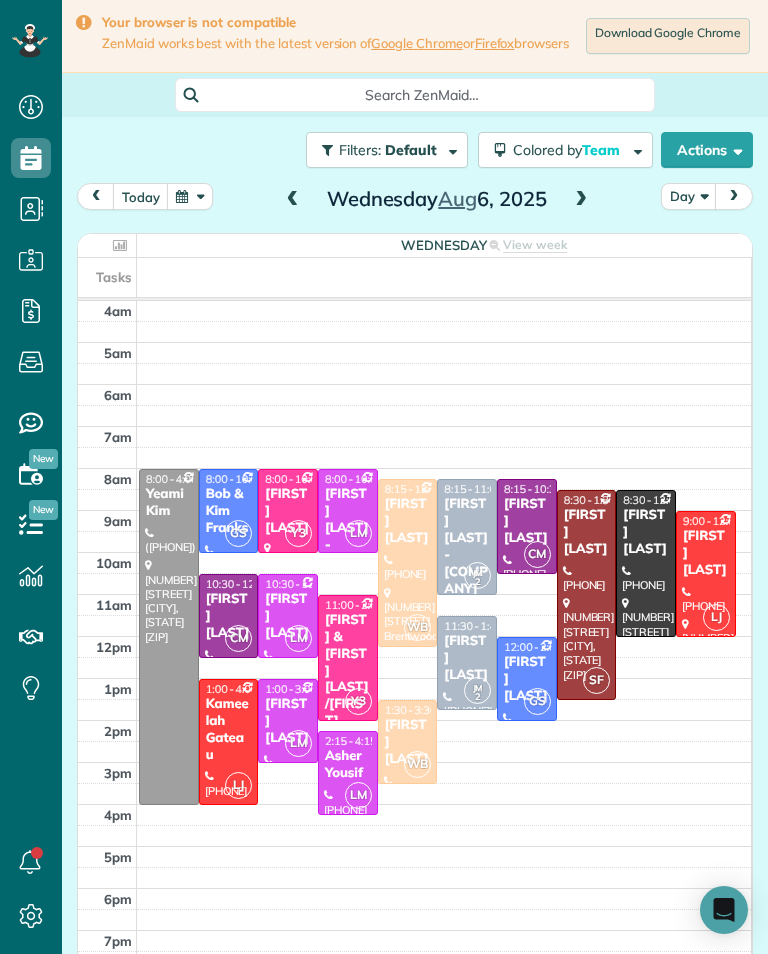 click at bounding box center (408, 563) 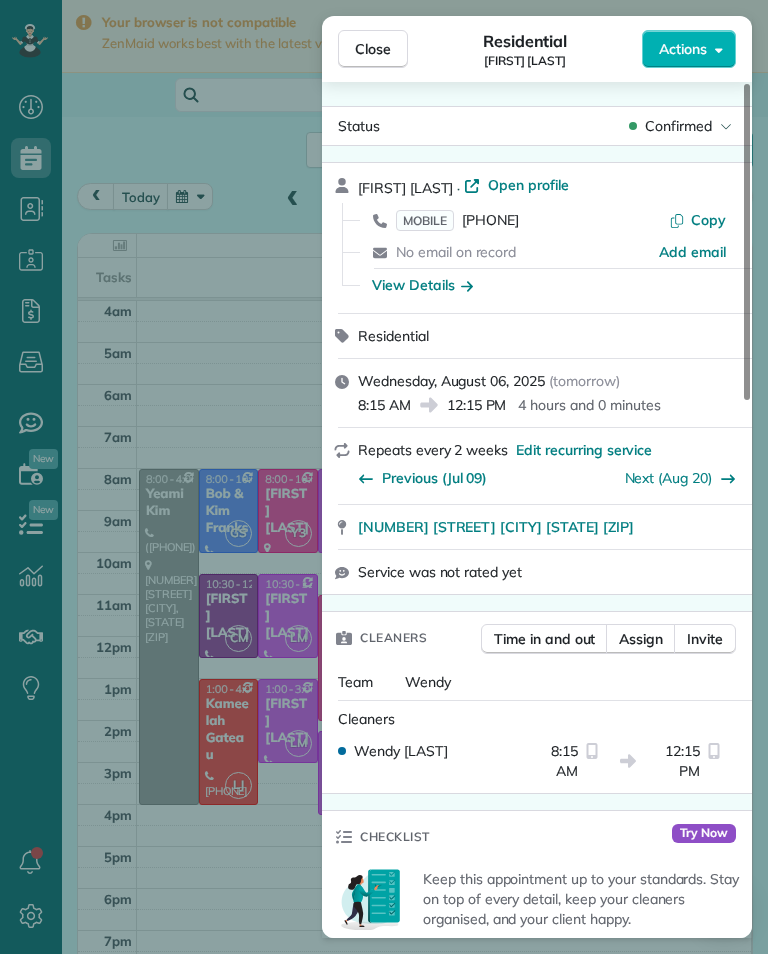 click on "(772) 216-6770" at bounding box center [490, 220] 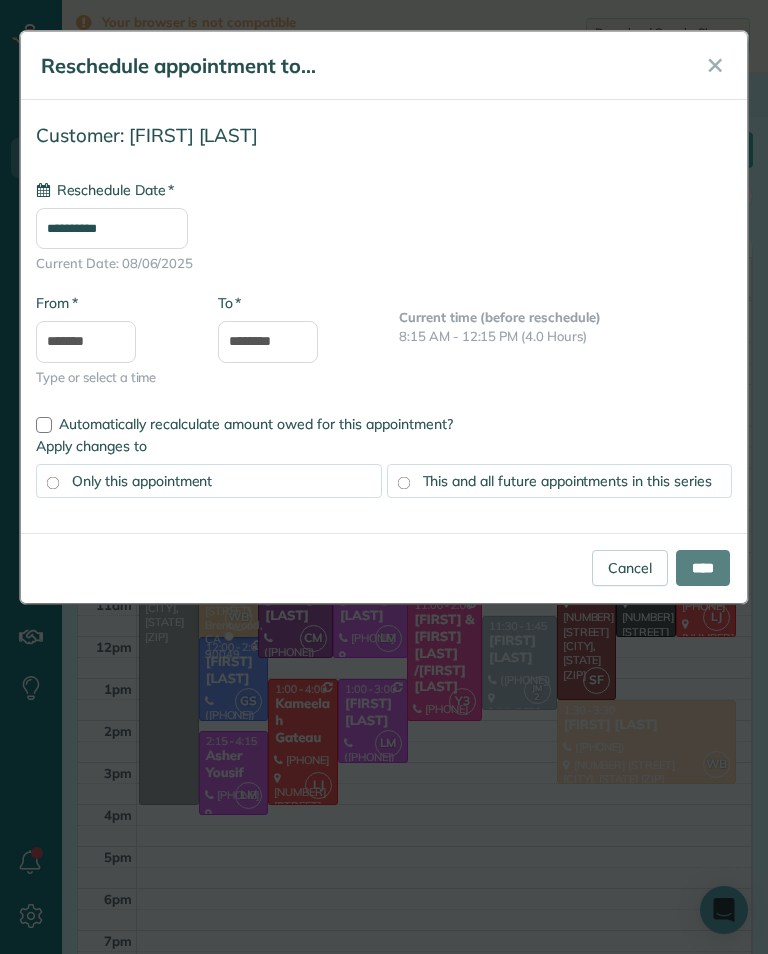 type on "**********" 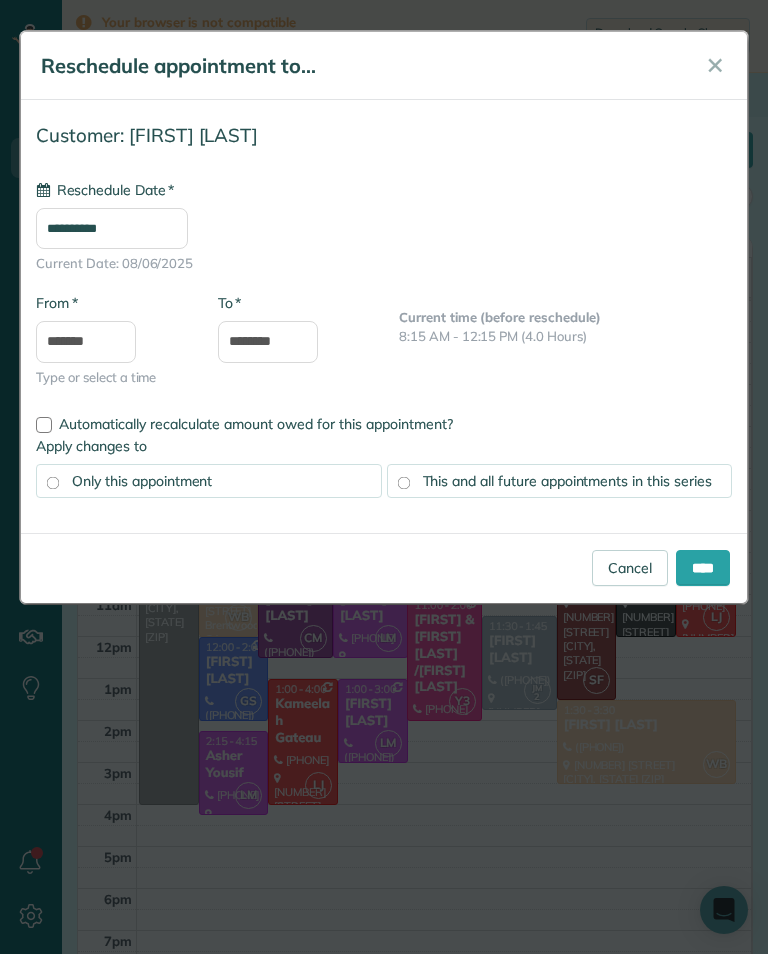 click on "****" at bounding box center (703, 568) 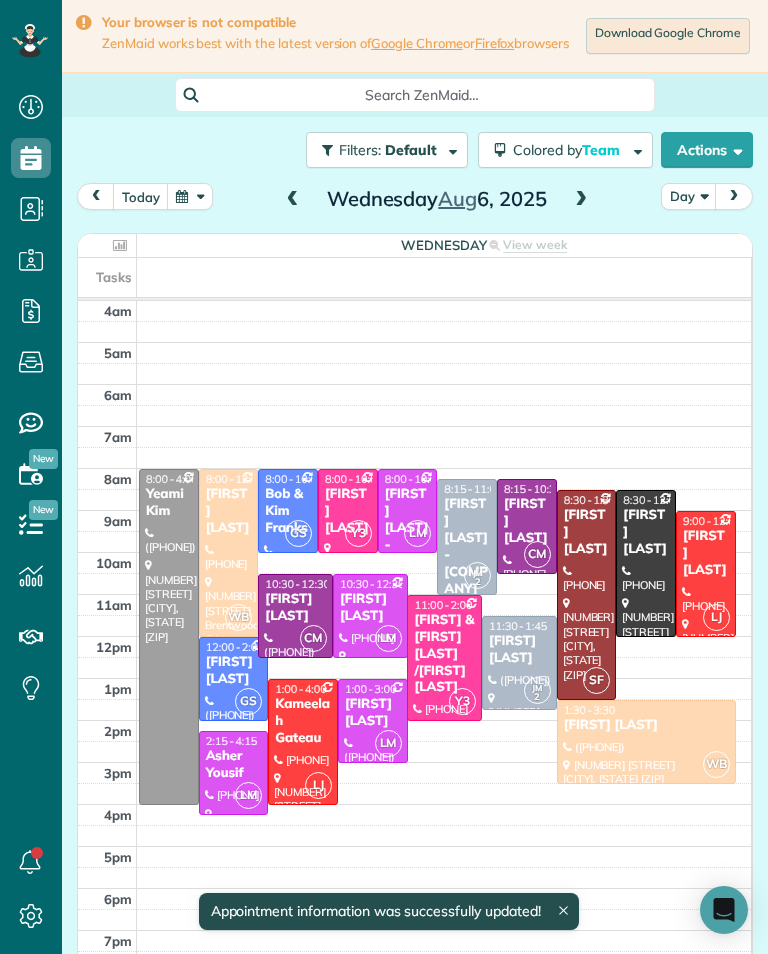 click at bounding box center [646, 742] 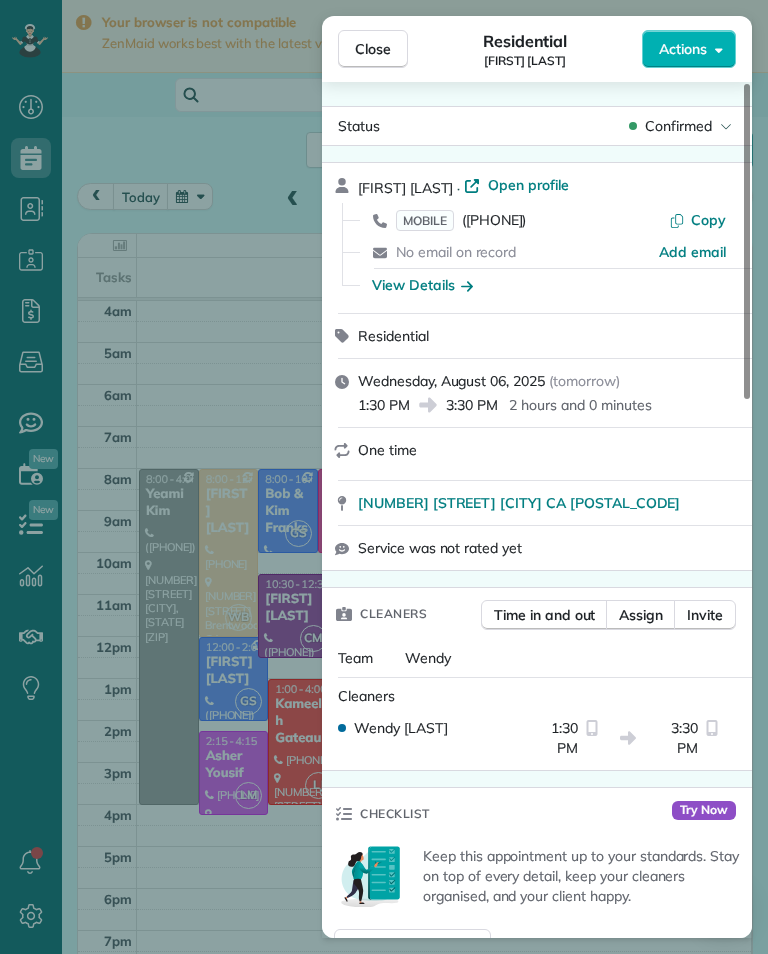 click on "(818) 974-4136" at bounding box center [494, 220] 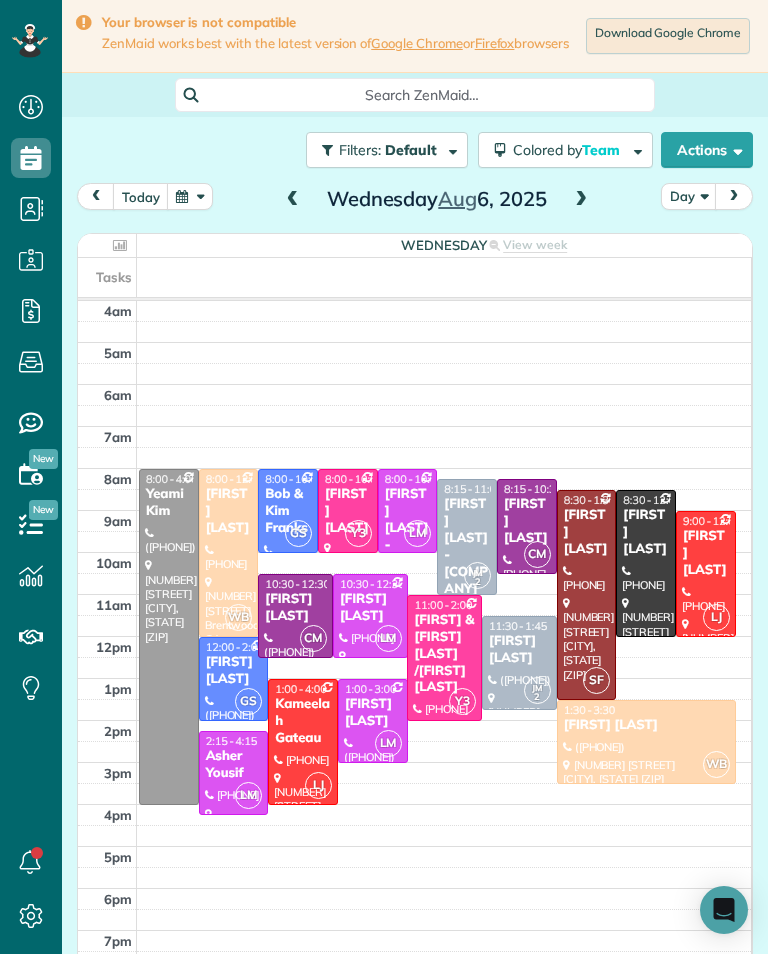 click at bounding box center [581, 200] 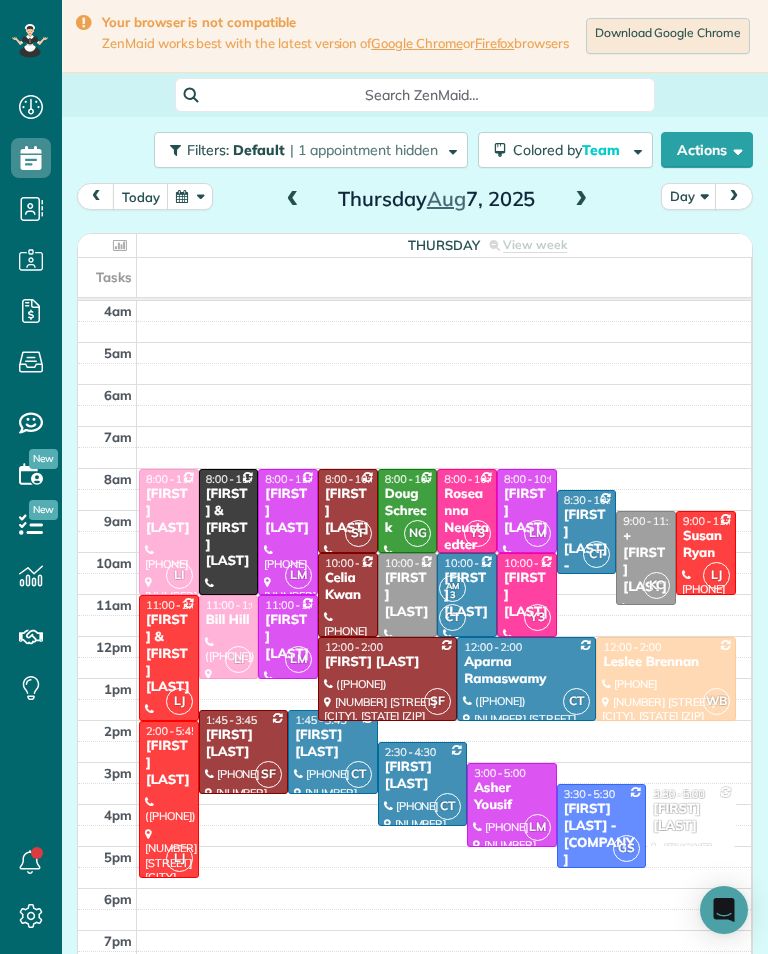 click at bounding box center (665, 679) 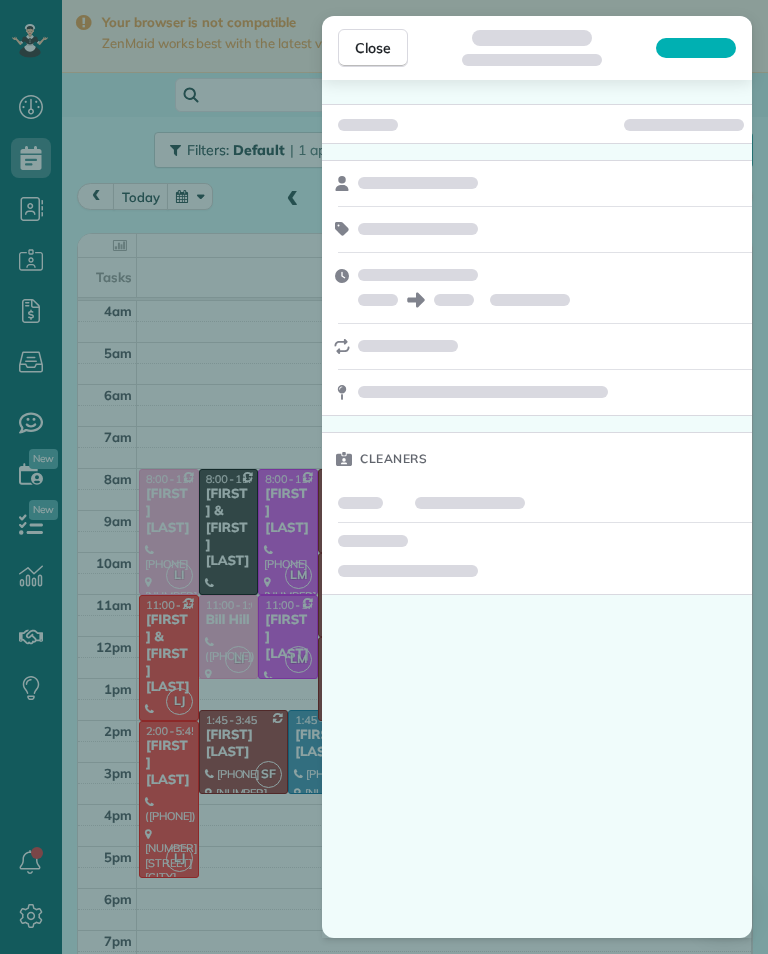 click on "Cleaners" at bounding box center [0, 0] 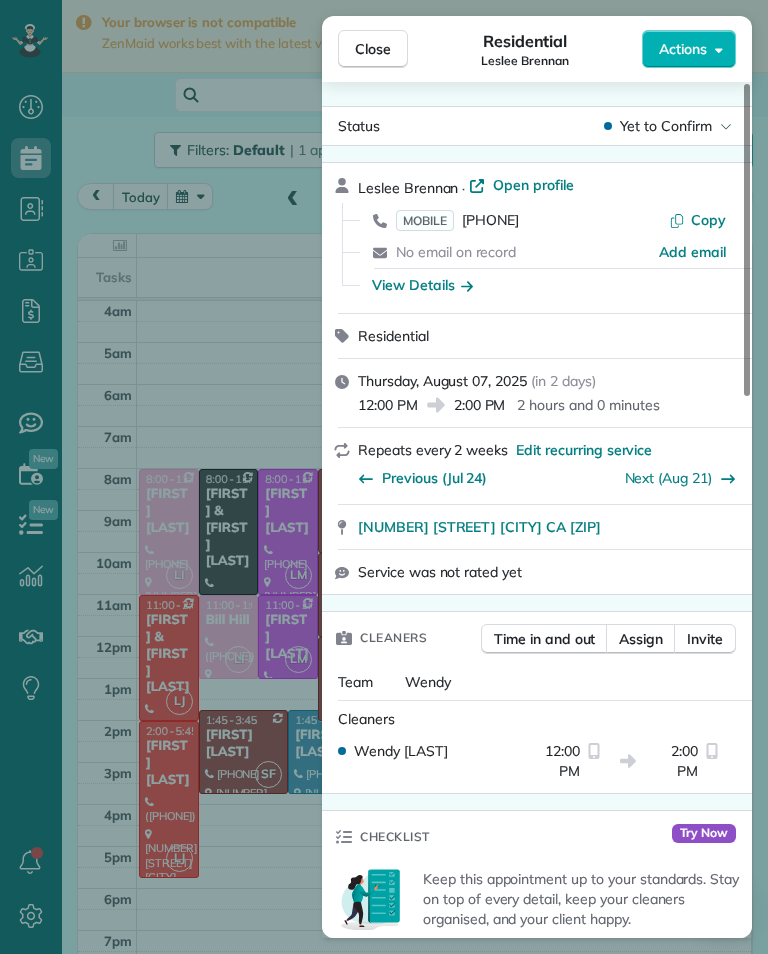 click on "MOBILE (818) 804-7808" at bounding box center [457, 220] 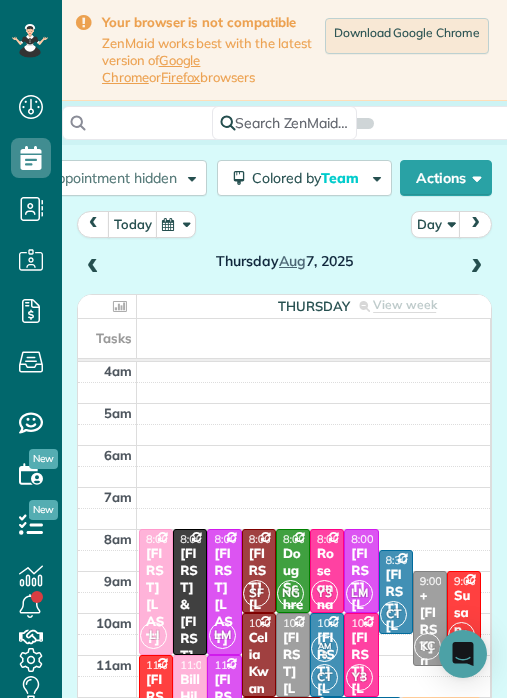 scroll, scrollTop: 729, scrollLeft: 62, axis: both 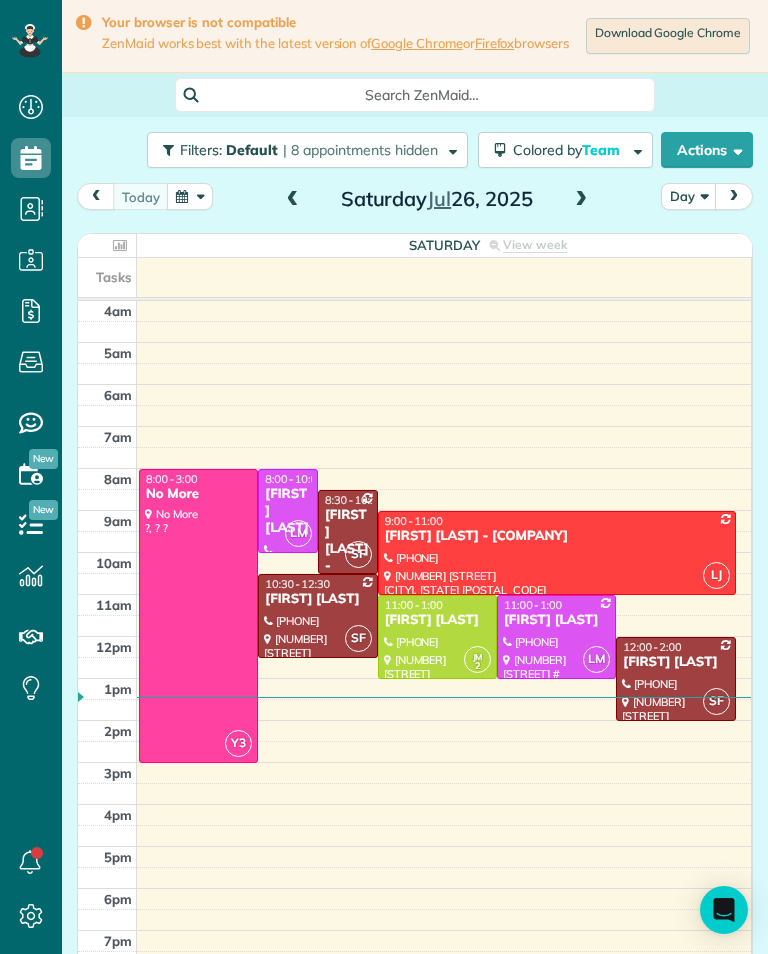 click at bounding box center (581, 200) 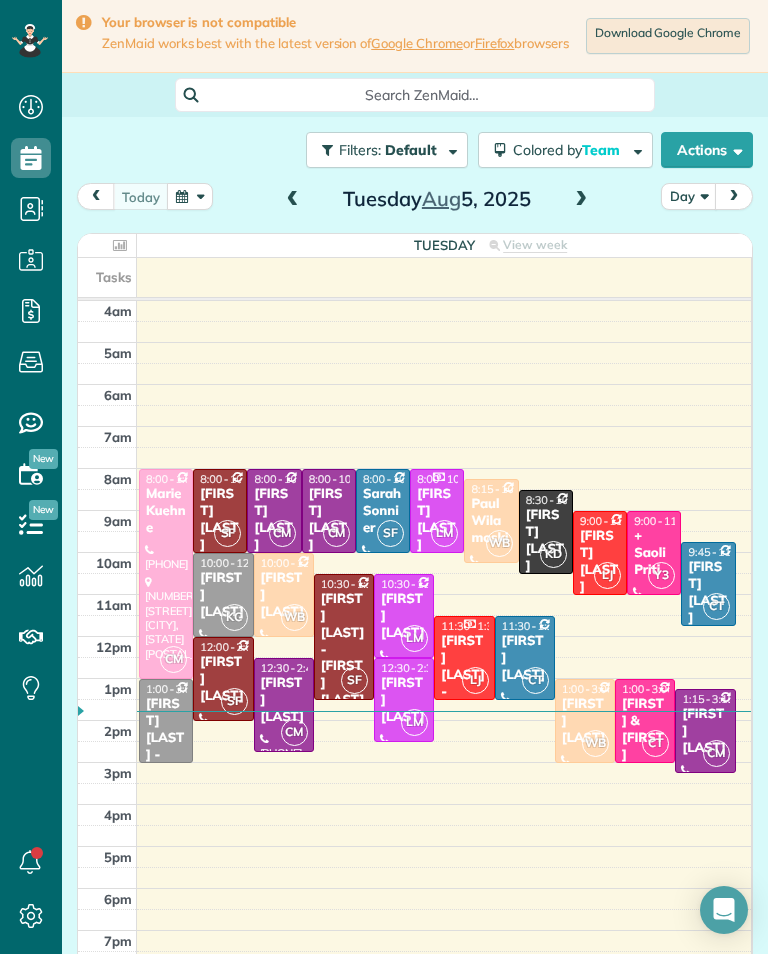 scroll, scrollTop: 0, scrollLeft: 0, axis: both 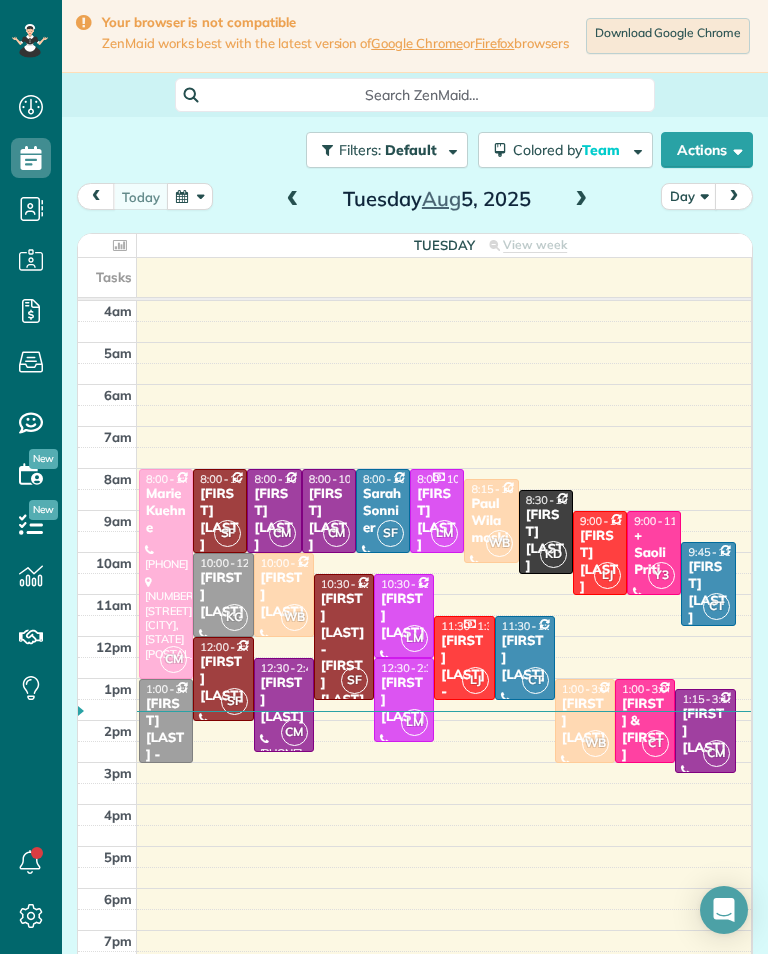 click at bounding box center (581, 200) 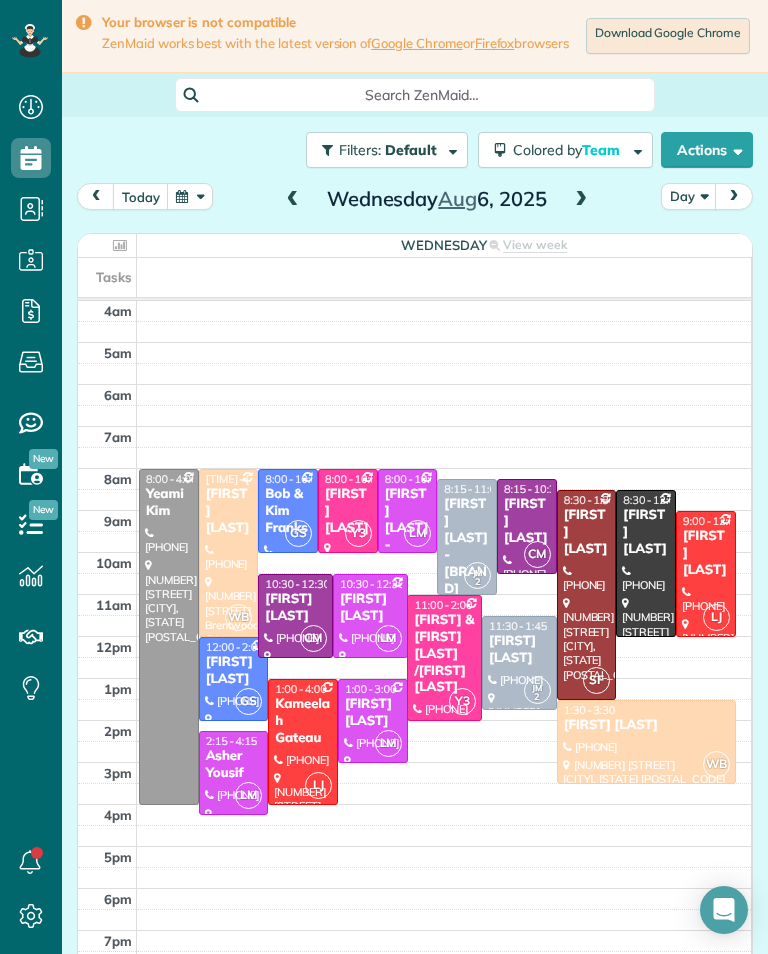 click on "Asher Yousif" at bounding box center (234, 765) 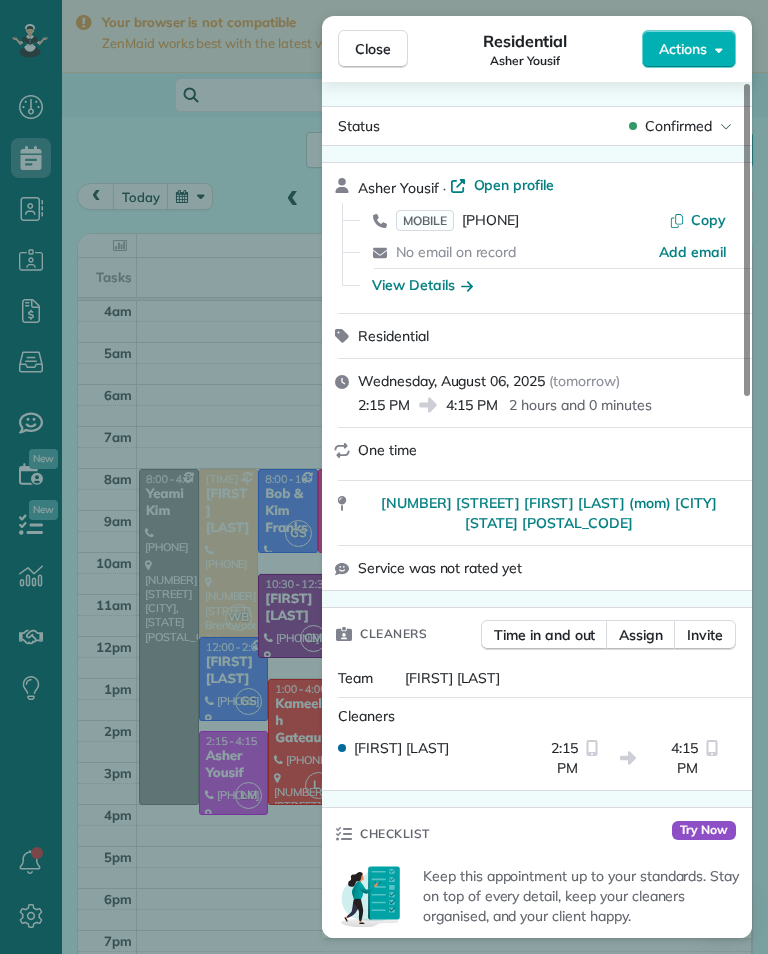 click on "(818) 620-2510" at bounding box center (490, 220) 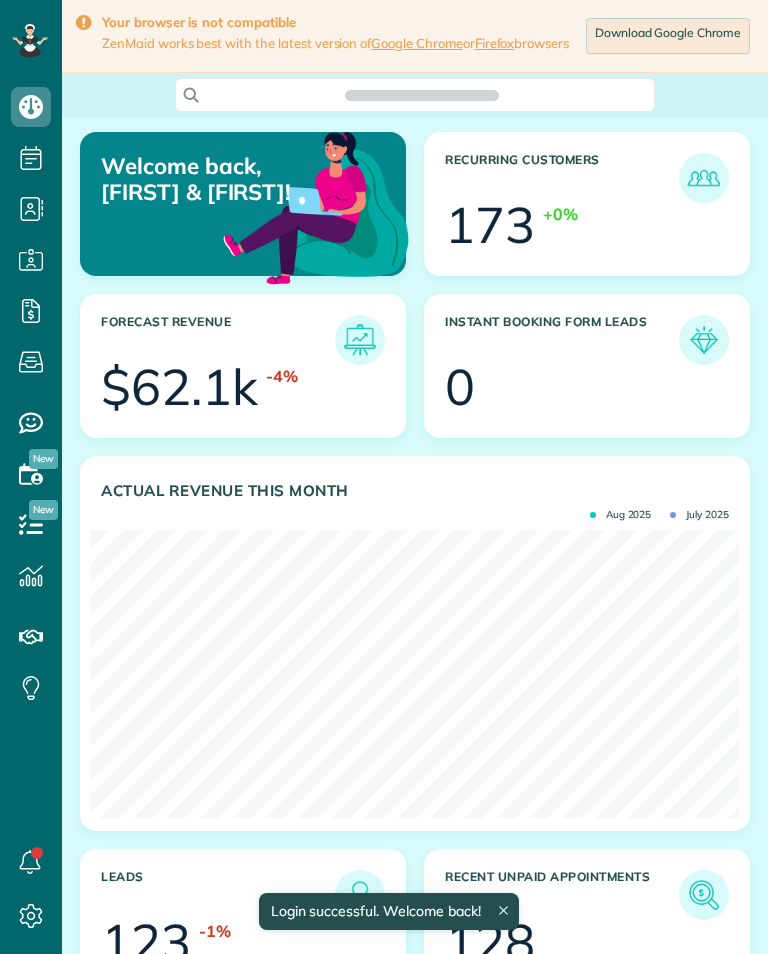 scroll, scrollTop: 0, scrollLeft: 0, axis: both 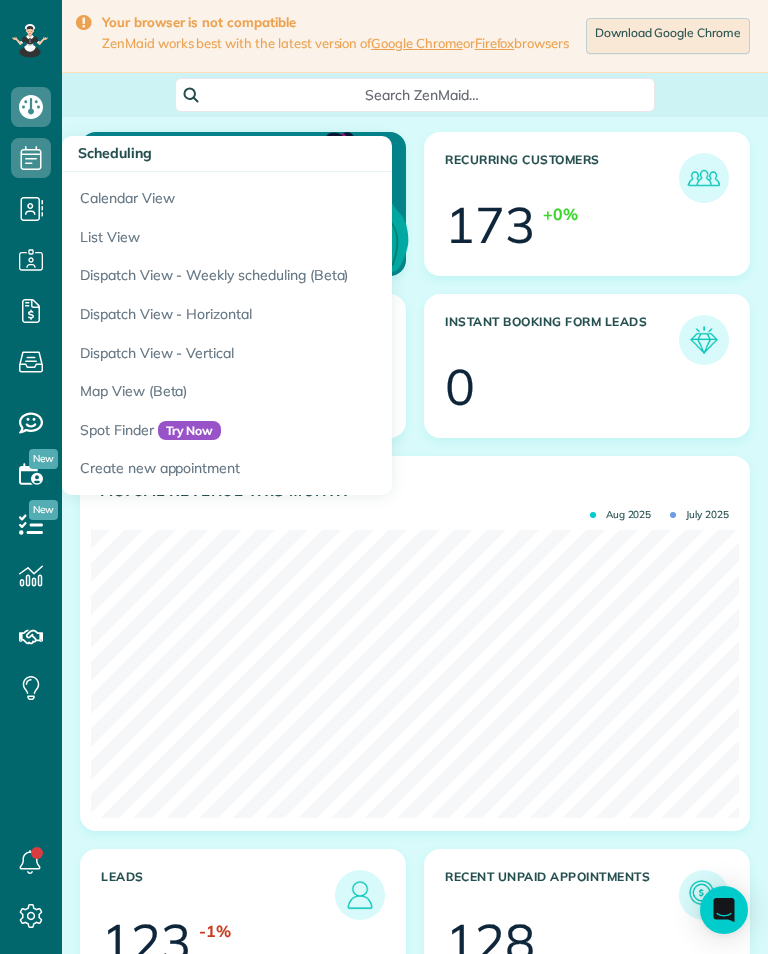 click on "Calendar View" at bounding box center [312, 195] 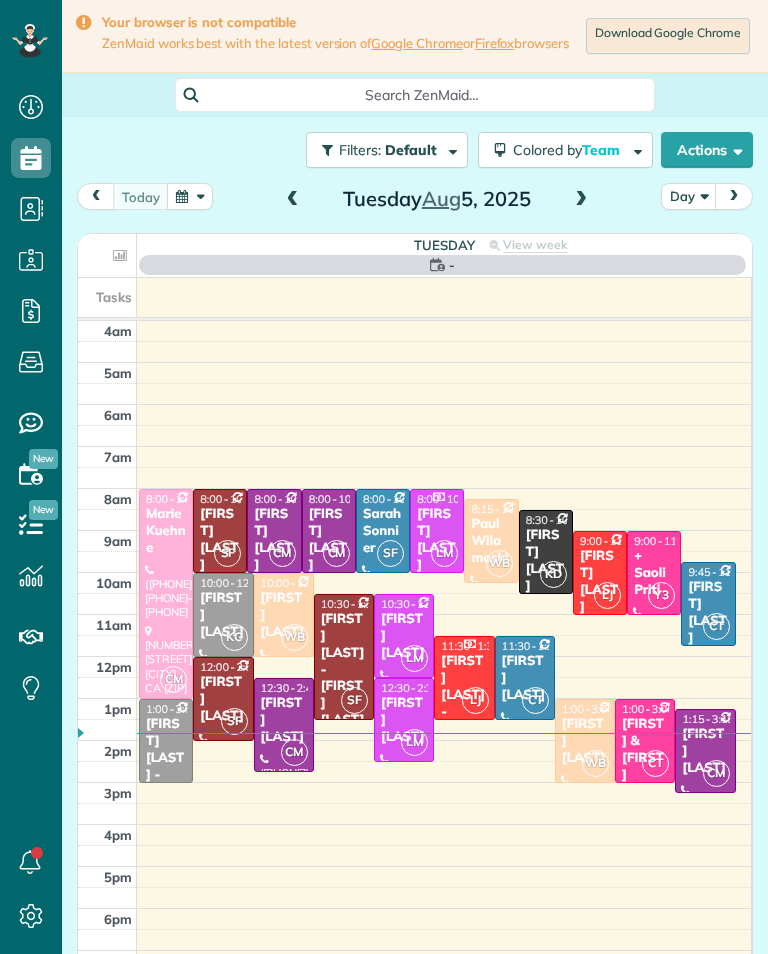 scroll, scrollTop: 0, scrollLeft: 0, axis: both 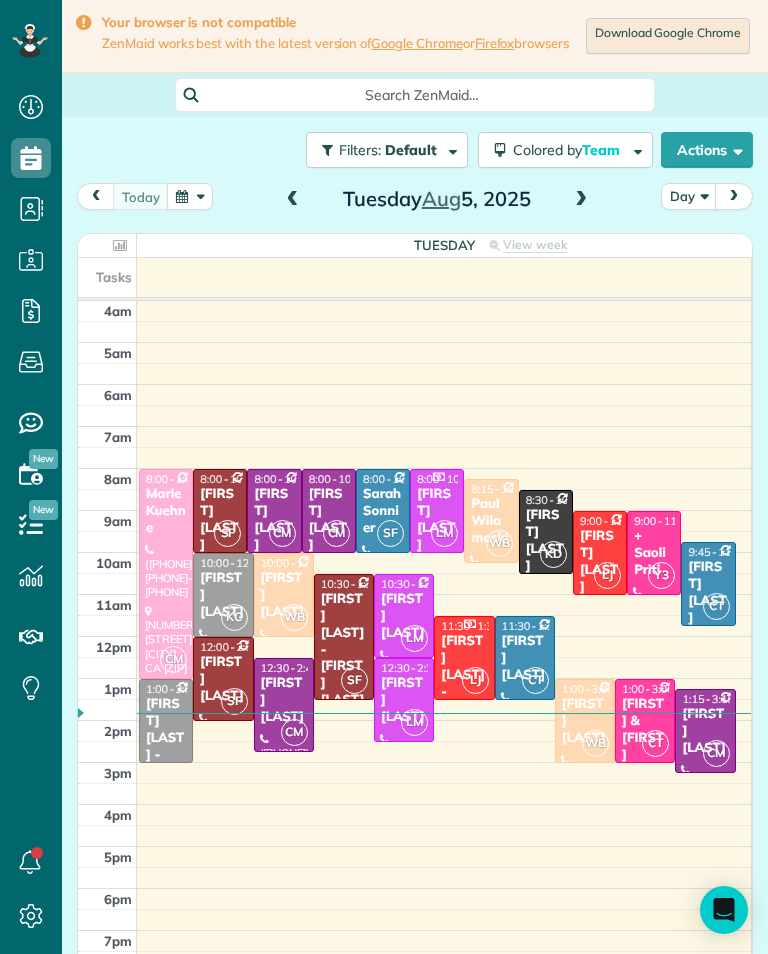 click on "today   Day Tuesday  Aug  5, 2025" at bounding box center [415, 201] 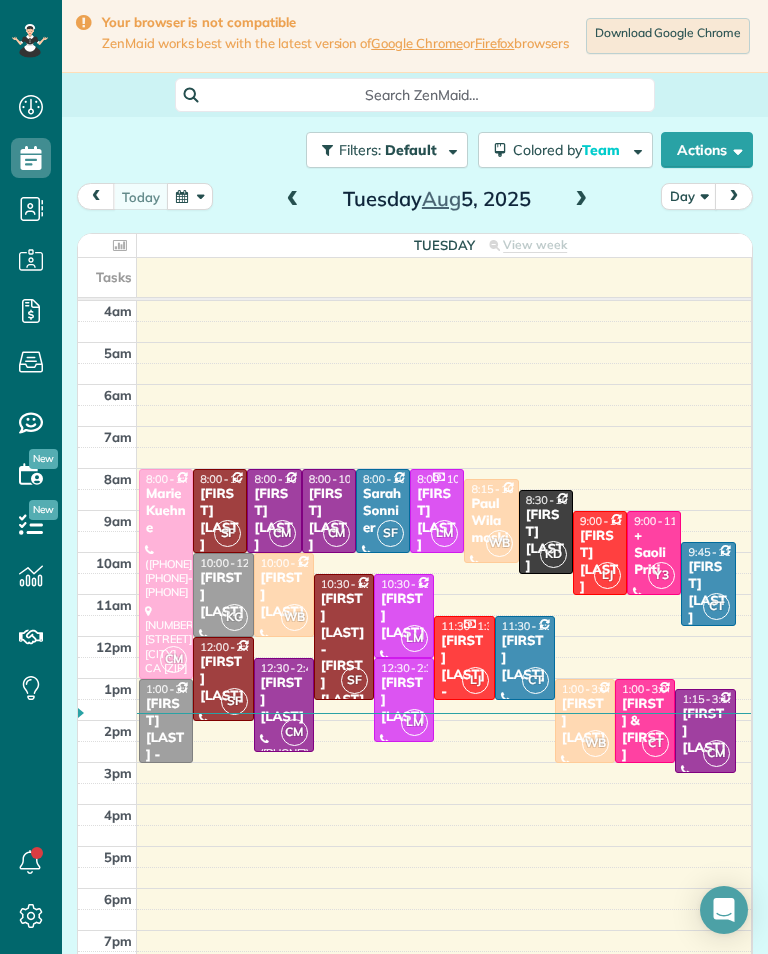 click at bounding box center (581, 200) 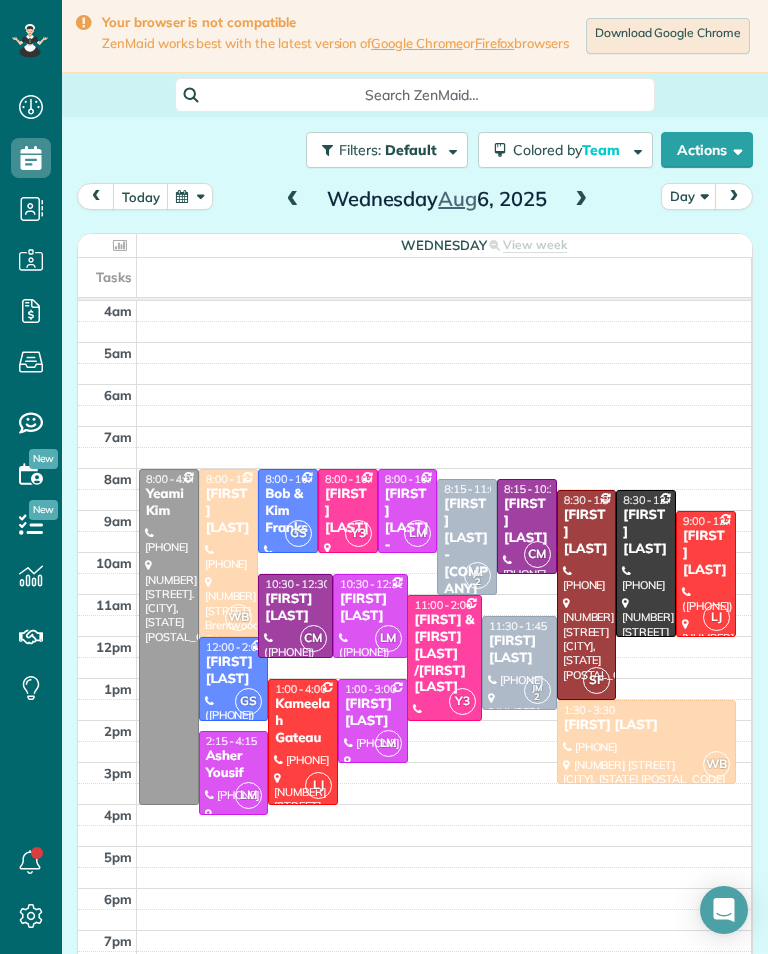 click on "Asher Yousif" at bounding box center (234, 765) 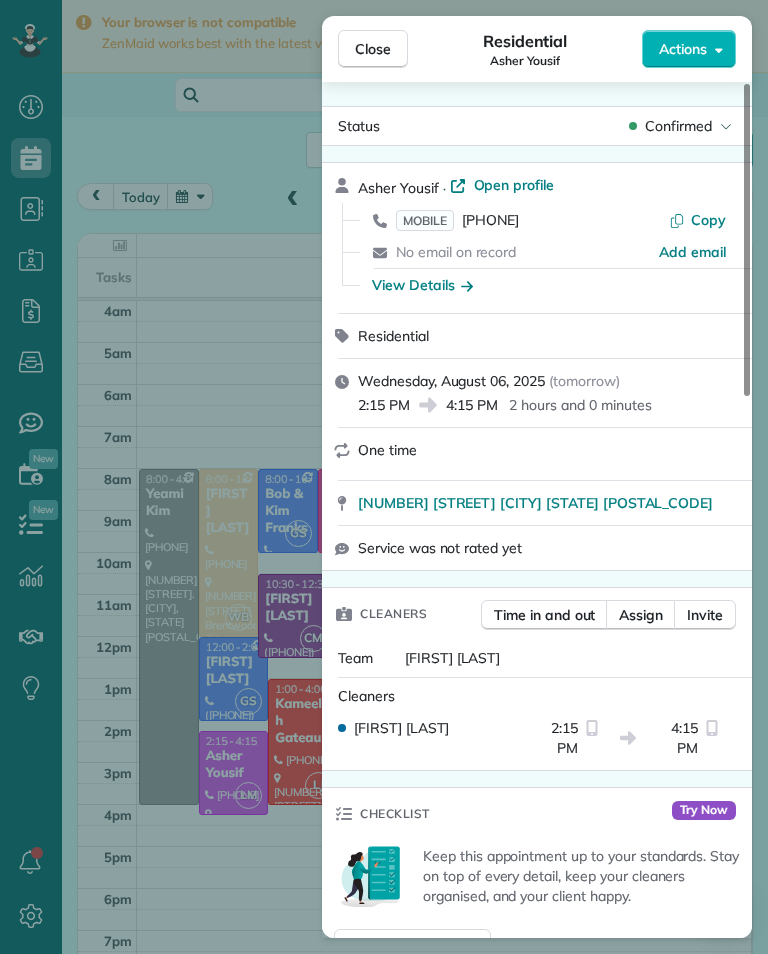 click on "[PHONE]" at bounding box center (490, 220) 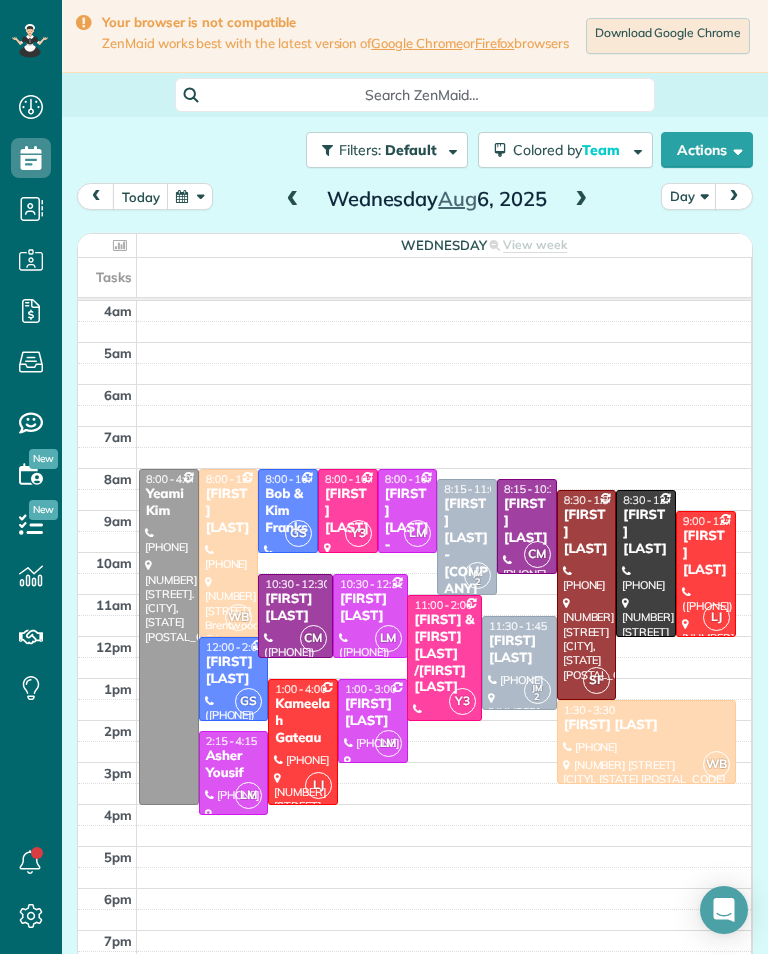 click on "4am 5am 6am 7am 8am 9am 10am 11am 12pm 1pm 2pm 3pm 4pm 5pm 6pm 7pm 8pm 8:00 - 4:00 [FIRST] [LAST] ([PHONE]) [NUMBER] [STREET] [CITY], [STATE] [ZIP] WB 8:00 - 12:00 [FIRST] [LAST] ([PHONE]) [NUMBER] [STREET] [CITY], [STATE] [ZIP] GS 8:00 - 10:00 [FIRST] & [FIRST] [LAST] ([PHONE]) [NUMBER] [STREET] [CITY], [STATE] [ZIP] Y3 8:00 - 10:00 [FIRST] [LAST] [NUMBER] [STREET] [CITY], [STATE] [ZIP] LM 8:00 - 10:00 [FIRST] [LAST] - [LOCATION] ([PHONE]) [NUMBER] [STREET] [CITY], [STATE] [ZIP] JM 2 8:15 - 11:00 [FIRST] [LAST] - [COMPANY] ([PHONE]) [NUMBER] [STREET] [CITY], [STATE] [ZIP] CM 8:15 - 10:30 [FIRST] [LAST] ([PHONE]) [NUMBER] [STREET] [CITY], [STATE] [ZIP] SF 8:30 - 1:30 [FIRST] [LAST] ([PHONE]) [NUMBER] [STREET] [CITY], [STATE] [ZIP] 8:30 - 12:00 [FIRST] [LAST] ([PHONE]) [NUMBER] [STREET] [CITY], [STATE] [ZIP] LJ 9:00 - 12:00 [FIRST] [LAST] ([PHONE]) [NUMBER] [STREET] [CITY], [STATE] [ZIP] CM 10:30 - 12:30 [FIRST] [LAST] ([PHONE]) [NUMBER] [STREET] [CITY], [STATE] [ZIP]" at bounding box center (414, 682) 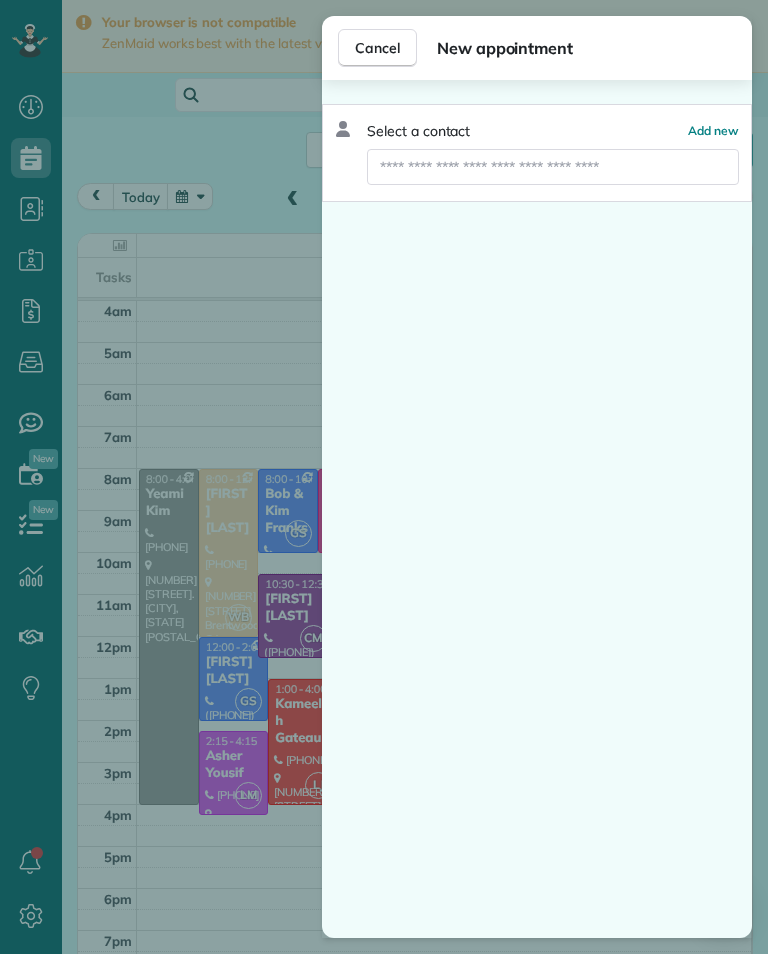 click on "Cancel New appointment Select a contact Add new" at bounding box center [384, 477] 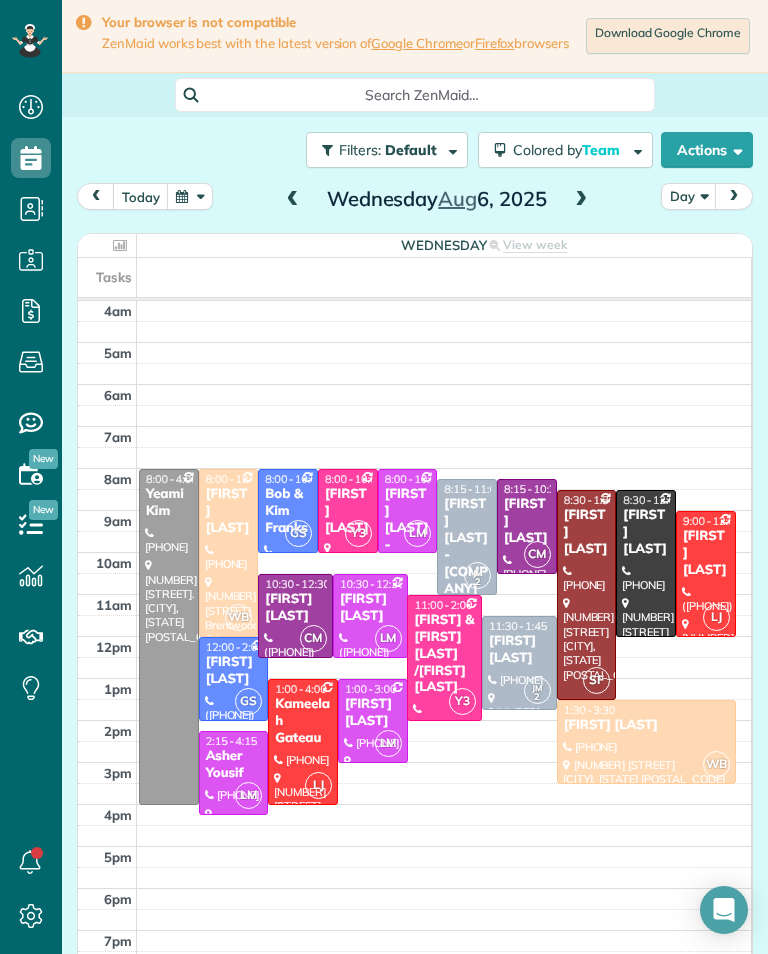 click on "[FIRST] [LAST]" at bounding box center [370, 608] 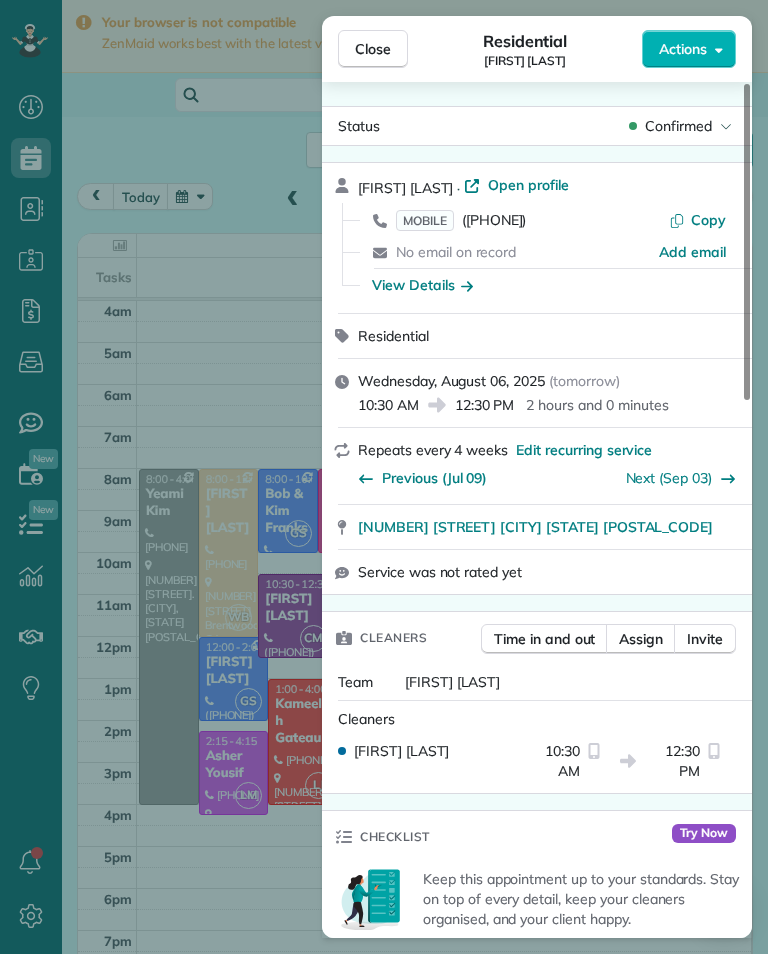 click on "([PHONE])" at bounding box center [494, 220] 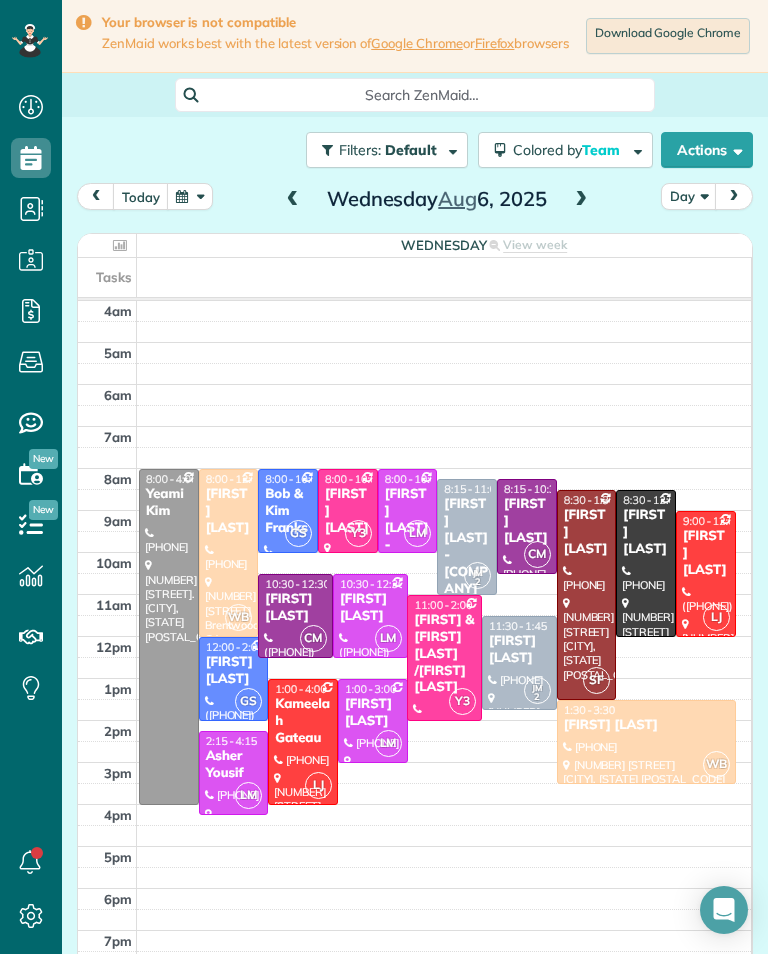 click on "[FIRST] [LAST] - [COMPANY]" at bounding box center [467, 546] 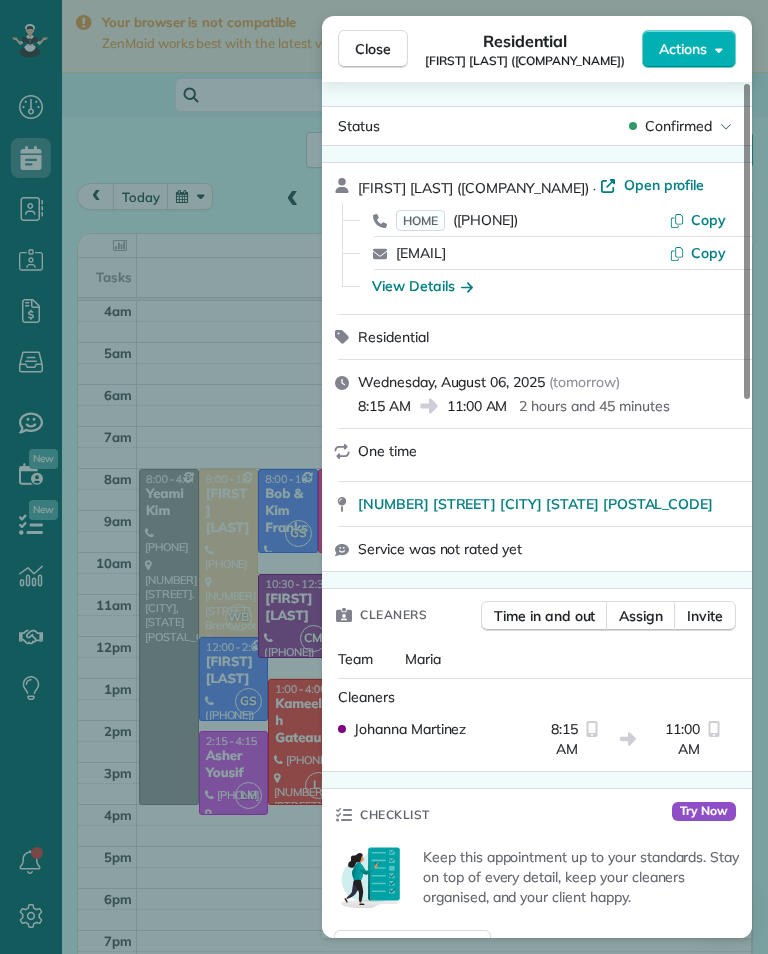 click on "View Details" at bounding box center (422, 286) 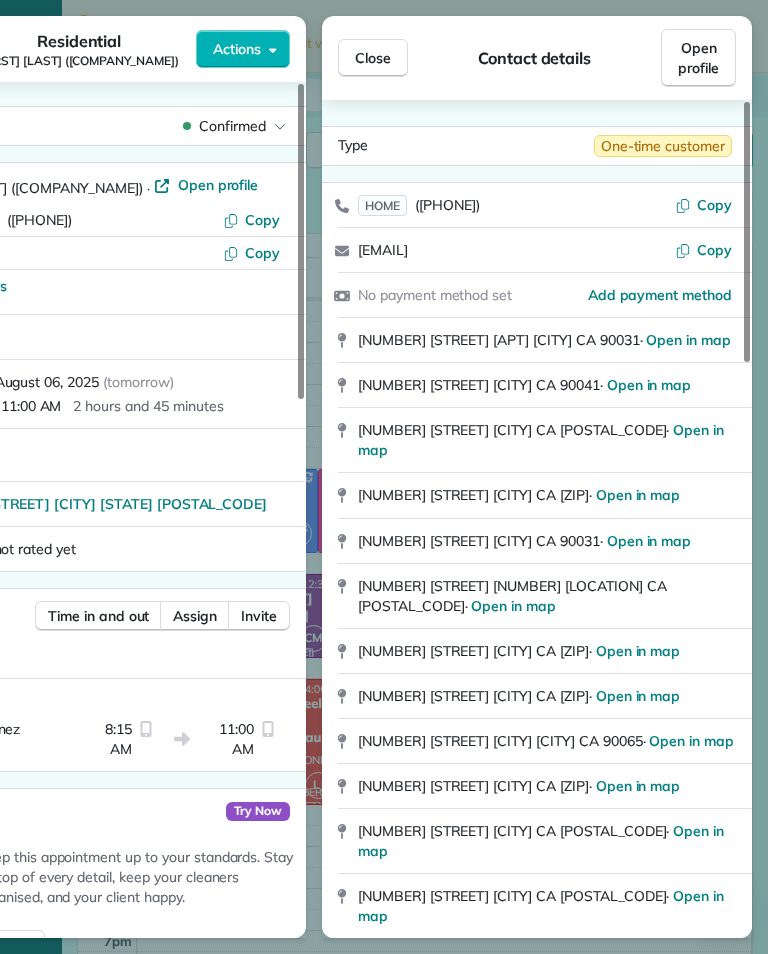 click on "Close" at bounding box center [373, 58] 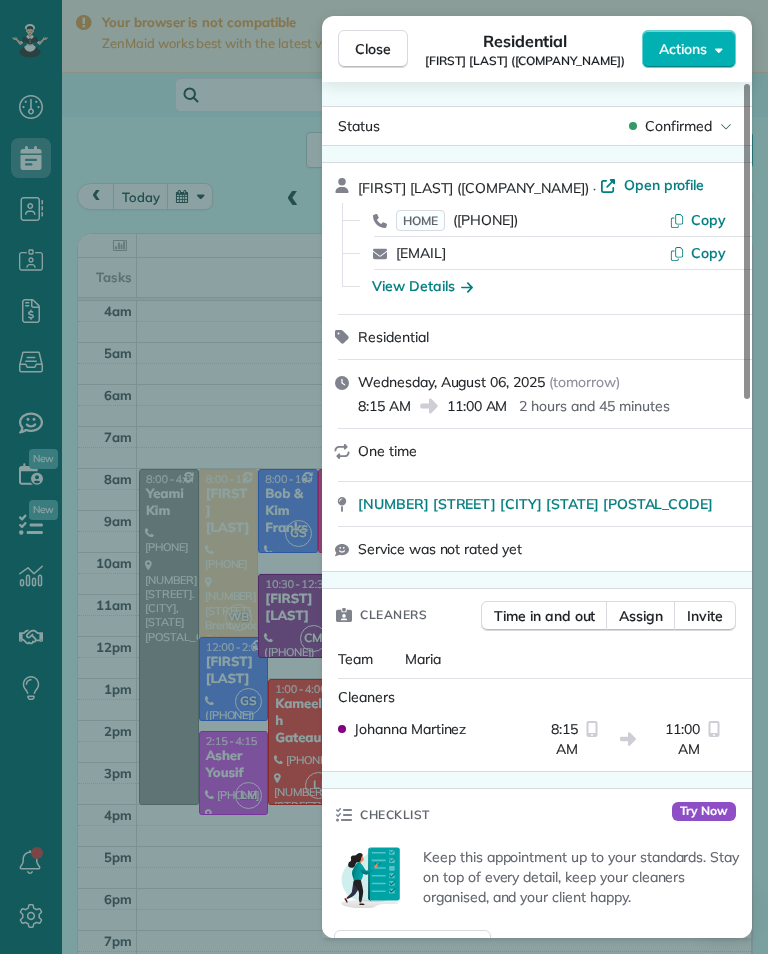 click on "([PHONE])" at bounding box center (485, 220) 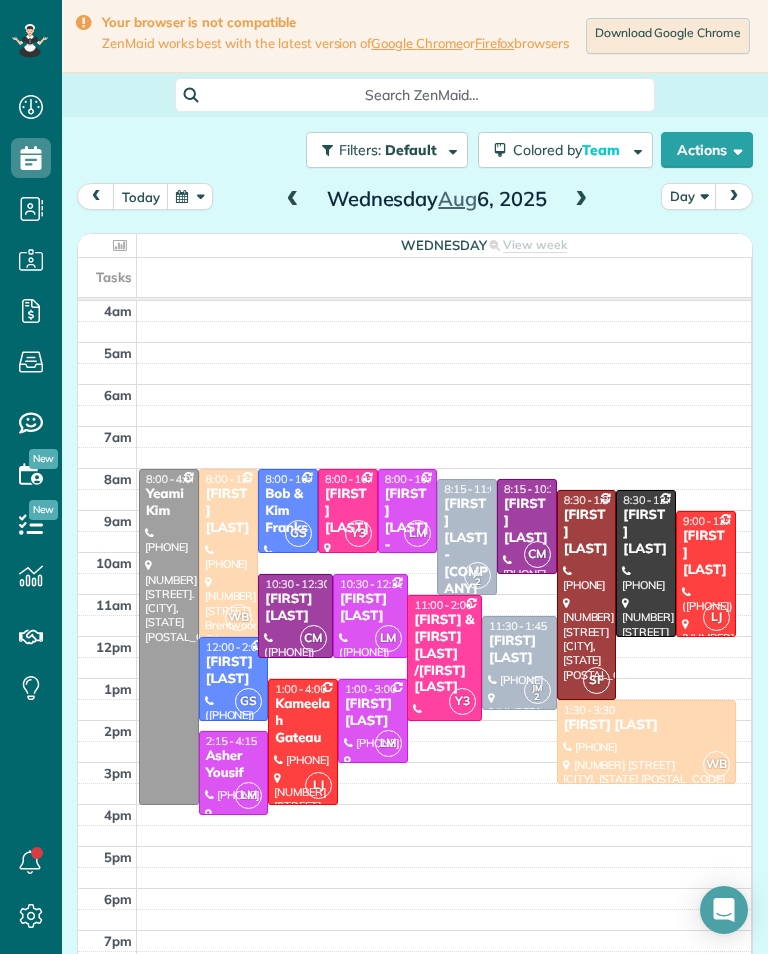 click on "[FIRST] [LAST]" at bounding box center [519, 650] 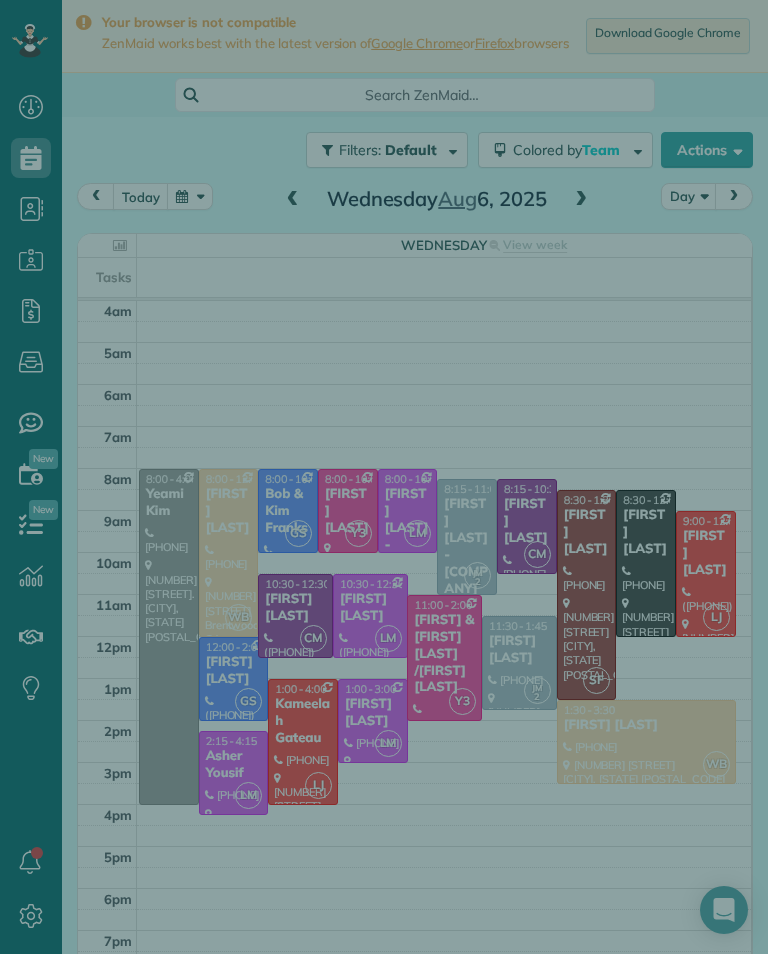 click on "Cleaners" at bounding box center [537, 509] 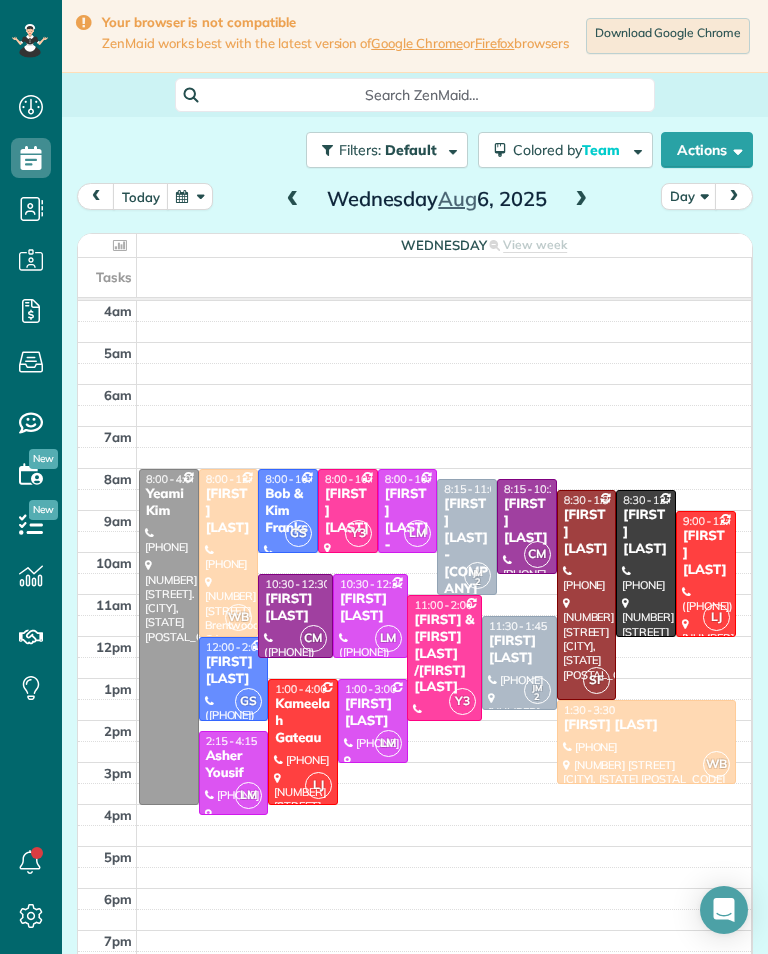 click on "[FIRST] [LAST]" at bounding box center [519, 650] 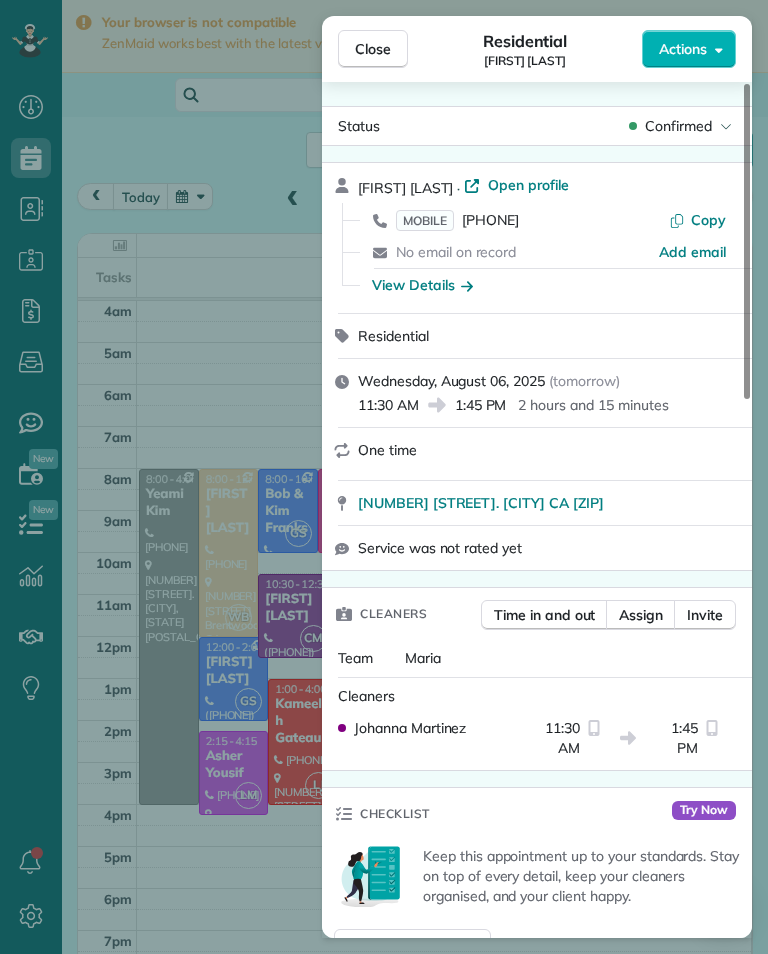 click on "View Details" at bounding box center (422, 285) 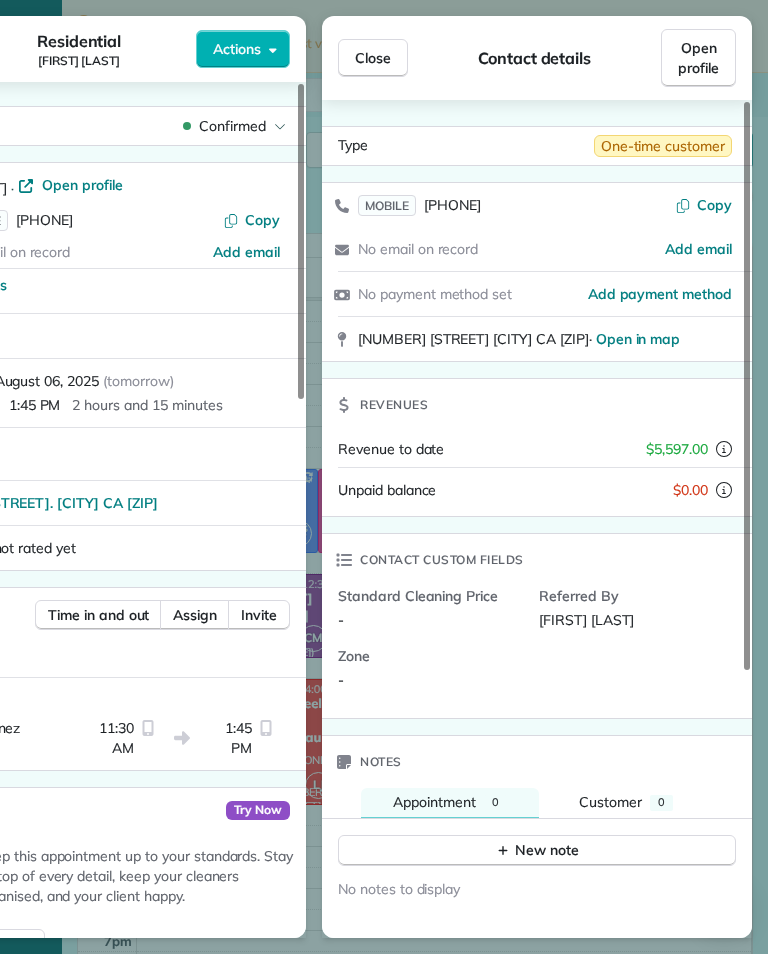 click on "Close" at bounding box center (373, 58) 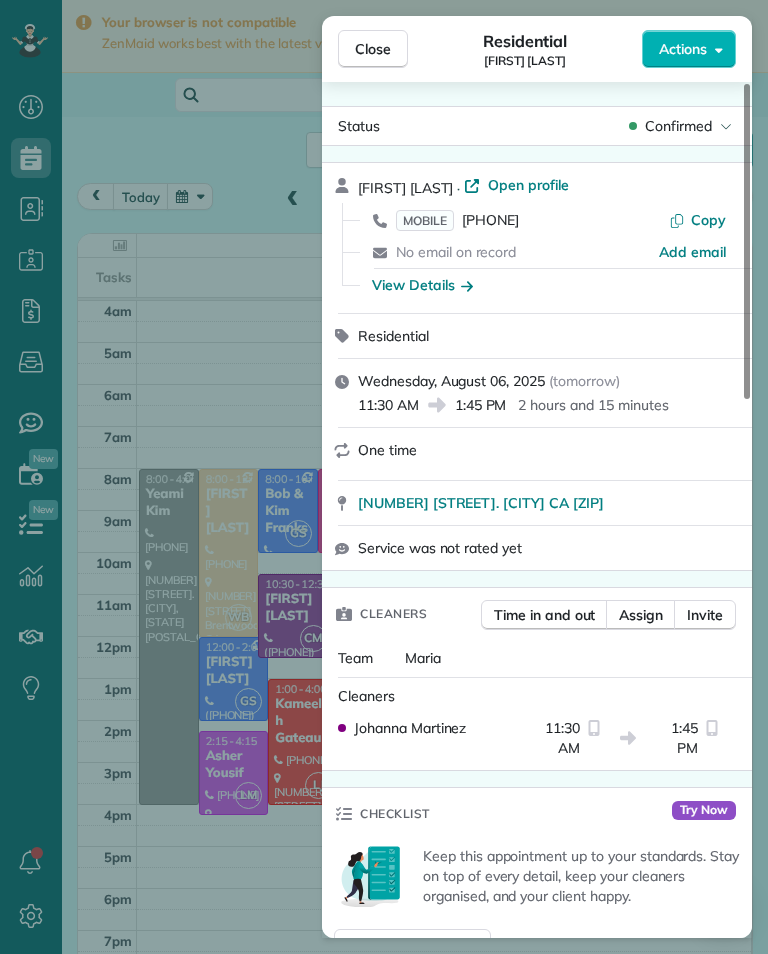 click on "MOBILE ([PHONE])" at bounding box center (457, 220) 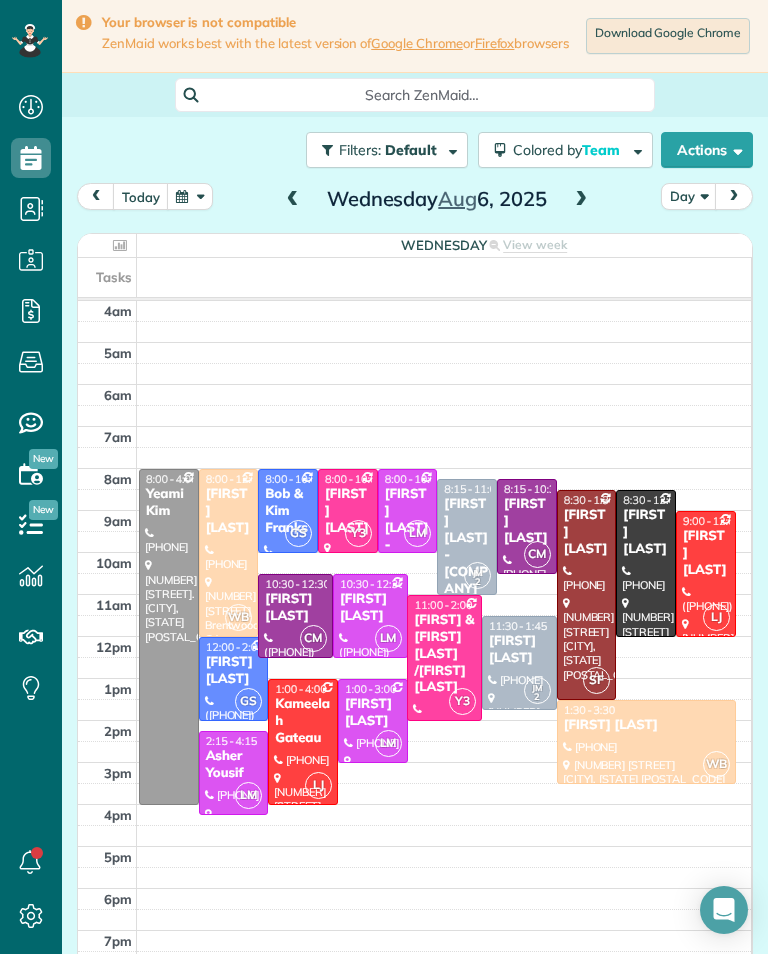 click at bounding box center [444, 395] 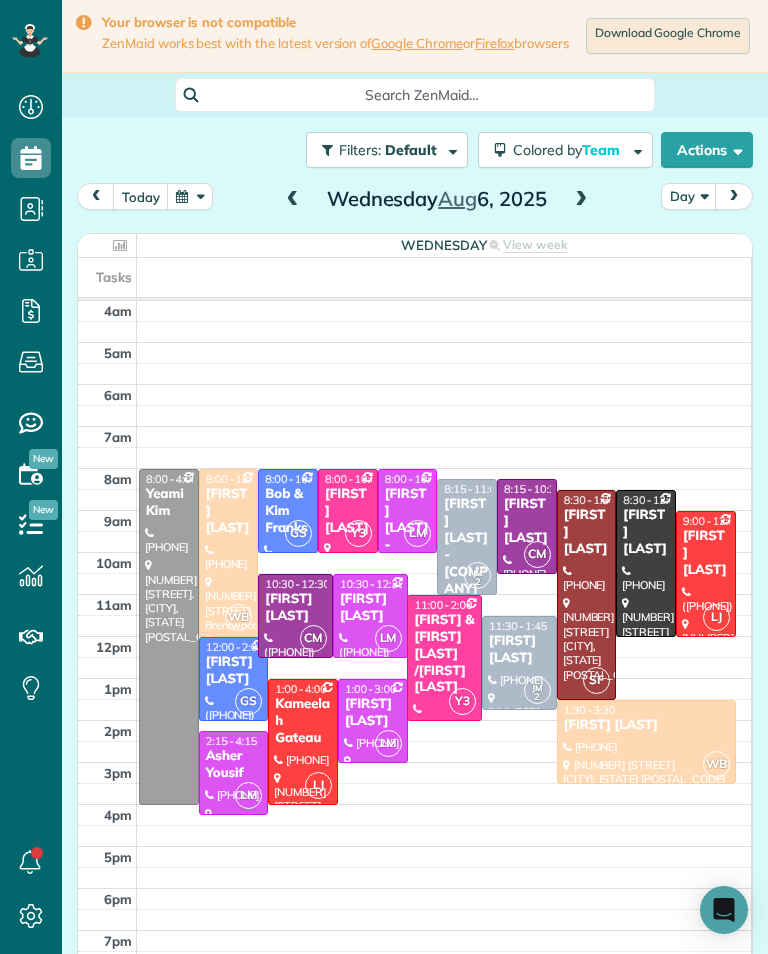 scroll, scrollTop: 985, scrollLeft: 62, axis: both 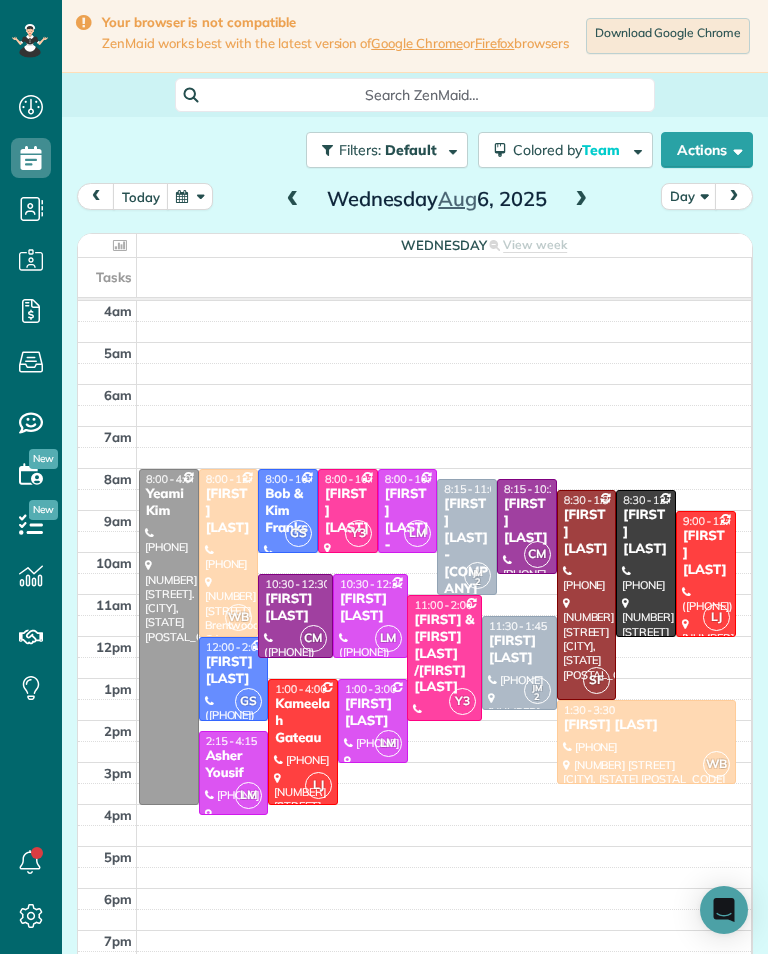 click at bounding box center [190, 196] 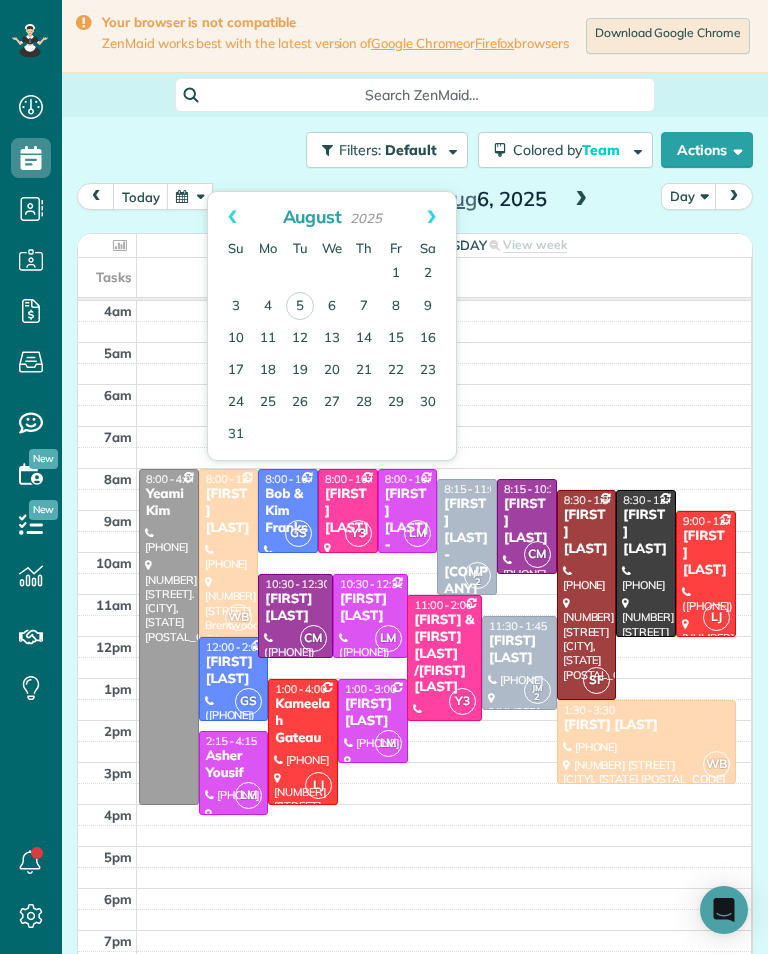 click on "Prev" at bounding box center (232, 217) 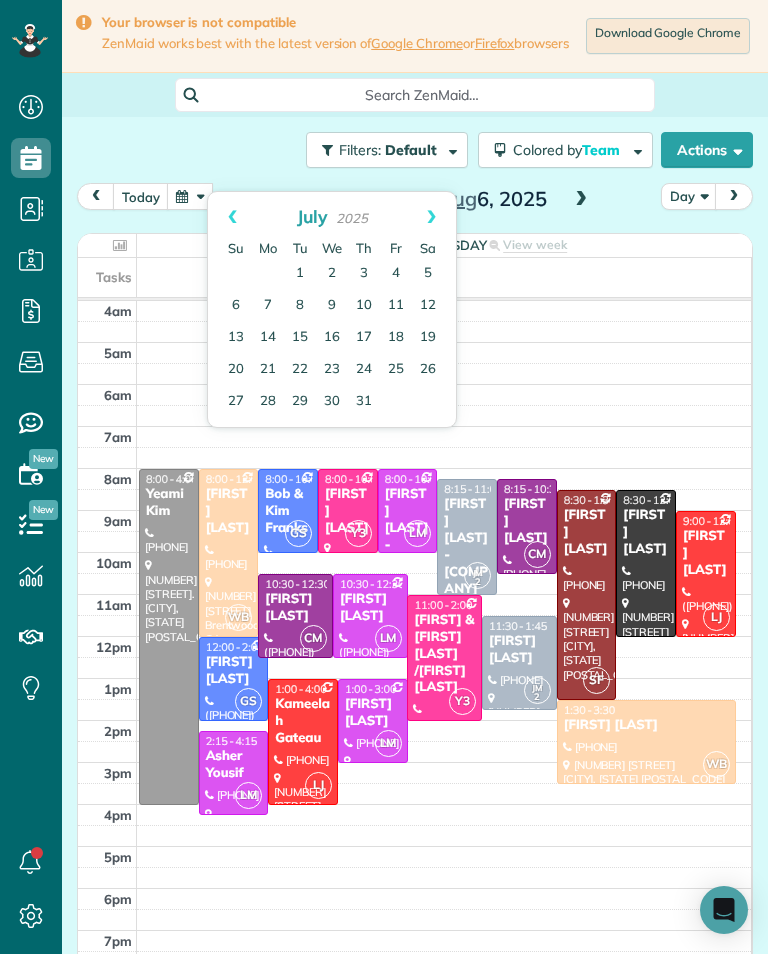 click on "23" at bounding box center (332, 370) 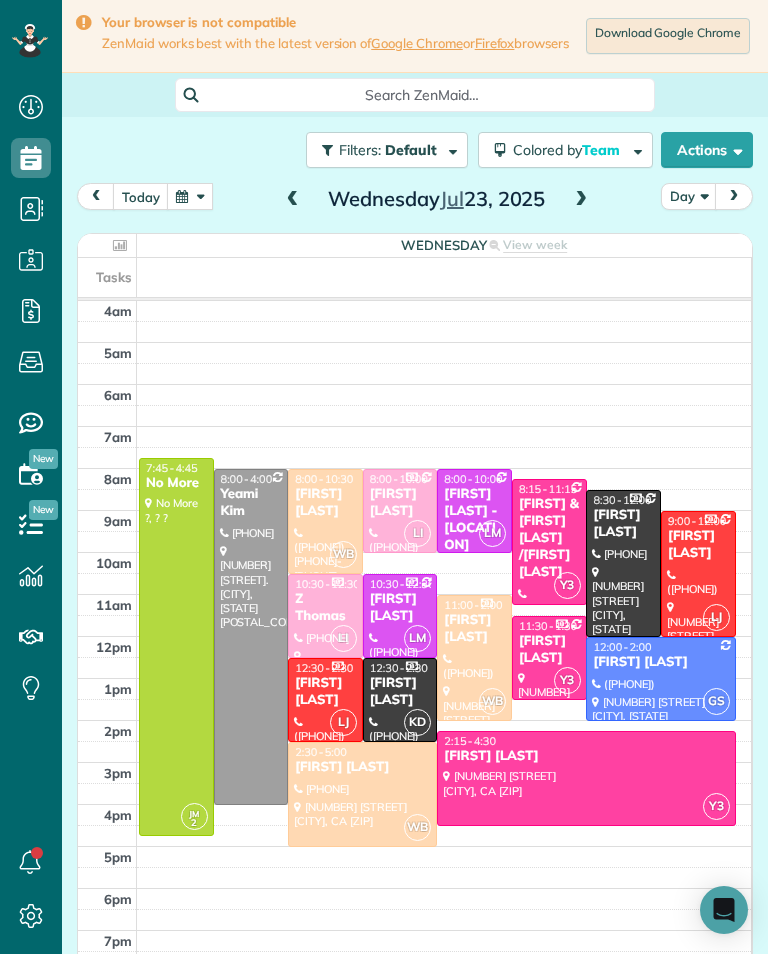 click at bounding box center (474, 658) 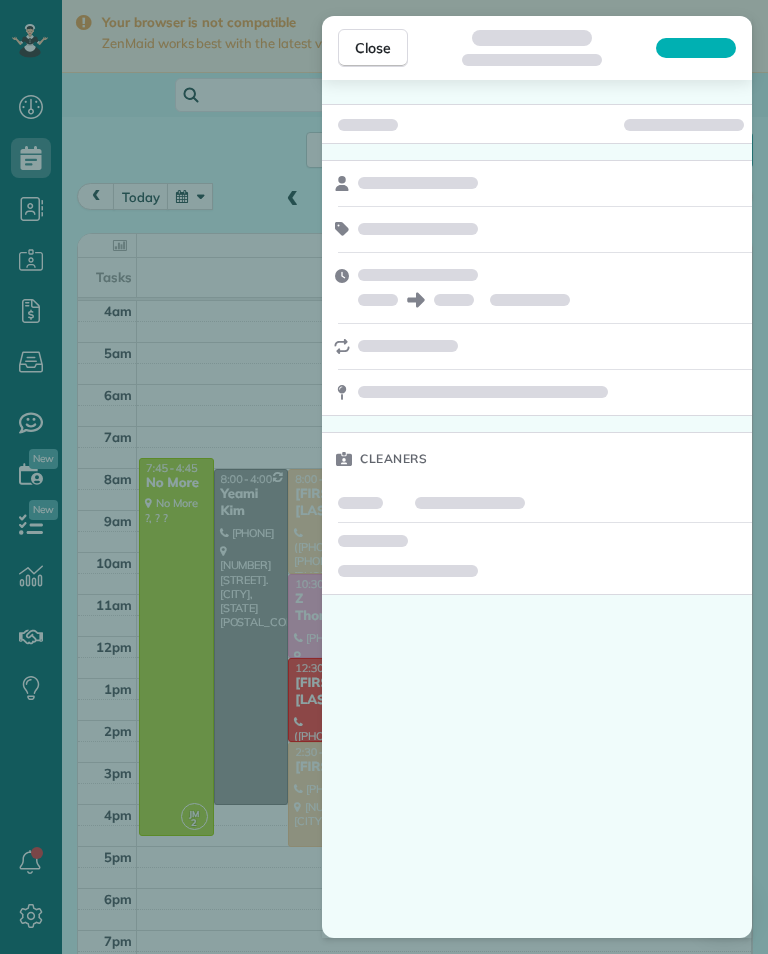 click on "Close   Cleaners" at bounding box center (384, 477) 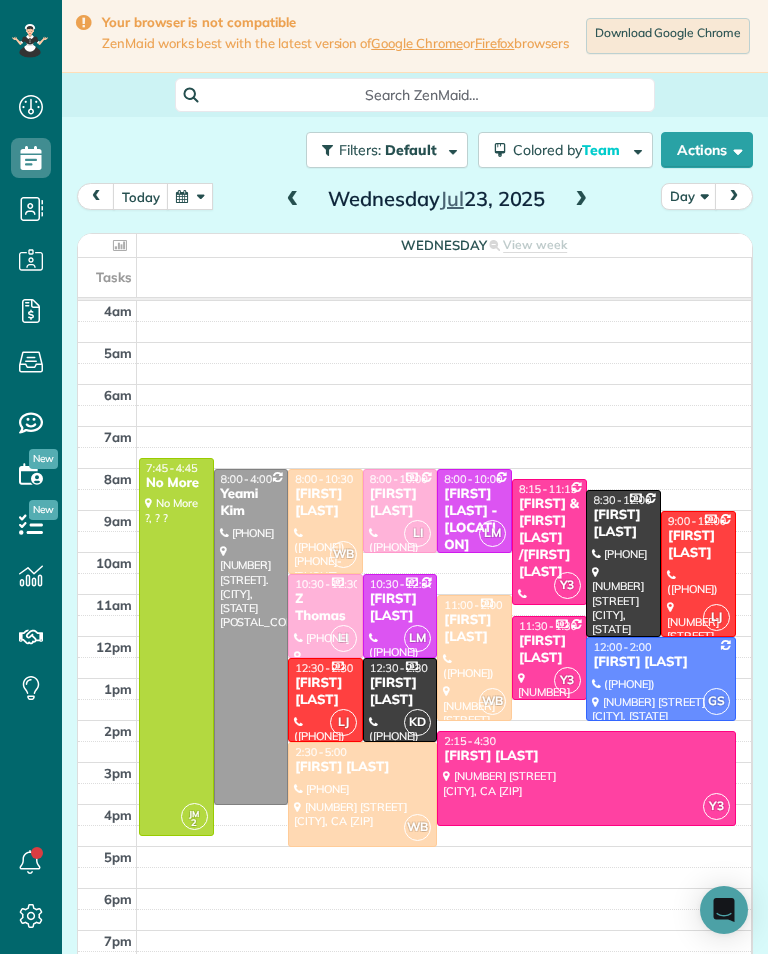 click at bounding box center [190, 196] 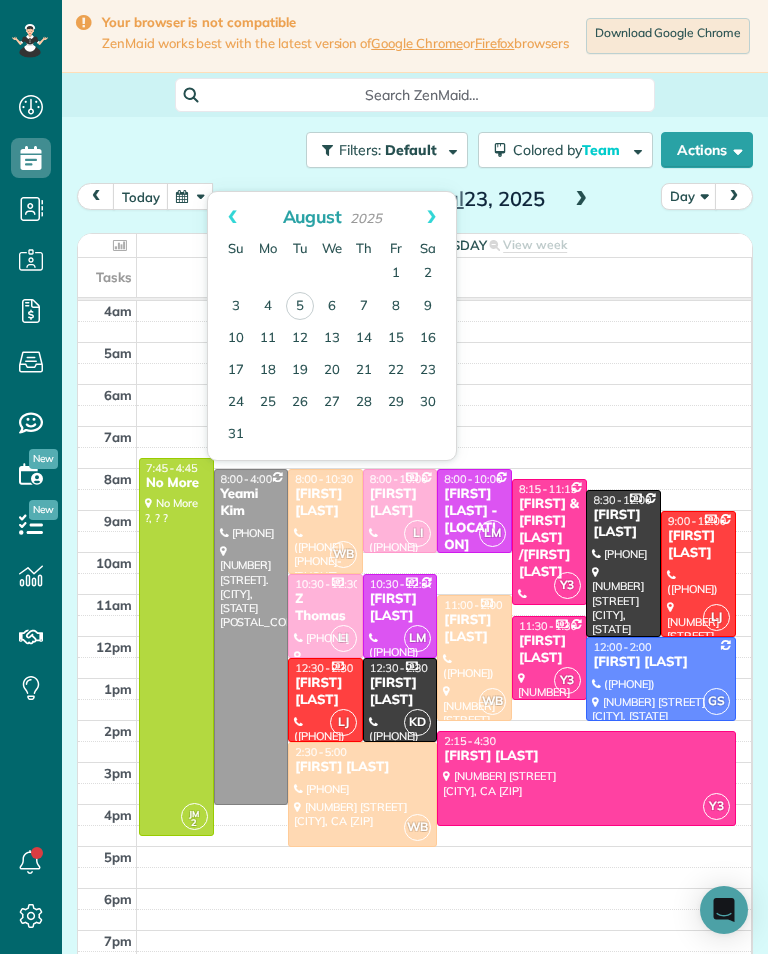 click on "Prev" at bounding box center [232, 217] 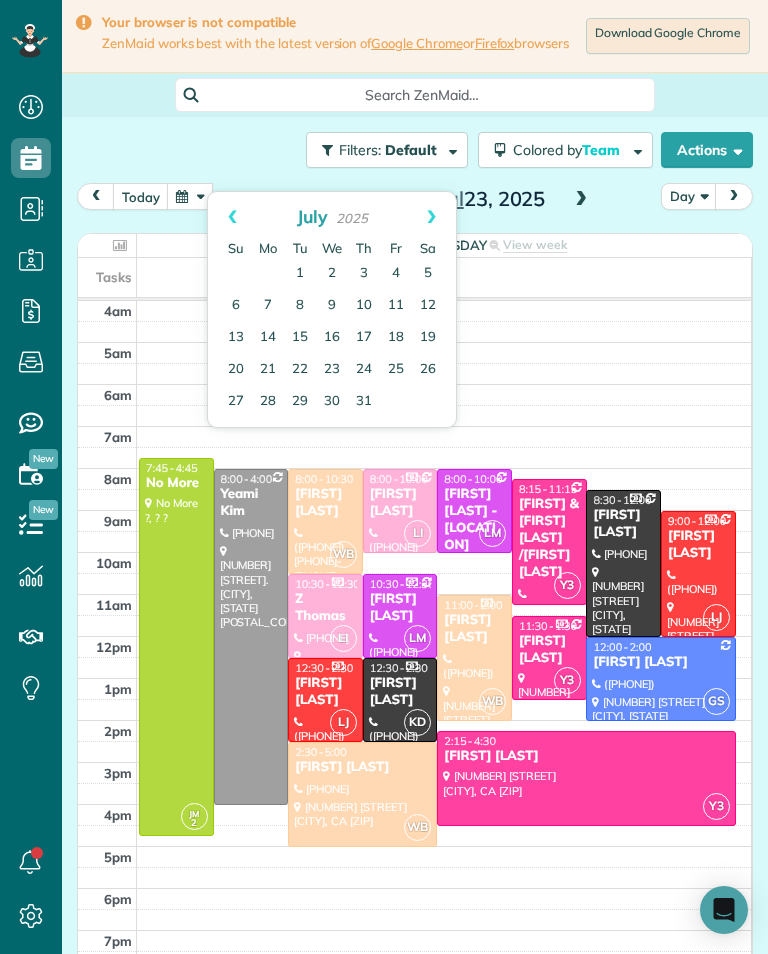 click on "9" at bounding box center [332, 306] 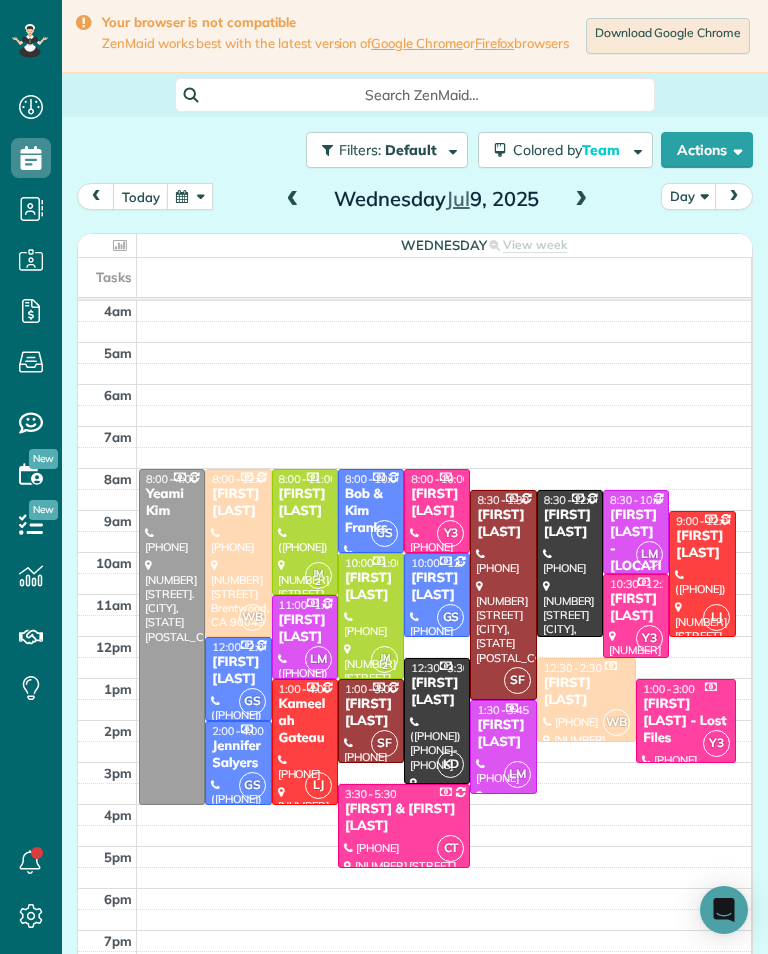 click on "[FIRST] [LAST]" at bounding box center [586, 692] 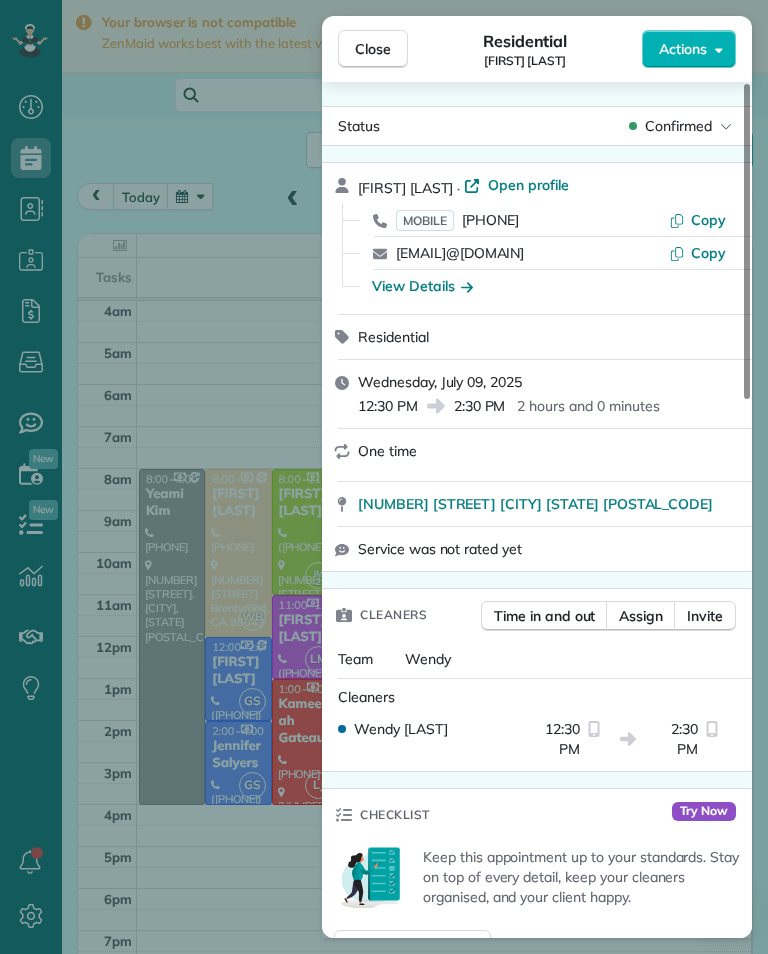 click on "MOBILE [PHONE]" at bounding box center (457, 220) 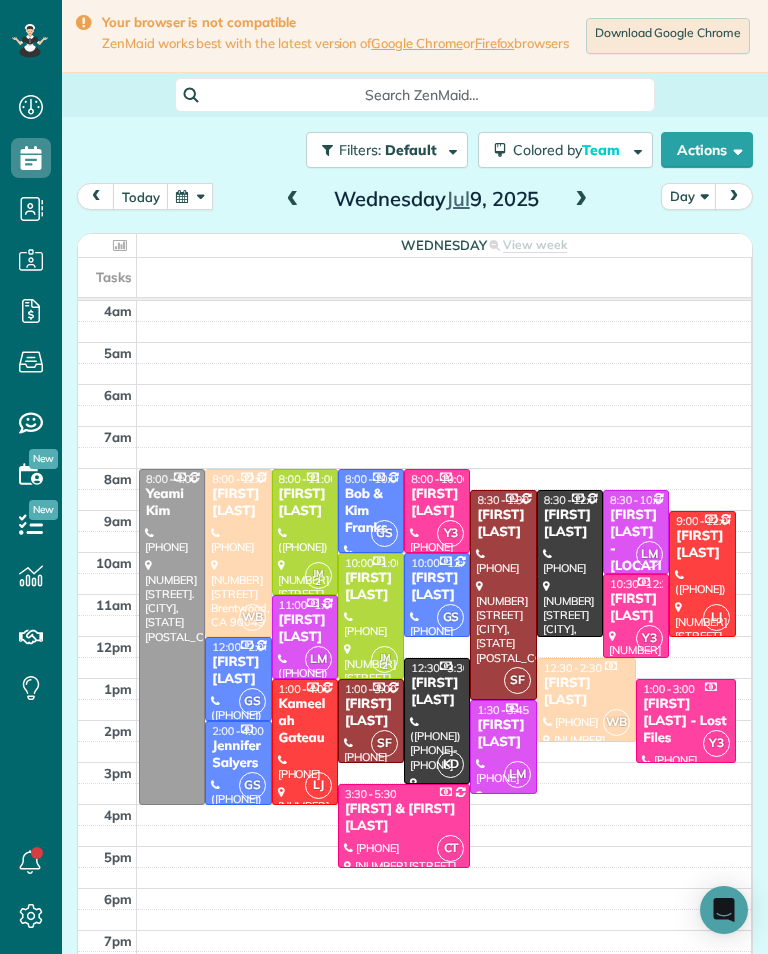click at bounding box center (444, 941) 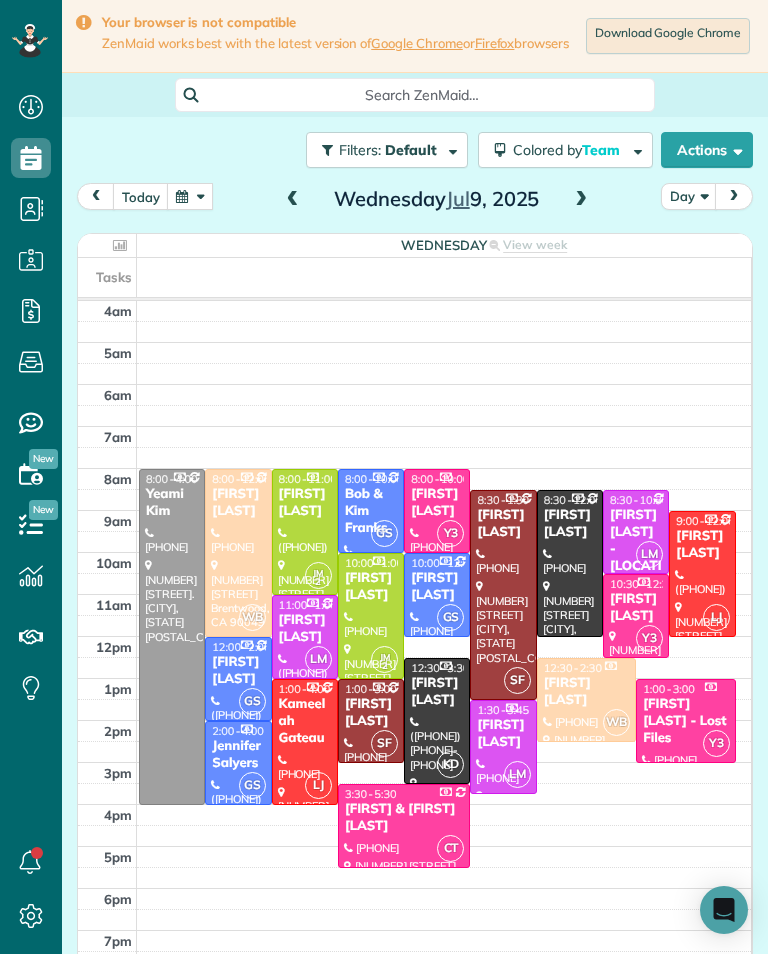 scroll, scrollTop: 985, scrollLeft: 62, axis: both 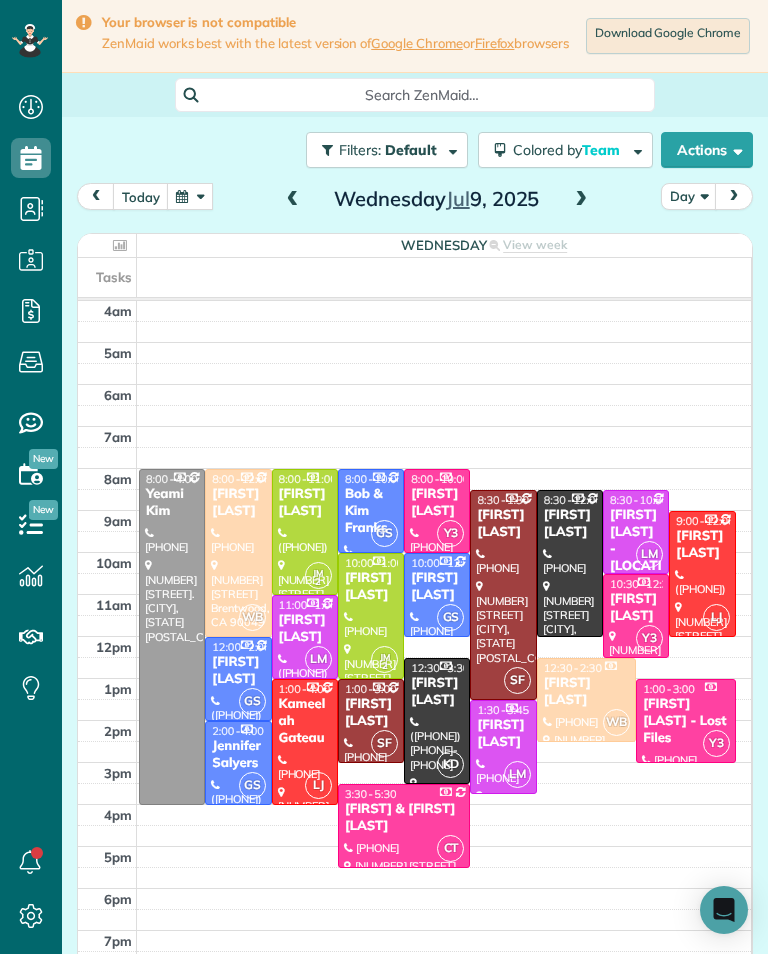 click at bounding box center [371, 616] 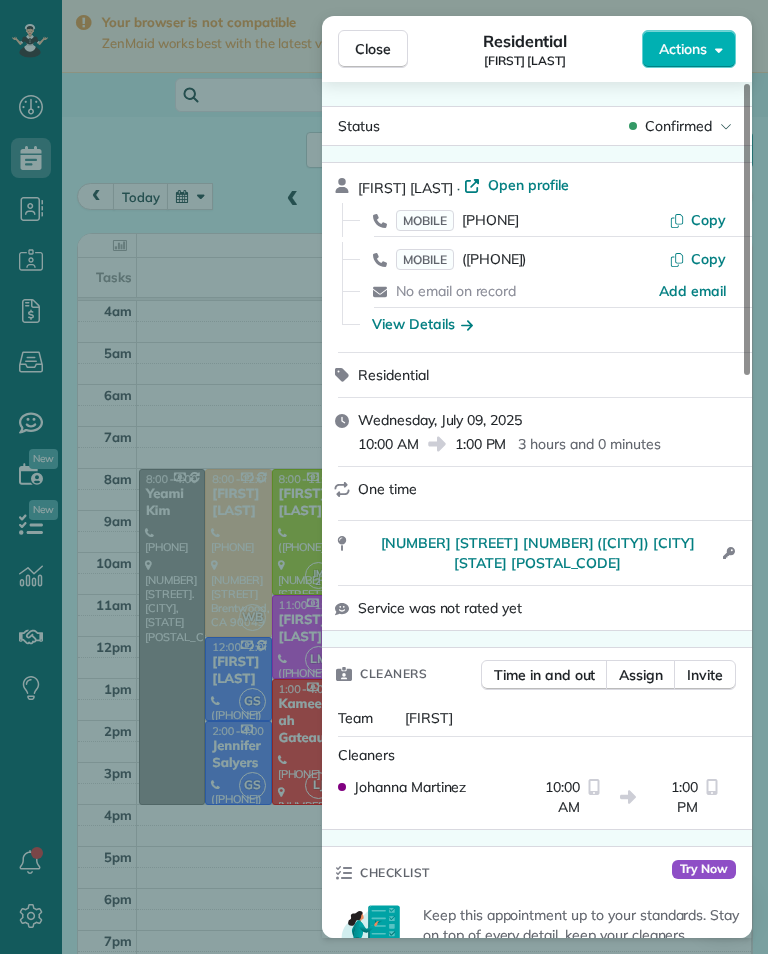 click on "([PHONE])" at bounding box center (494, 259) 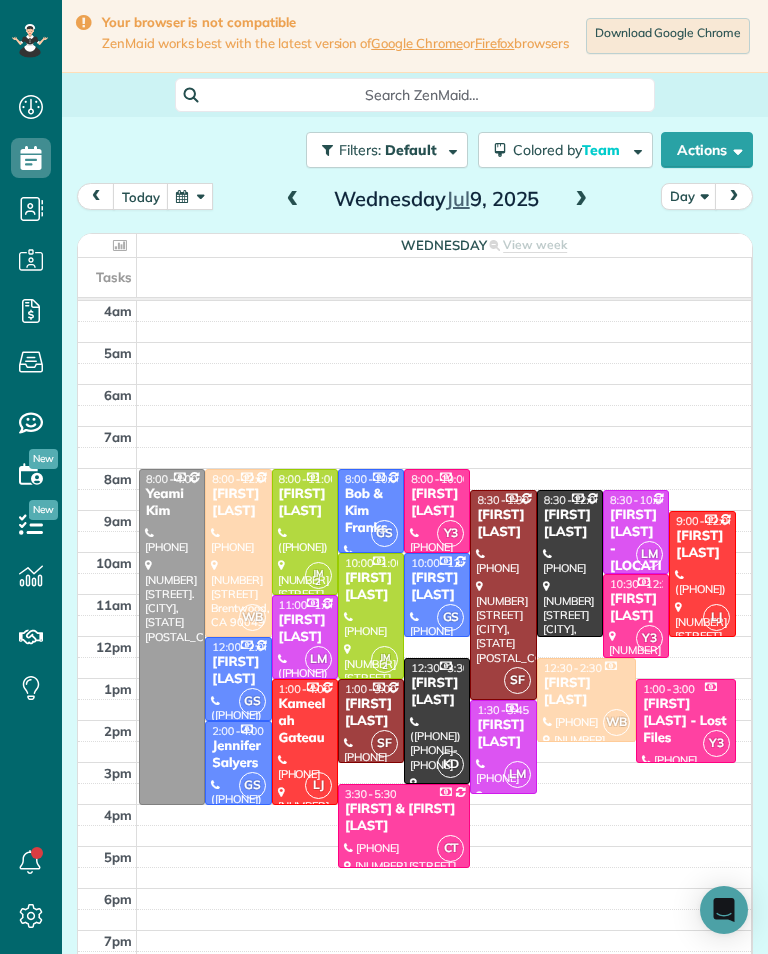 click on "today" at bounding box center (141, 196) 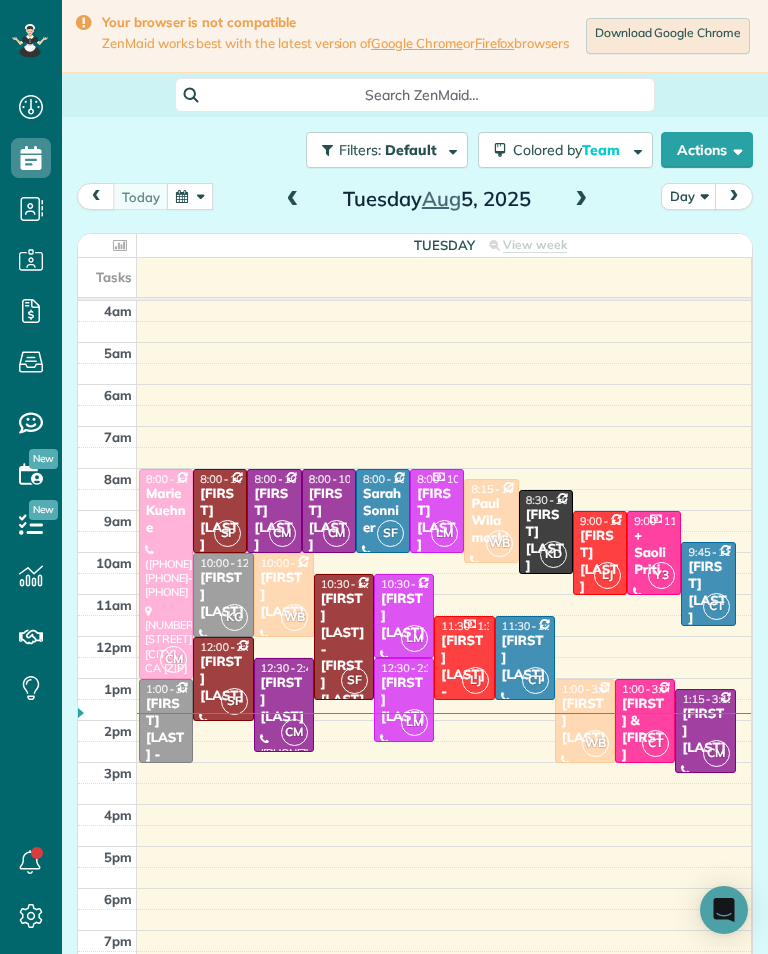 click at bounding box center [581, 200] 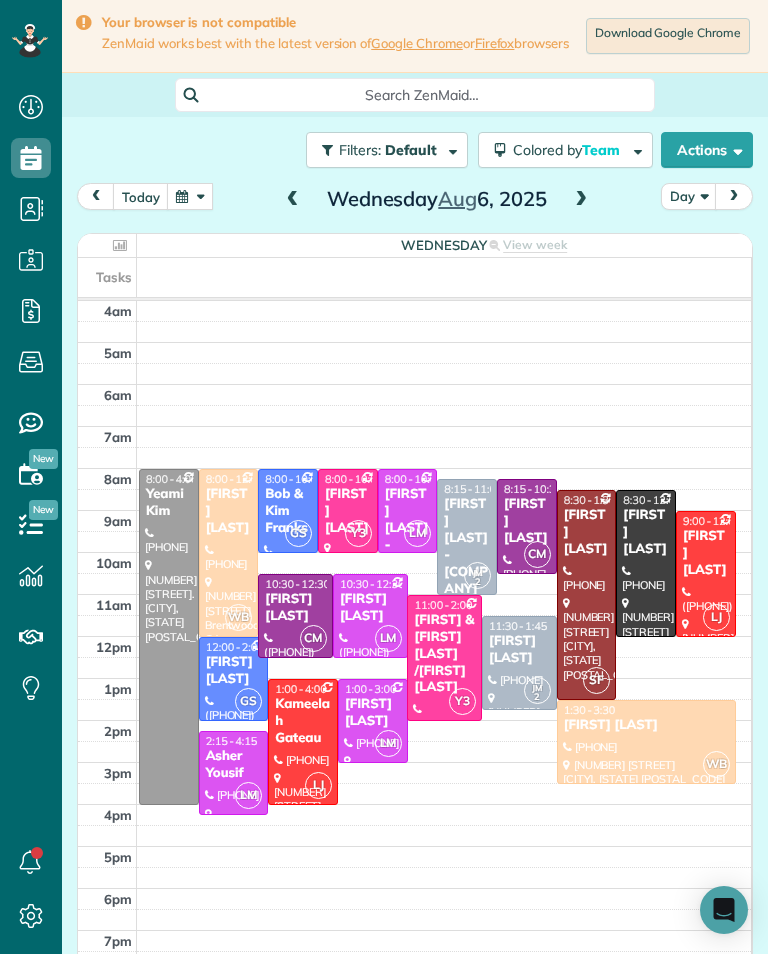 click on "[FIRST] [LAST] - [COMPANY]" at bounding box center (467, 546) 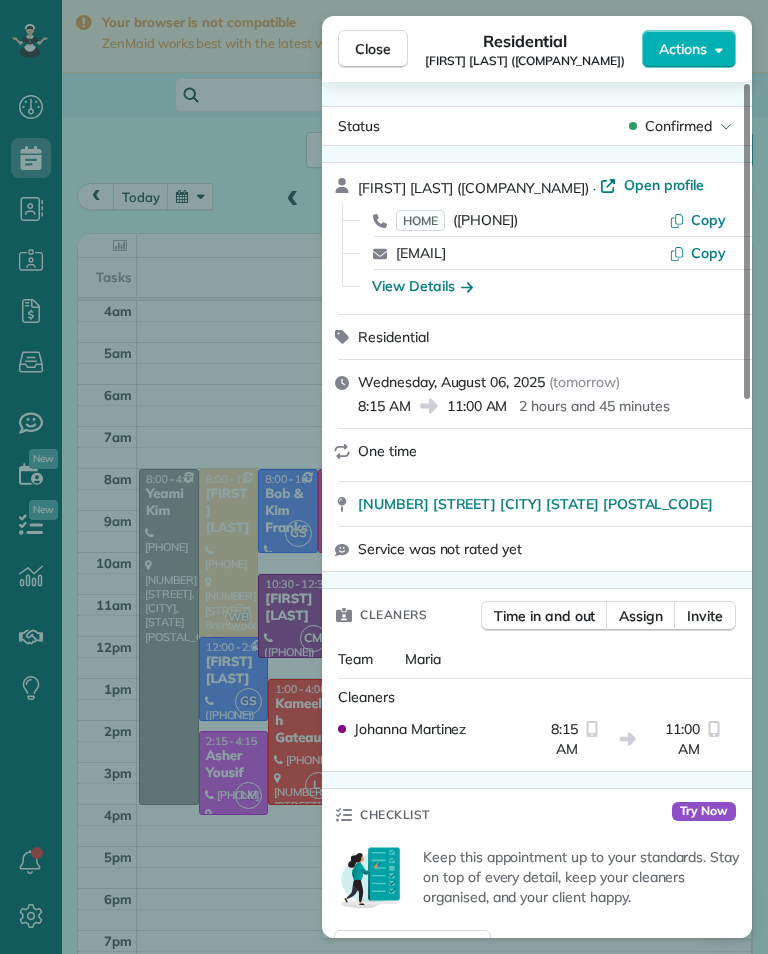 click on "Close Residential [FIRST] [LAST] (Compass) Actions Status Confirmed [FIRST] [LAST] (Compass) · Open profile HOME ([PHONE]) Copy [EMAIL] Copy View Details Residential Wednesday, August 06, 2025 ( tomorrow ) 8:15 AM 11:00 AM 2 hours and 45 minutes One time [NUMBER] [STREET] [CITY] CA [ZIP] Service was not rated yet Cleaners Time in and out Assign Invite Team Maria  Cleaners Johanna   [LAST] 8:15 AM 11:00 AM Checklist Try Now Keep this appointment up to your standards. Stay on top of every detail, keep your cleaners organised, and your client happy. Assign a checklist Watch a 5 min demo Billing Billing actions Service Service Price (1x $0.00) $0.00 Add an item Overcharge $0.00 Discount $0.00 Coupon discount - Primary tax - Secondary tax - Total appointment price $0.00 Tips collected $0.00 Mark as paid Total including tip $0.00 Get paid online in no-time! Send an invoice and reward your cleaners with tips Charge customer credit card Appointment custom fields Key # - Work items Notes 0 Customer" at bounding box center [384, 477] 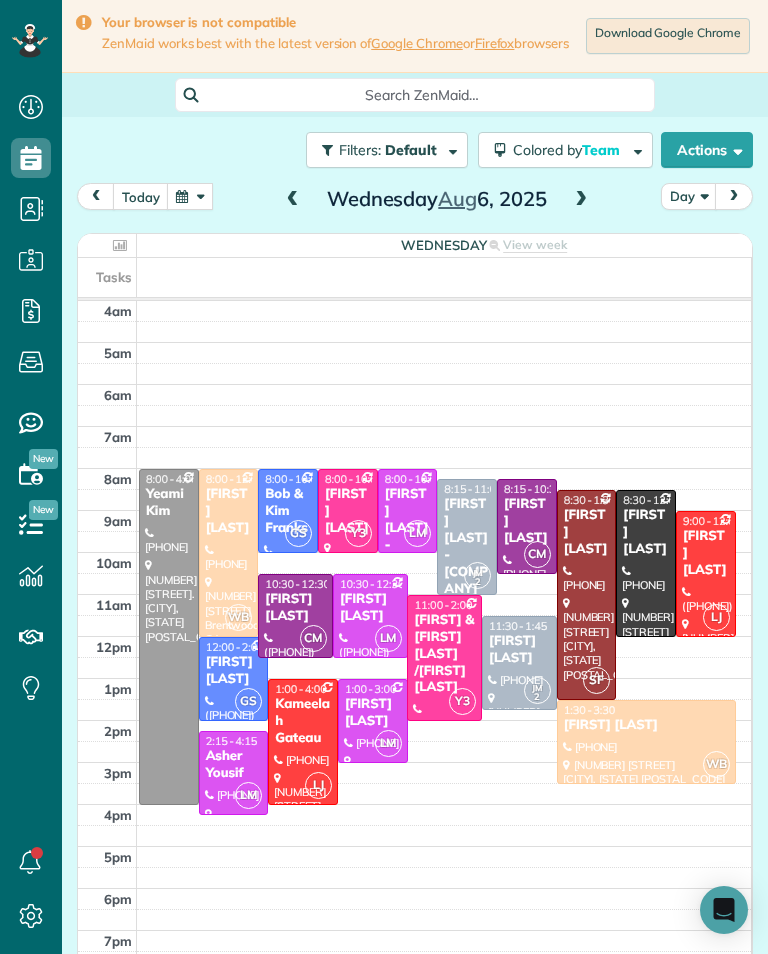 click on "[FIRST] [LAST]" at bounding box center [519, 650] 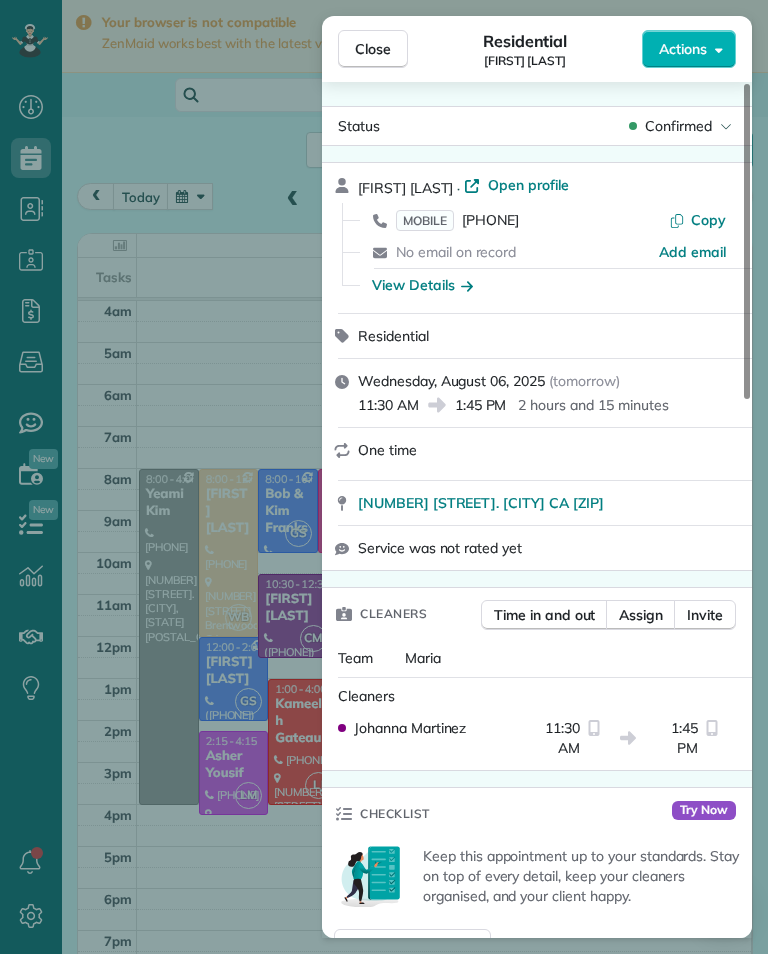 click on "Close Residential [LAST] Actions Status Confirmed [LAST] · Open profile MOBILE ([PHONE]) Copy No email on record Add email View Details Residential [DAY], [MONTH] [DATE], [YEAR] ( [RELATIVE_DATE] ) [TIME] [TIME] [DURATION] One time [NUMBER] [STREET] [CITY] [STATE] [POSTAL_CODE] Service was not rated yet Cleaners Time in and out Assign Invite Team [FIRST] [LAST] Cleaners [FIRST] [LAST] [TIME] [TIME] Checklist Try Now Keep this appointment up to your standards. Stay on top of every detail, keep your cleaners organised, and your client happy. Assign a checklist Watch a 5 min demo Billing Billing actions Service Service Price (1x $[PRICE]) $[PRICE] Add an item Overcharge $[PRICE] Discount $[PRICE] Coupon discount - Primary tax - Secondary tax - Total appointment price $[PRICE] Tips collected $[PRICE] Mark as paid Total including tip $[PRICE] Get paid online in no-time! Send an invoice and reward your cleaners with tips Charge customer credit card Appointment custom fields Key # - Work items No work items to display Notes 0" at bounding box center [384, 477] 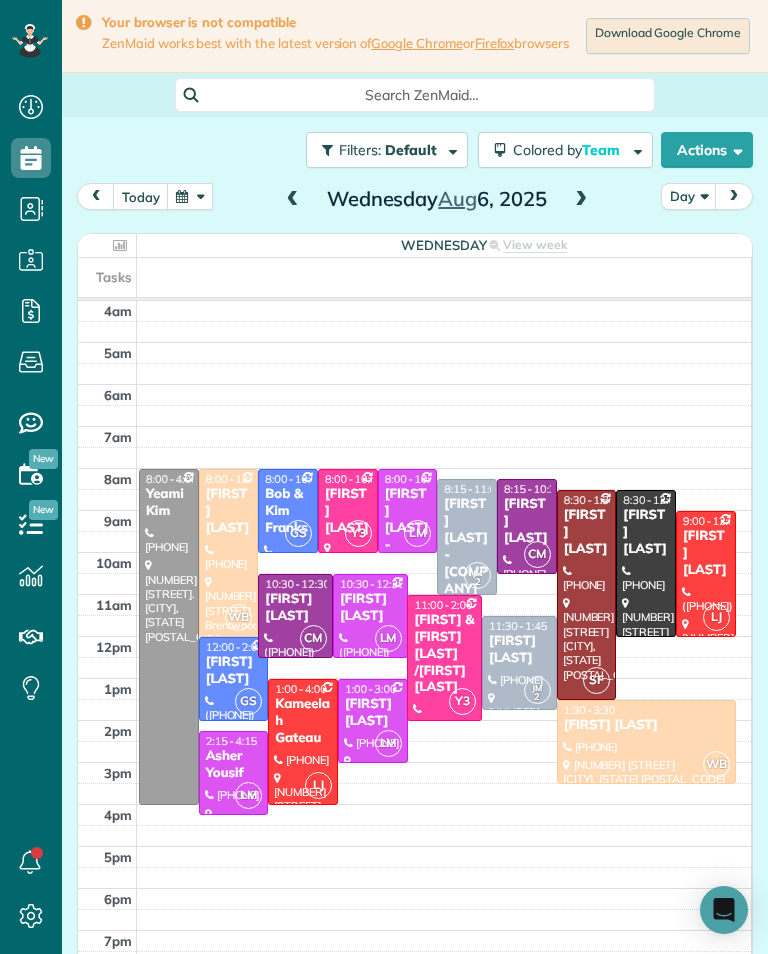 click at bounding box center [581, 200] 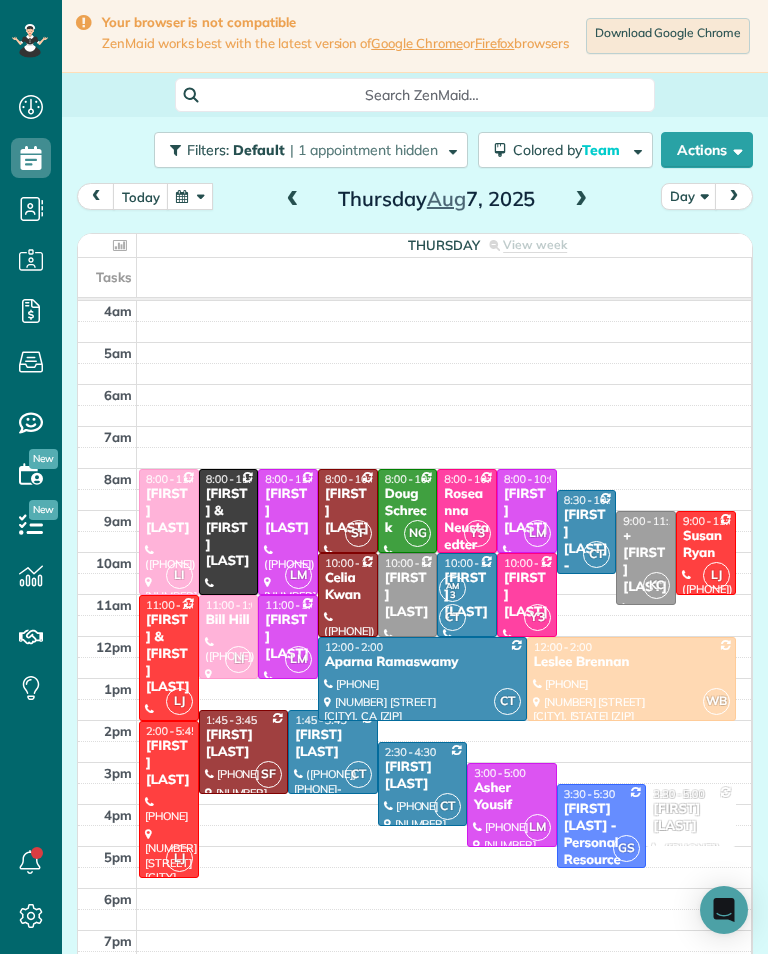 click at bounding box center (581, 200) 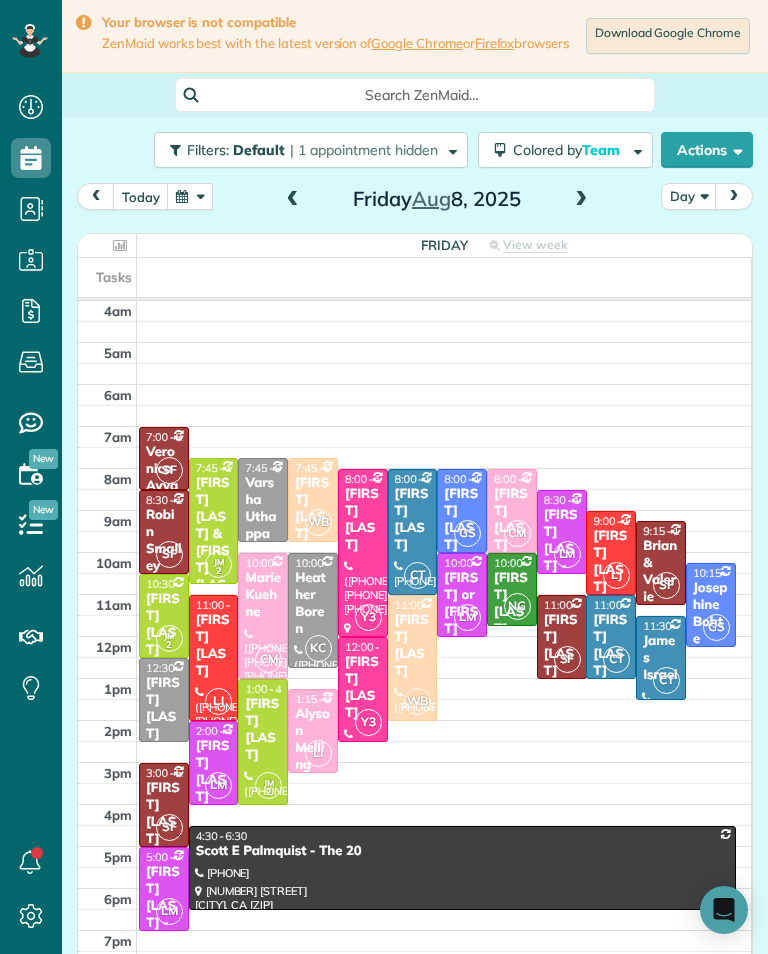 click on "today   Day Friday  Aug  8, 2025 Friday
View week $3,540.00 64.5  Man Hours 31  Appointments 0% Paid 90% Assigned Tasks 4am 5am 6am 7am 8am 9am 10am 11am 12pm 1pm 2pm 3pm 4pm 5pm 6pm 7pm 8pm SF 7:00 - 8:30 [FIRST] [LAST] - Under Car ([PHONE]) [NUMBER] [STREET] [CITY], [STATE] [ZIP] JM 2 7:45 - 10:45 [FIRST] [LAST] & [FIRST] [LAST] ([PHONE]) [NUMBER] [STREET] [CITY], [STATE] [ZIP] 7:45 - 9:45 [FIRST] [LAST] ([PHONE]) [NUMBER] [STREET] [CITY], [STATE] [ZIP] WB 7:45 - 9:45 [FIRST] [LAST] ([PHONE]) [NUMBER] [STREET] [CITY], [STATE] [ZIP] Y3 8:00 - 12:00 [FIRST] [LAST] ([PHONE]) [NUMBER] [STREET] [CITY], [STATE] [ZIP] CT 8:00 - 11:00 [FIRST] [LAST] ([PHONE]) [NUMBER] [STREET] [CITY], [STATE] [ZIP] GS 8:00 - 10:00 [FIRST] [LAST] ([PHONE]) [NUMBER] [STREET], [CITY], [STATE] [ZIP] CM 8:00 - 10:00 [FIRST] [LAST] ([PHONE]) [NUMBER] [STREET] [CITY], [STATE] [ZIP] SF 8:30 - 10:30 [FIRST] [LAST] ([PHONE]) [NUMBER] [STREET] [CITY], [STATE] [ZIP] LM 8:30 - 10:30" at bounding box center [415, 585] 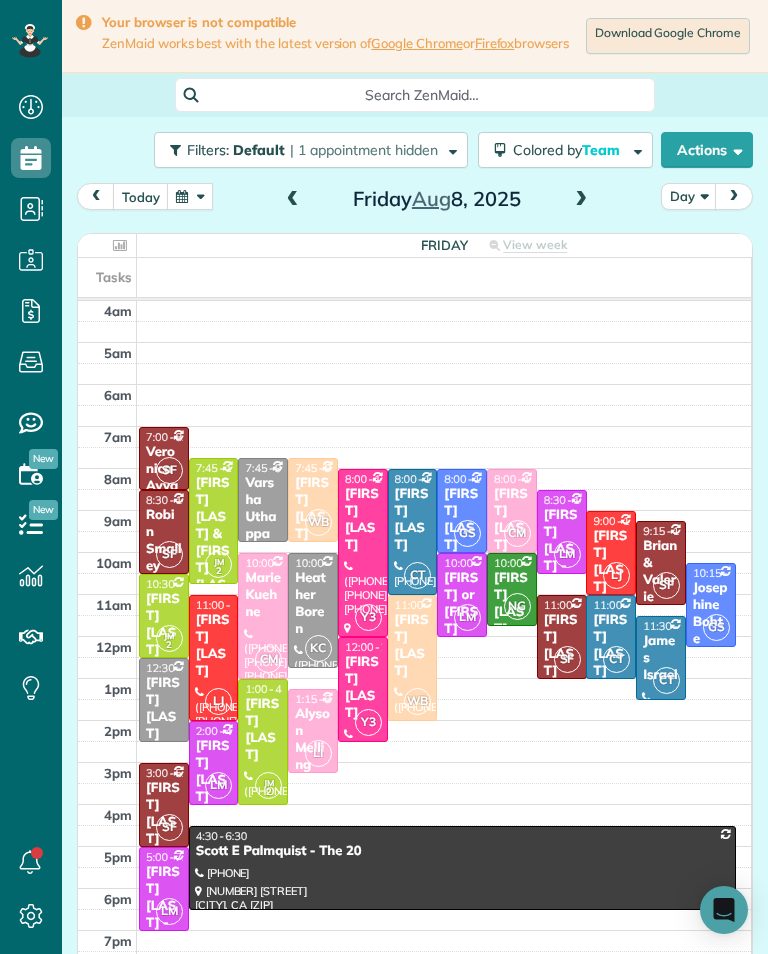 click at bounding box center (293, 200) 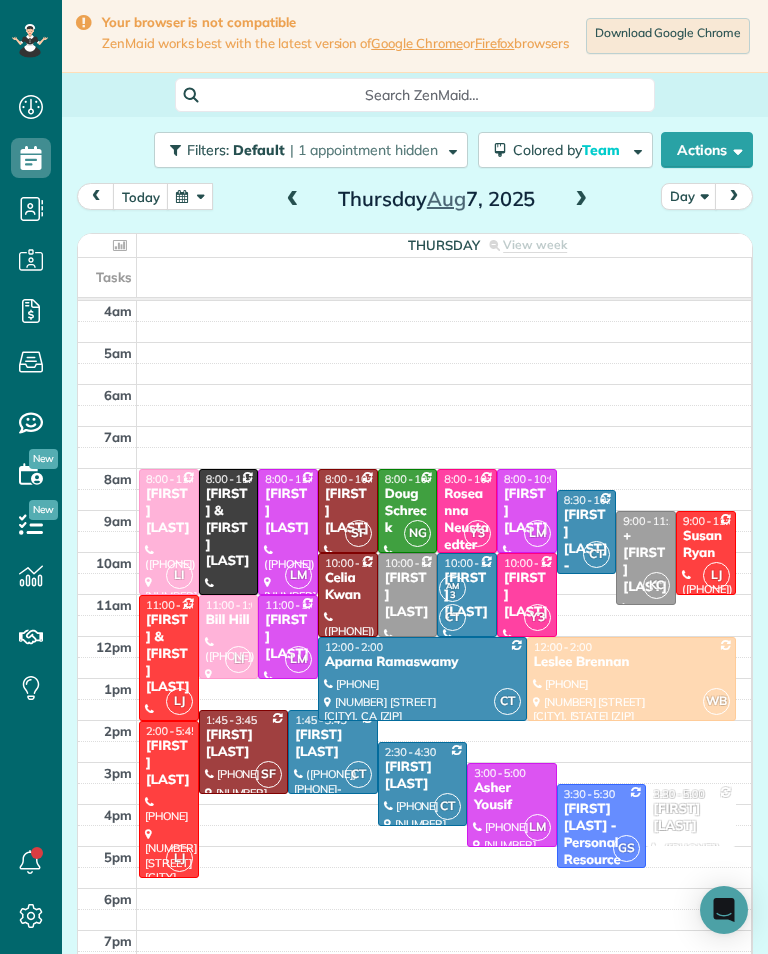 click at bounding box center (190, 196) 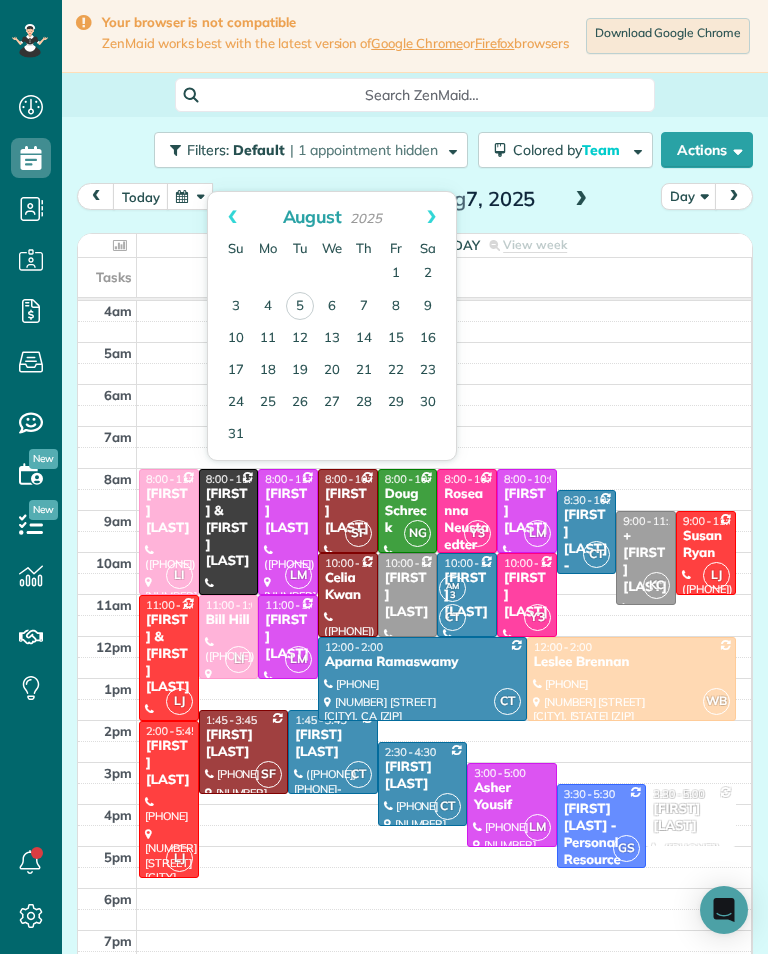 click on "11" at bounding box center (268, 339) 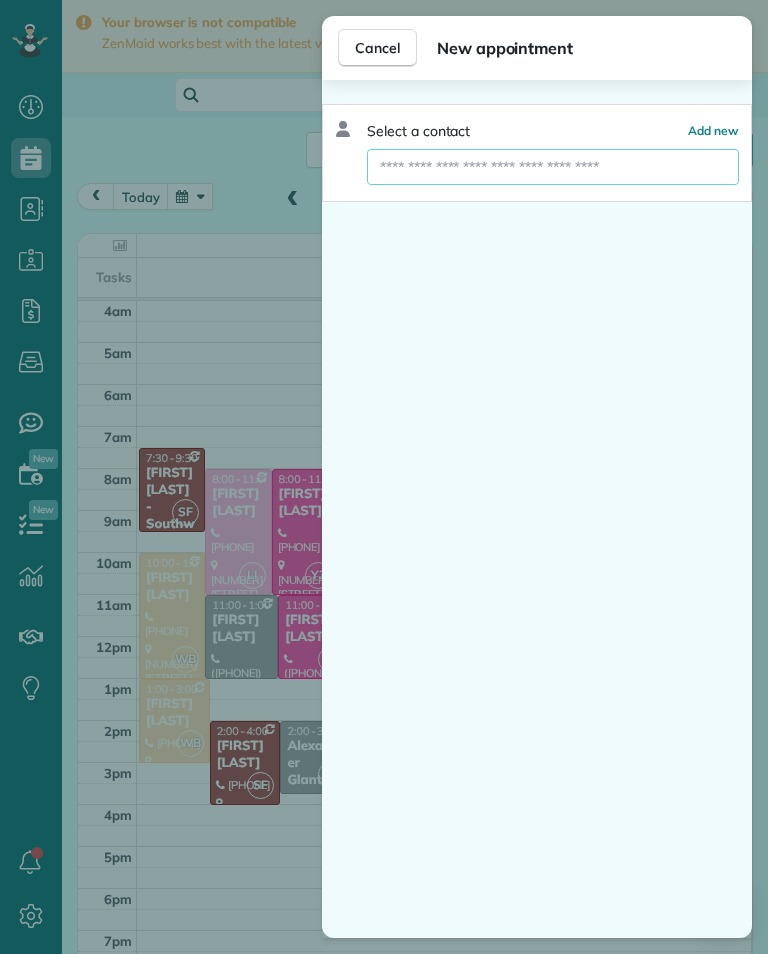 click at bounding box center (553, 167) 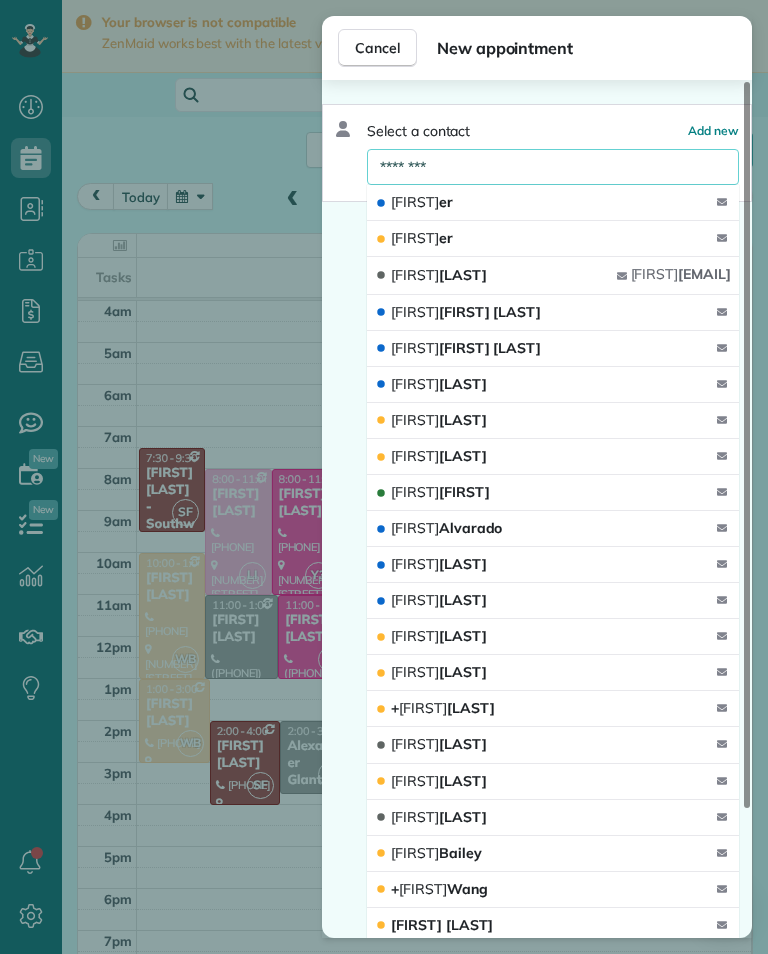 type on "**********" 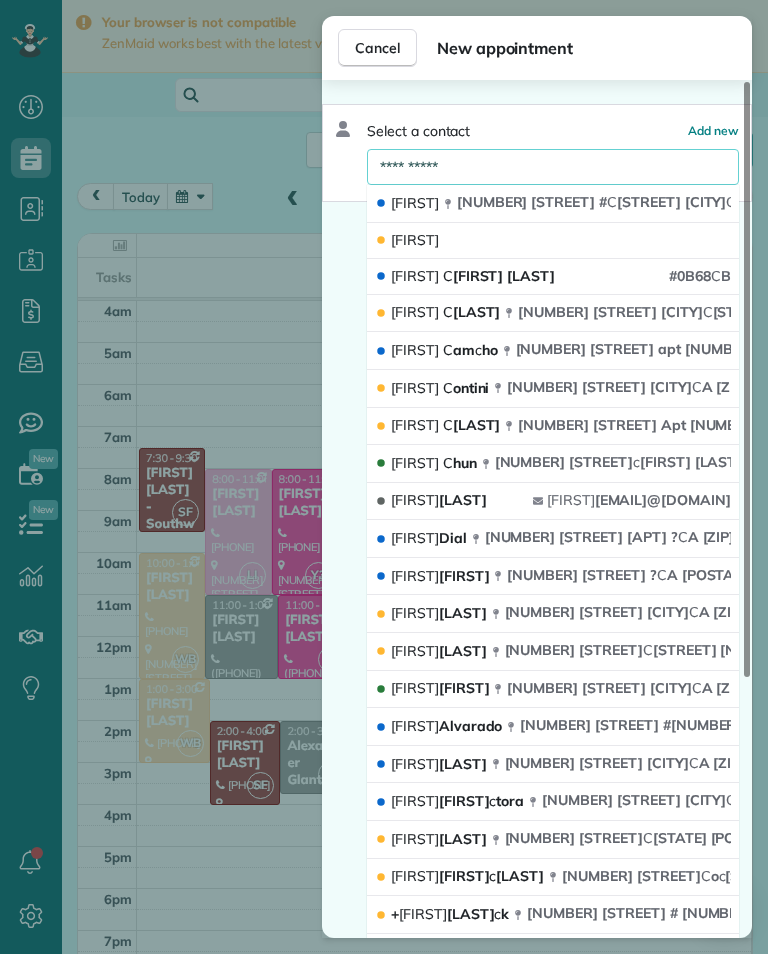 click on "[FIRST] [LAST]" at bounding box center [434, 463] 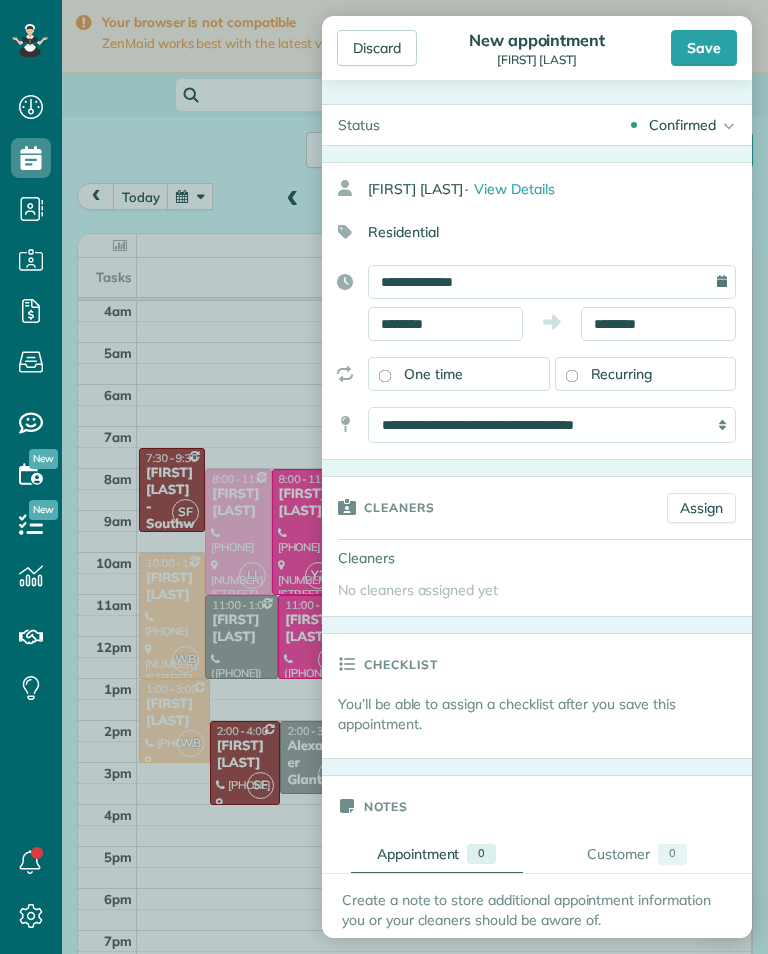 click on "Assign" at bounding box center [701, 508] 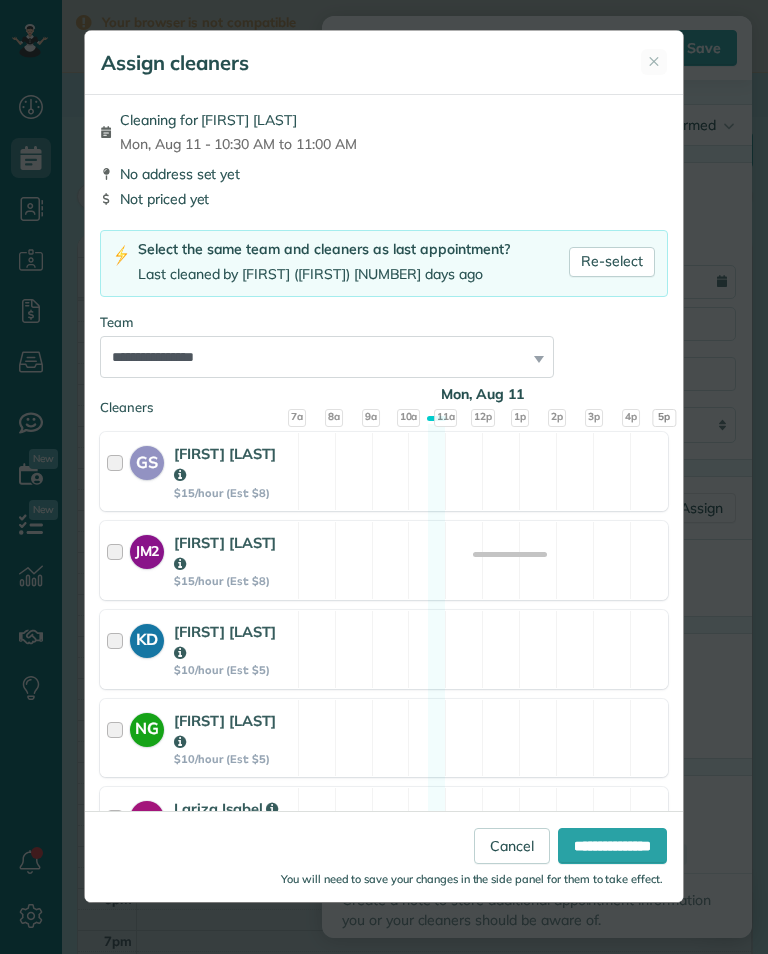 click on "Re-select" at bounding box center (612, 262) 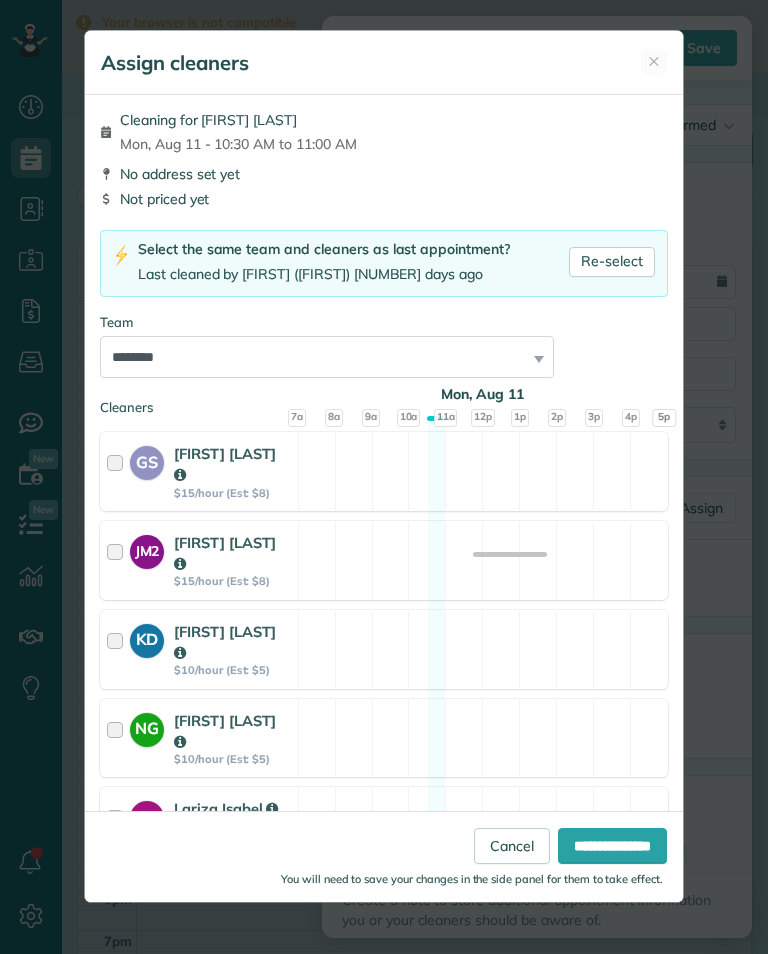 click on "**********" at bounding box center [612, 846] 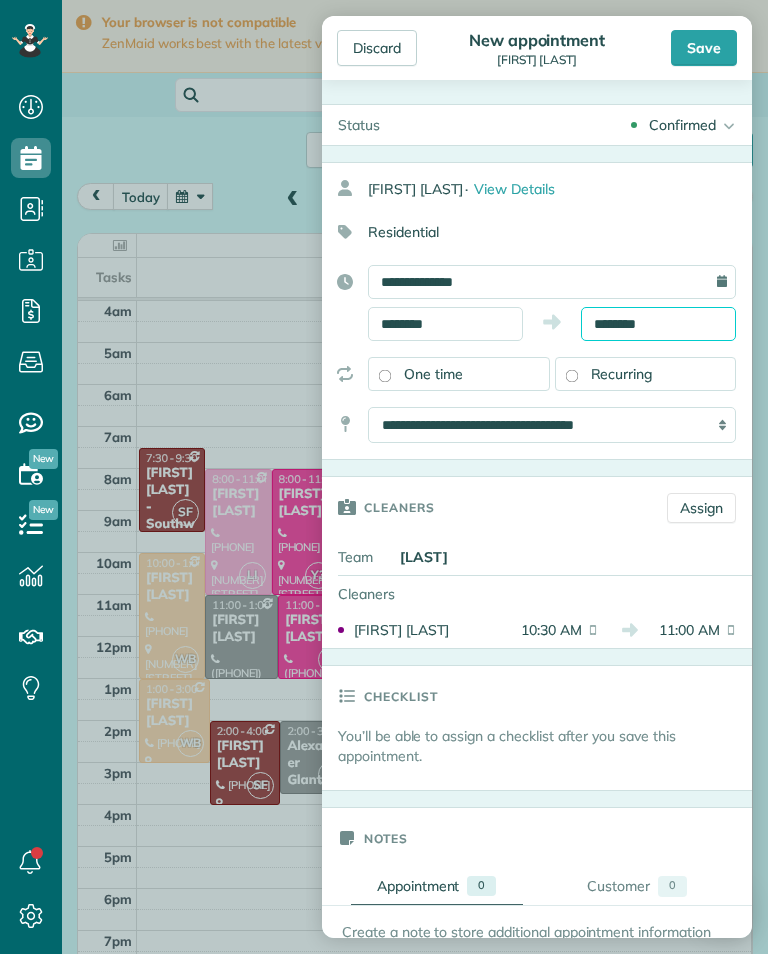 click on "********" at bounding box center [658, 324] 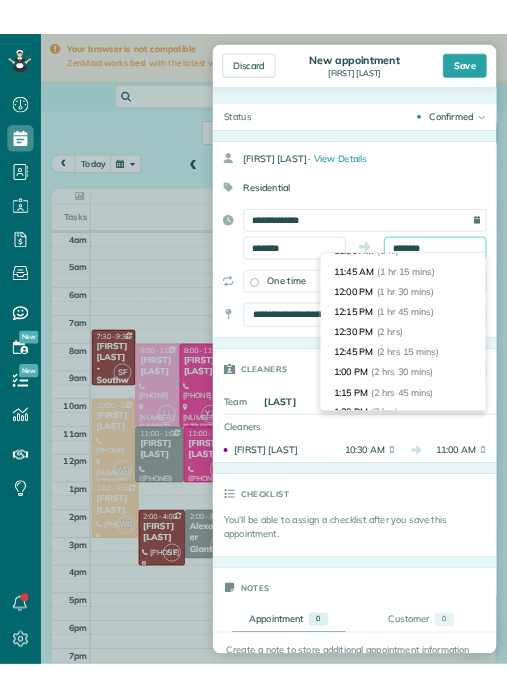 scroll, scrollTop: 185, scrollLeft: 0, axis: vertical 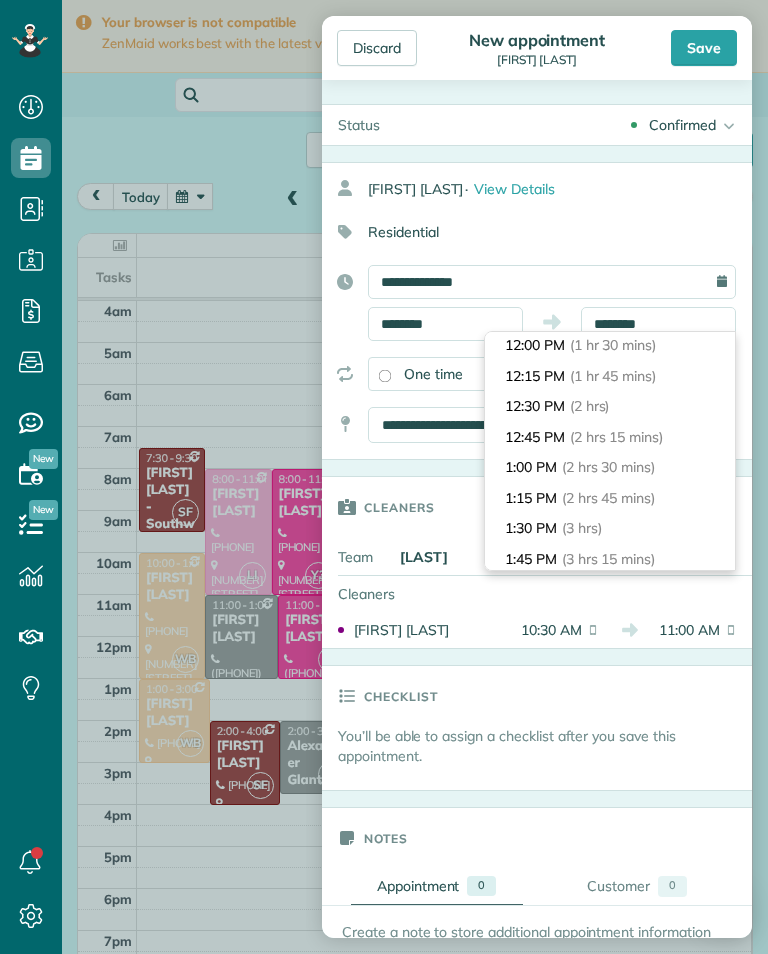 click on "[TIME] ([DURATION])" at bounding box center [610, 406] 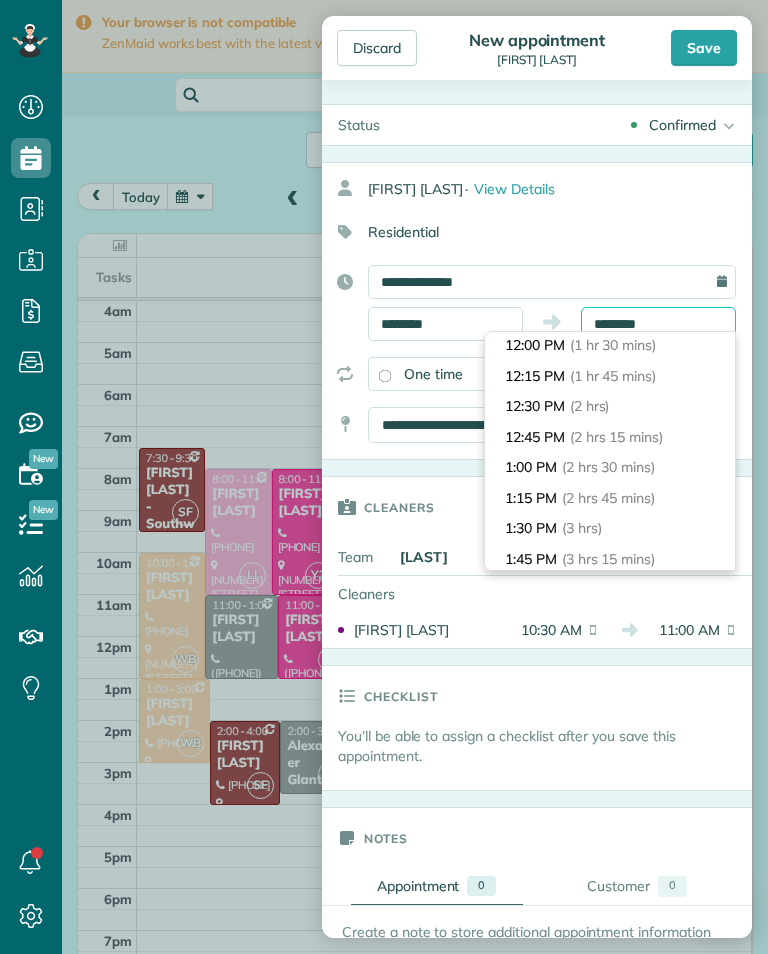 type on "********" 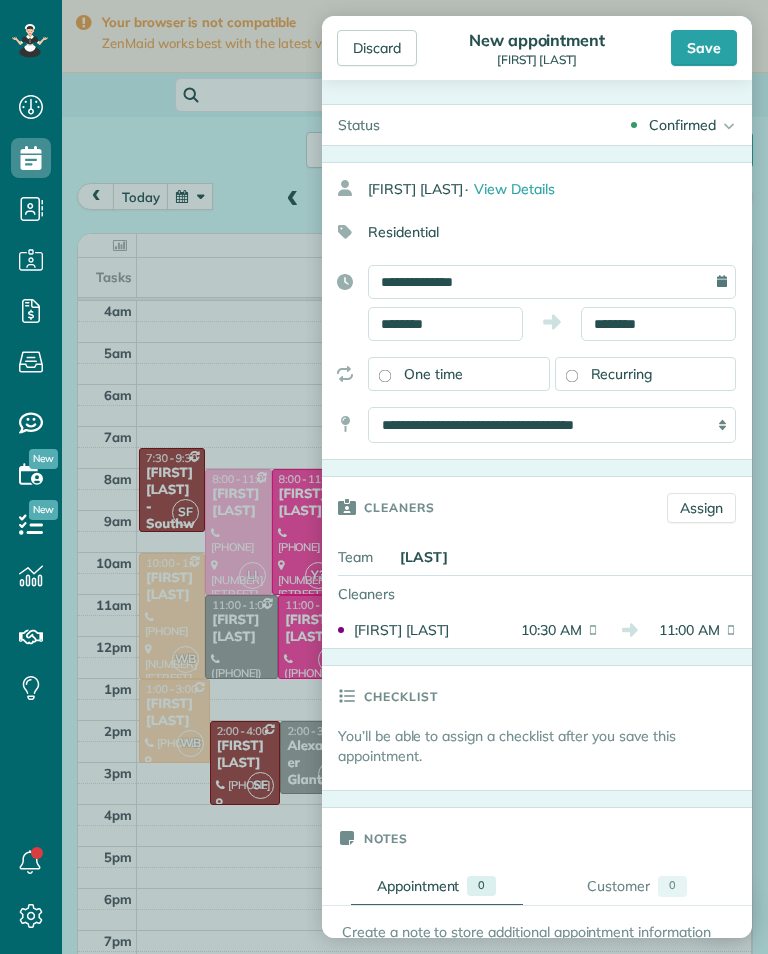 click on "Save" at bounding box center [704, 48] 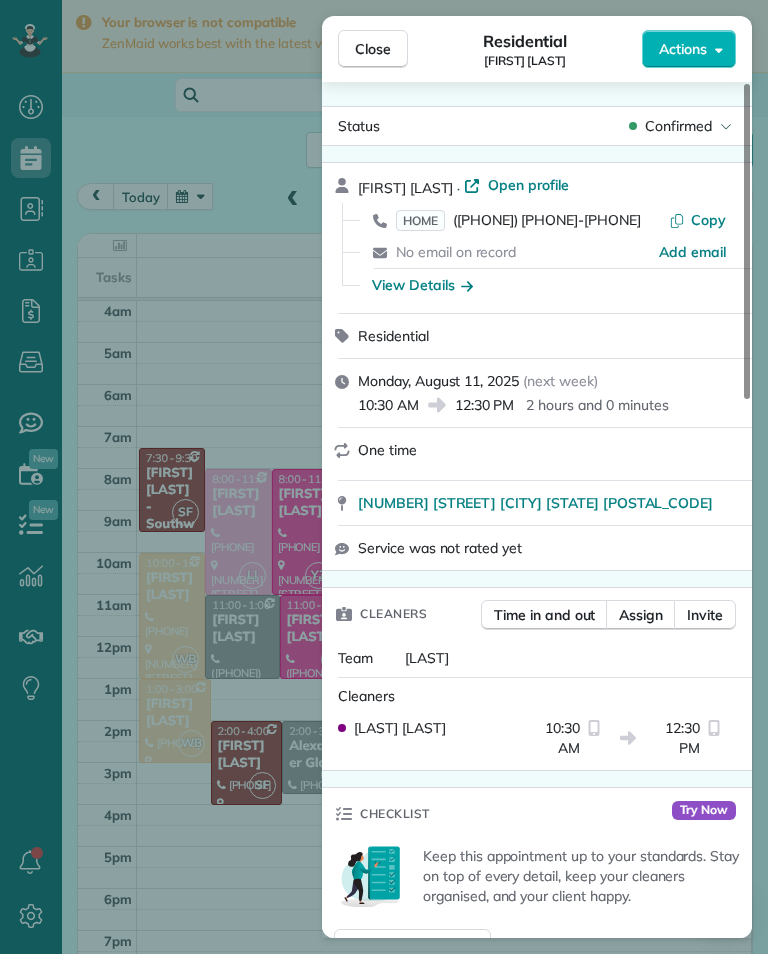click on "Close Residential [FIRST] [LAST] Actions Status Confirmed [FIRST] [LAST] · Open profile HOME ([PHONE]) Copy No email on record Add email View Details Residential Monday, August 11, 2025 ( next week ) 10:30 AM 12:30 PM 2 hours and 0 minutes One time [NUMBER] [STREET] [CITY] [STATE] [ZIP] Service was not rated yet Cleaners Time in and out Assign Invite Team [FIRST] Cleaners [FIRST] [LAST] 10:30 AM 12:30 PM Checklist Try Now Keep this appointment up to your standards. Stay on top of every detail, keep your cleaners organised, and your client happy. Assign a checklist Watch a 5 min demo Billing Billing actions Service Service Price (1x $0.00) $0.00 Add an item Overcharge $0.00 Discount $0.00 Coupon discount - Primary tax - Secondary tax - Total appointment price $0.00 Tips collected $0.00 Mark as paid Total including tip $0.00 Get paid online in no-time! Send an invoice and reward your cleaners with tips Charge customer credit card Appointment custom fields Key # - Work items No work items to display Notes 0 0" at bounding box center [384, 477] 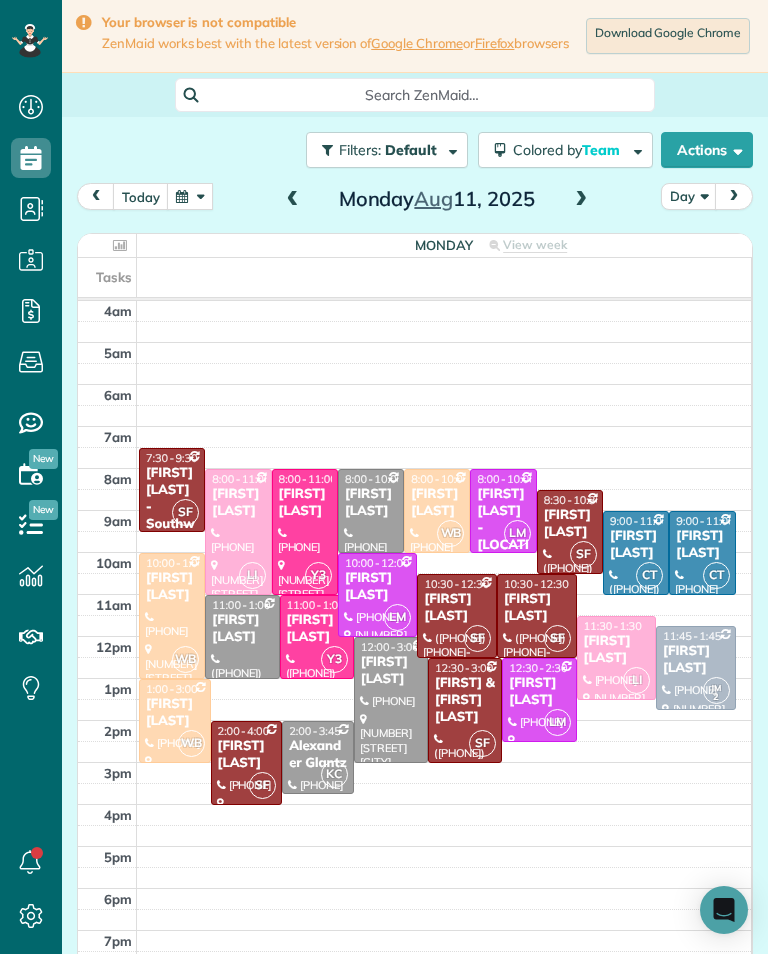 click on "[FIRST] [LAST]" at bounding box center (247, 755) 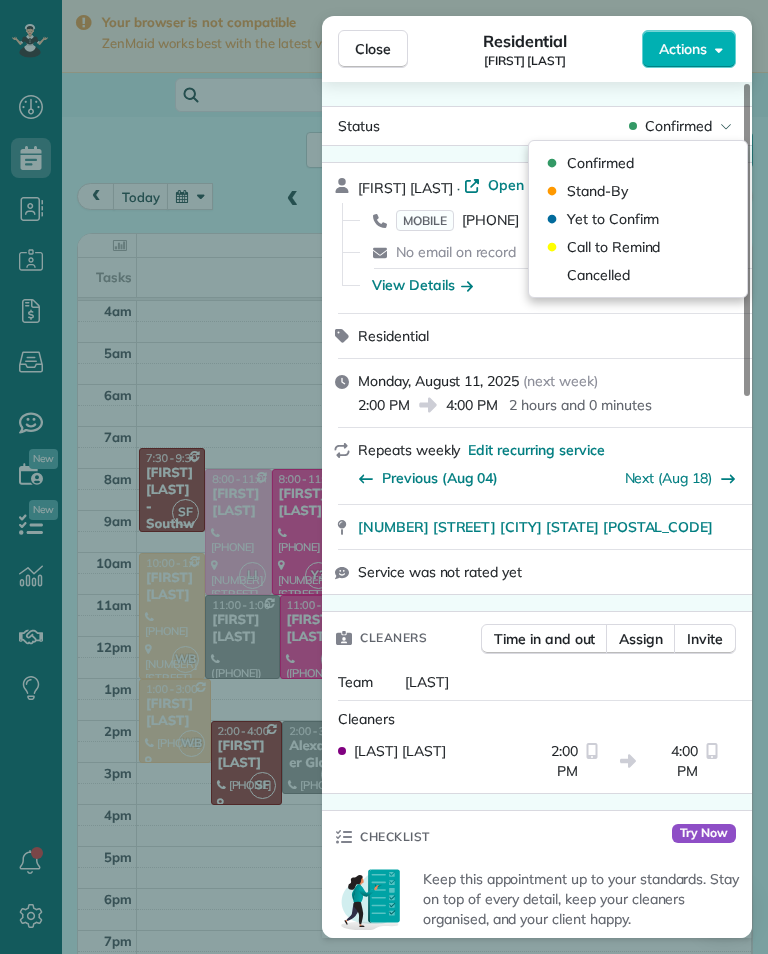 click on "Cancelled" at bounding box center (598, 275) 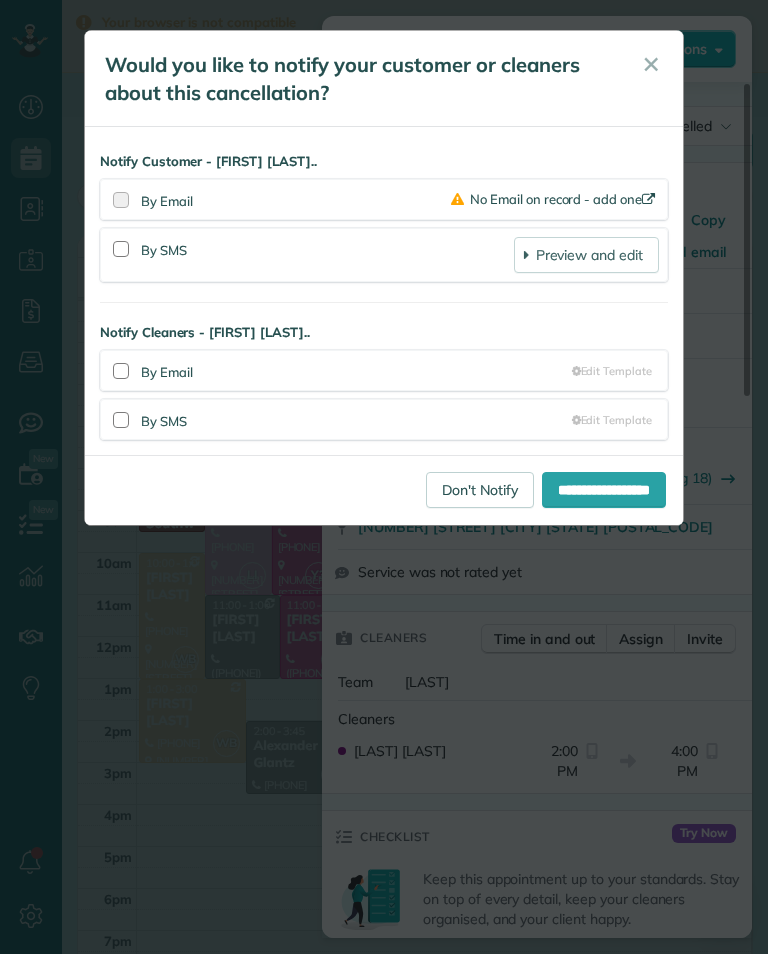 click on "Don't Notify" at bounding box center (480, 490) 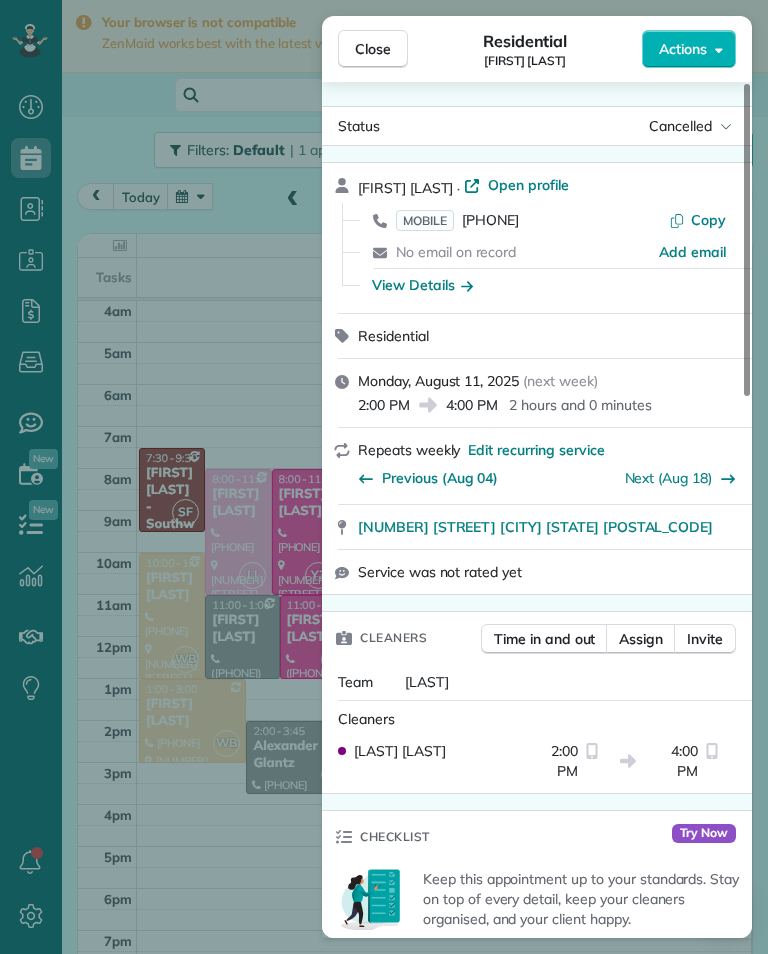 click on "Close Residential [FIRST] [LAST] Actions Status Cancelled [FIRST] [LAST] · Open profile MOBILE [PHONE] Copy No email on record Add email View Details Residential [DAY], [MONTH] [NUMBER], [YEAR] ( [RELATIVE_TIME] ) [TIME] [AM/PM] [TIME] [AM/PM] [DURATION] Repeats weekly Edit recurring service Previous ([MONTH] [NUMBER]) Next ([MONTH] [NUMBER]) [NUMBER] [STREET] [CITY] [STATE] [POSTAL_CODE] Service was not rated yet Cleaners Time in and out Assign Invite Team [FIRST] Cleaners [FIRST] [LAST] [TIME] [AM/PM] [TIME] [AM/PM] Checklist Try Now Keep this appointment up to your standards. Stay on top of every detail, keep your cleaners organised, and your client happy. Assign a checklist Watch a 5 min demo Billing Billing actions Service Service Price (1x $[PRICE]) $[PRICE] Add an item Overcharge $[PRICE] Discount $[PRICE] Coupon discount - Primary tax - Secondary tax - Total appointment price $[PRICE] Tips collected $[PRICE] Unpaid Mark as paid Total including tip $[PRICE] Get paid online in no-time! Send an invoice and reward your cleaners with tips Charge customer credit card Key # -" at bounding box center [384, 477] 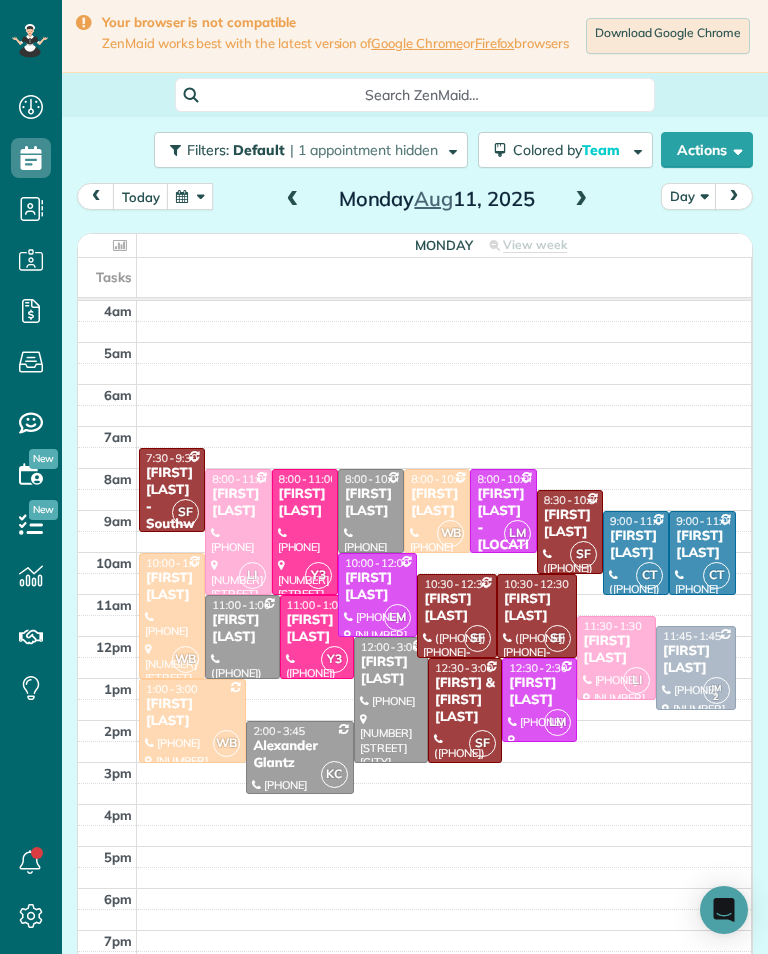 click at bounding box center [190, 196] 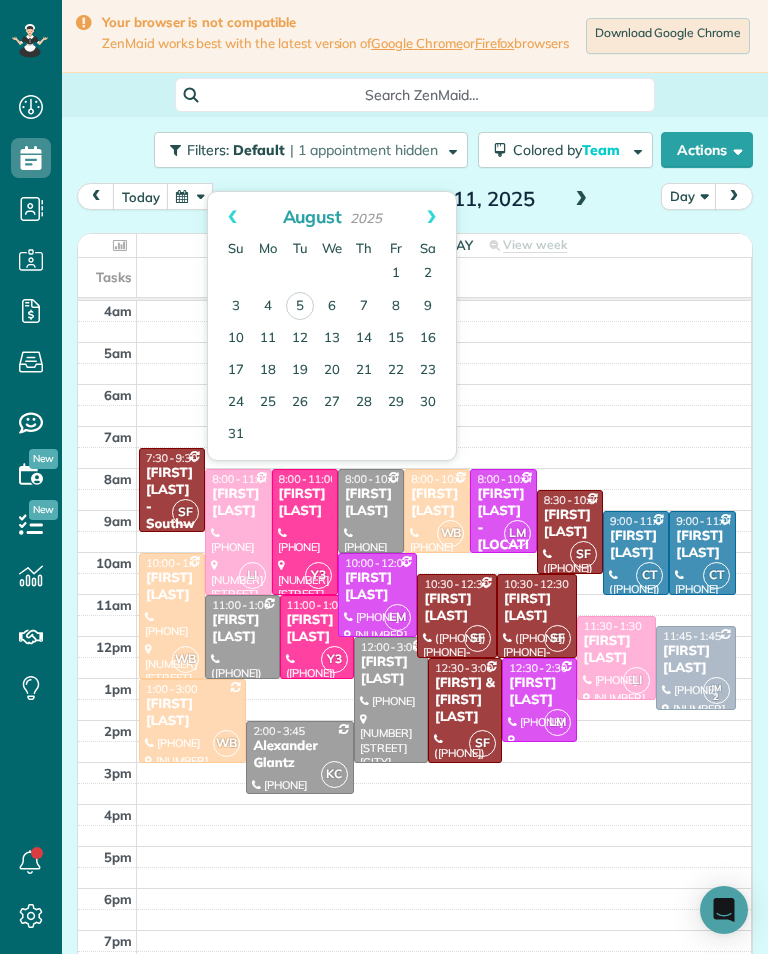 click on "8" at bounding box center [396, 307] 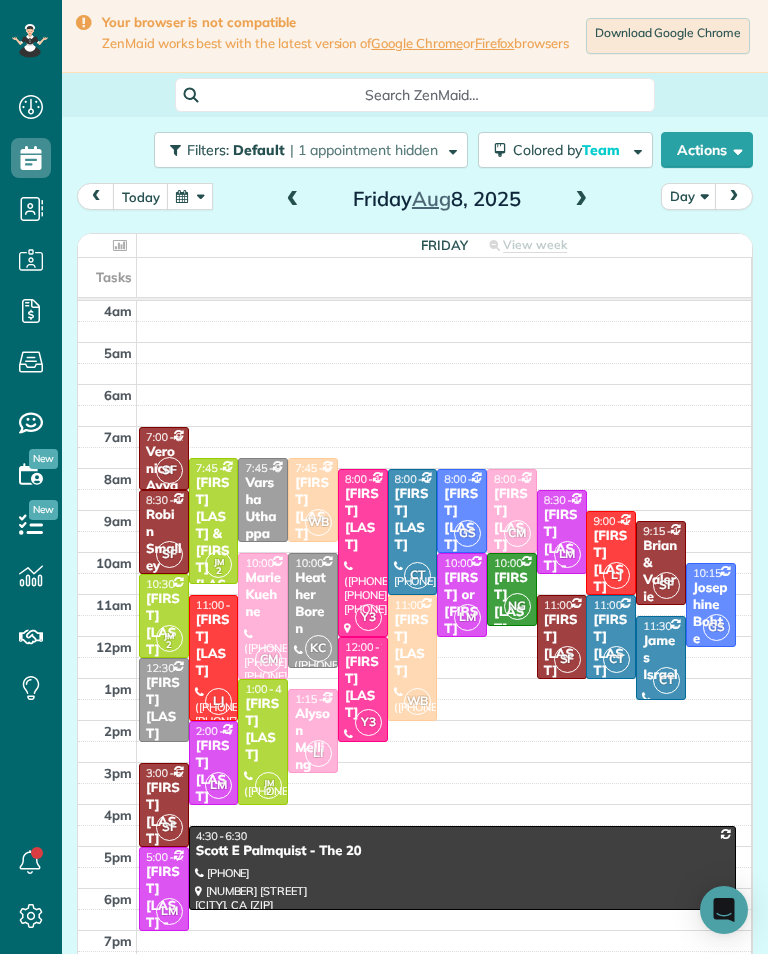 click at bounding box center [293, 200] 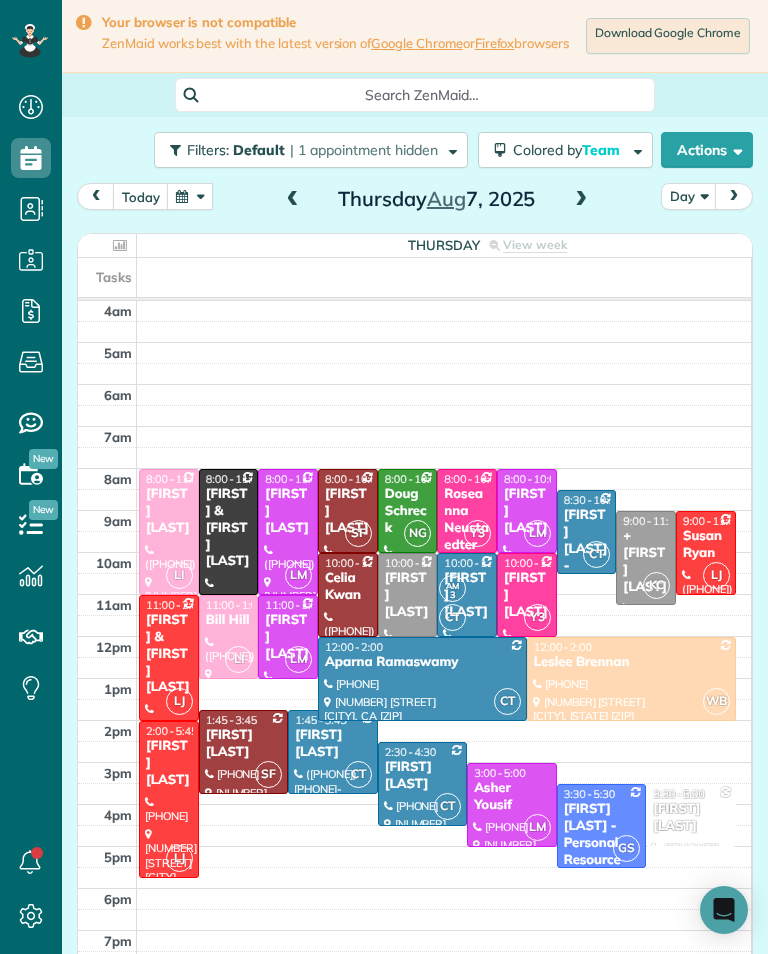 click at bounding box center (581, 200) 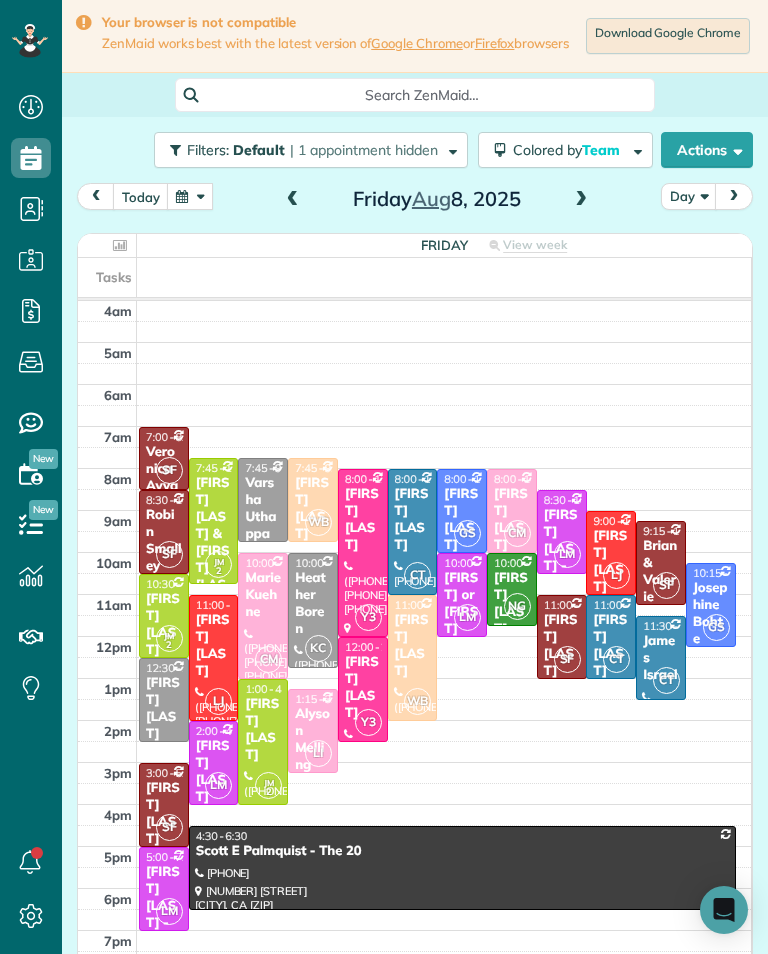 click at bounding box center (581, 200) 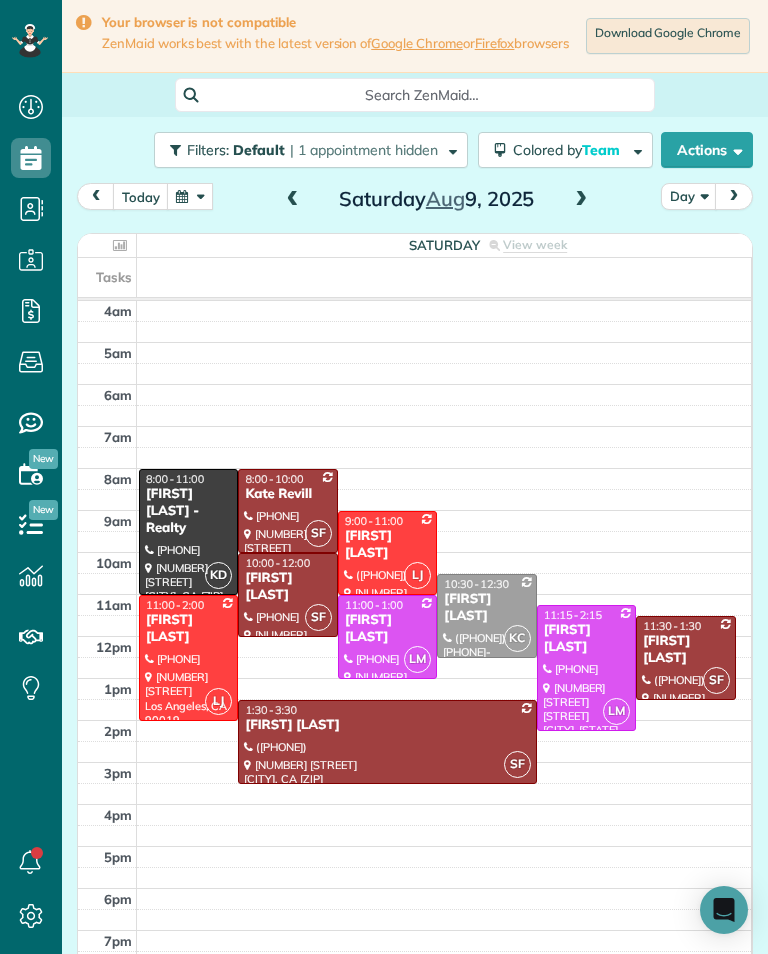 scroll, scrollTop: 985, scrollLeft: 62, axis: both 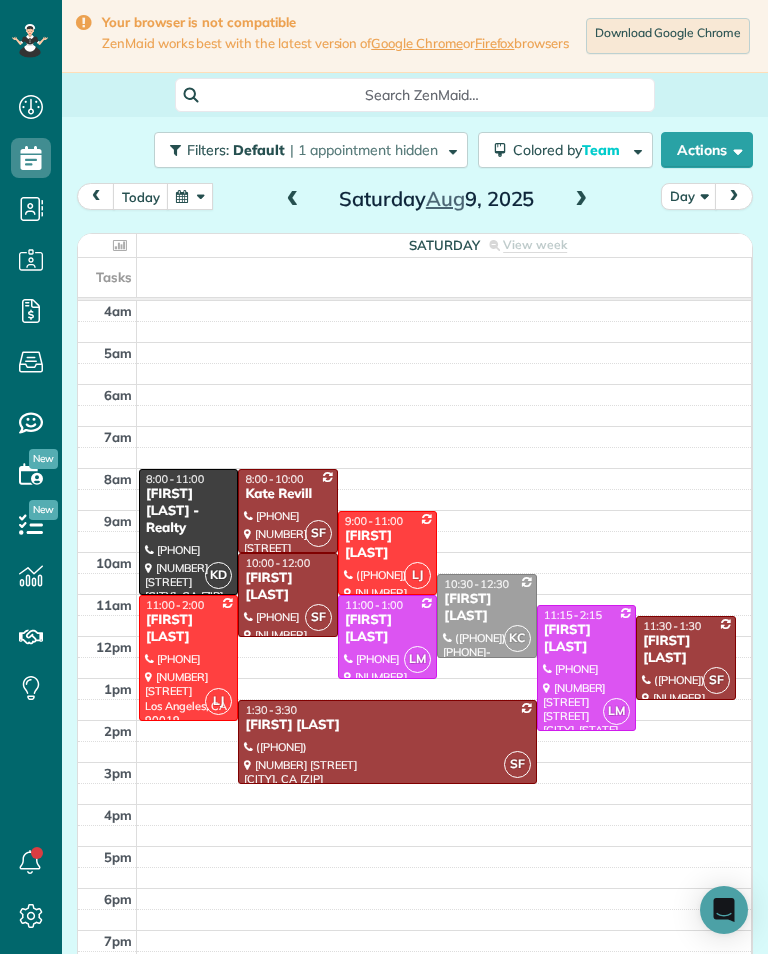 click on "today" at bounding box center (141, 196) 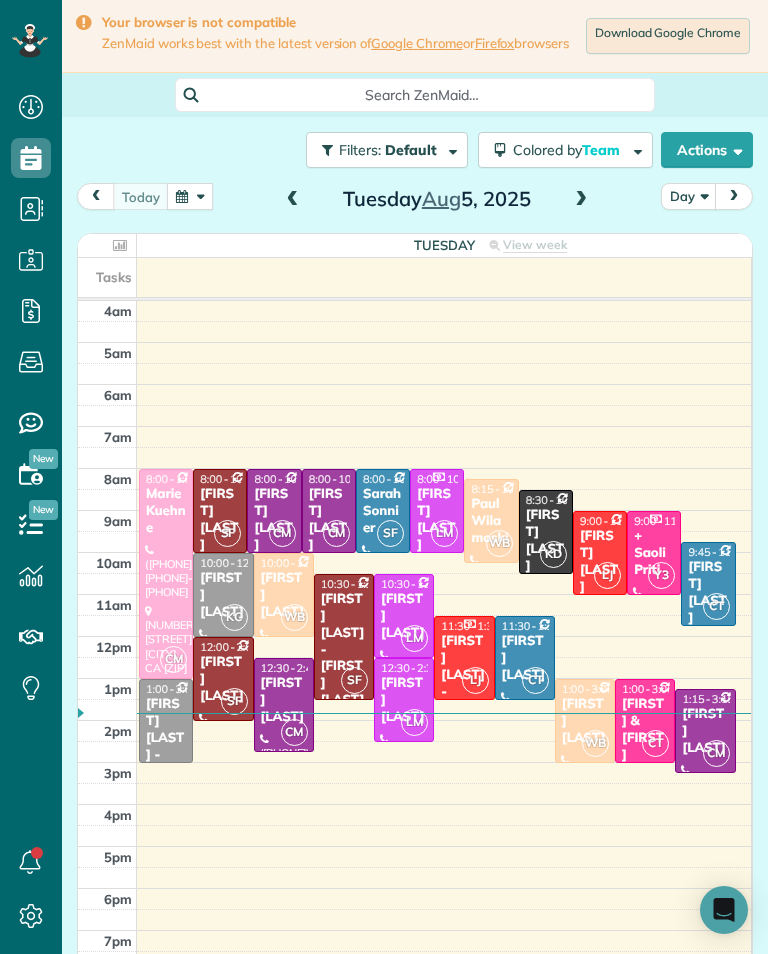 click at bounding box center (581, 200) 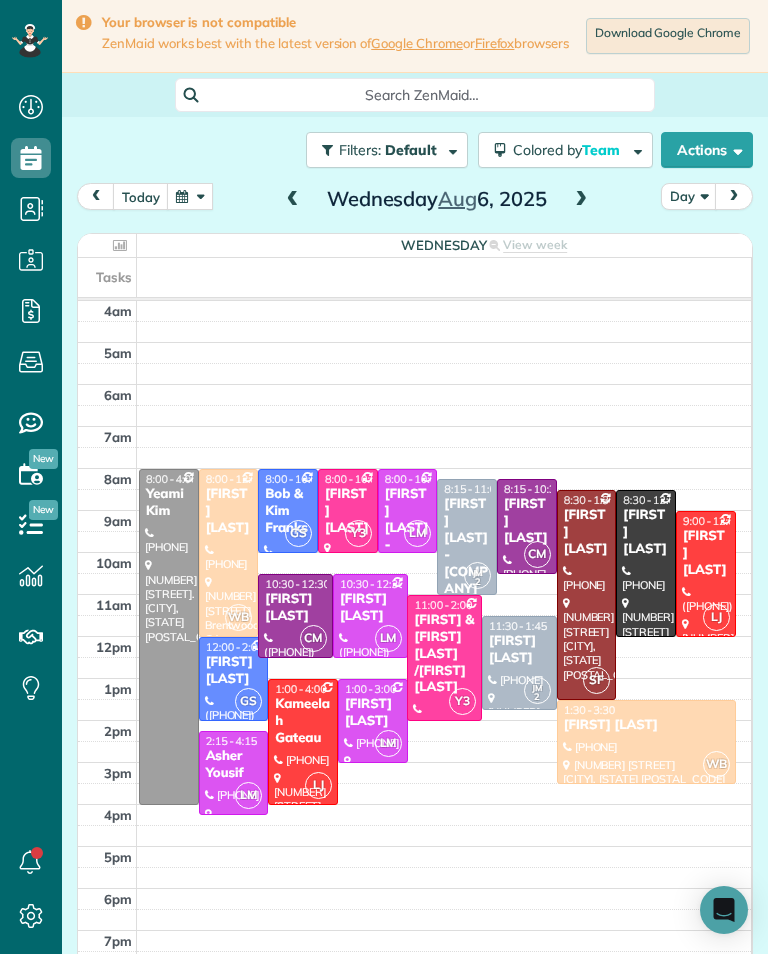 click at bounding box center [581, 200] 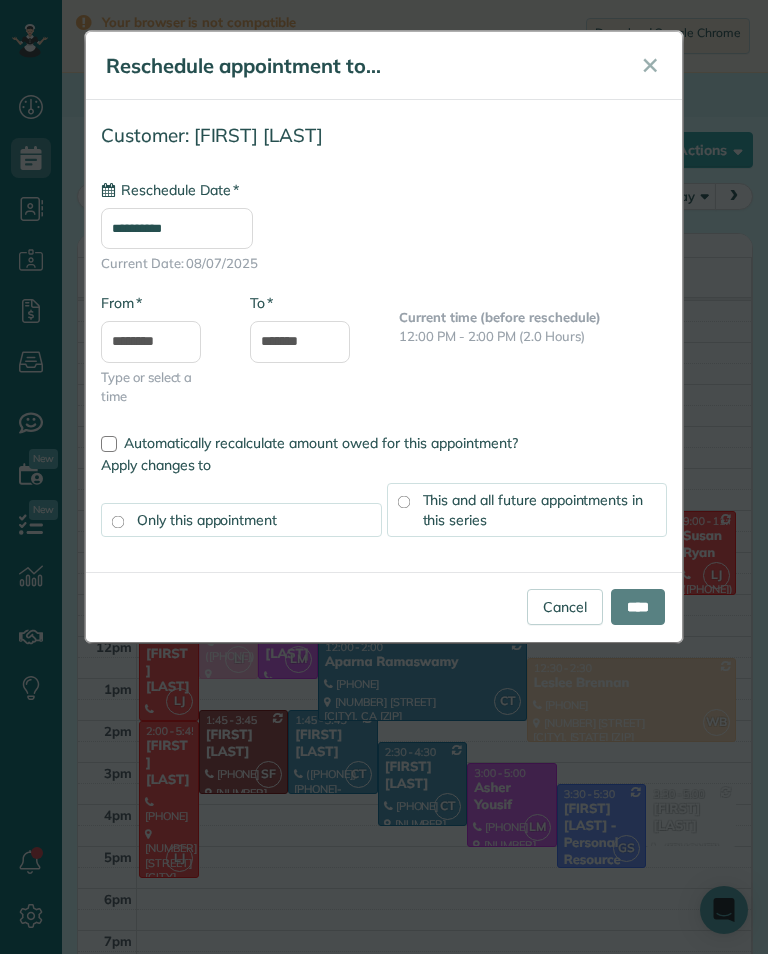 click on "**********" at bounding box center [177, 228] 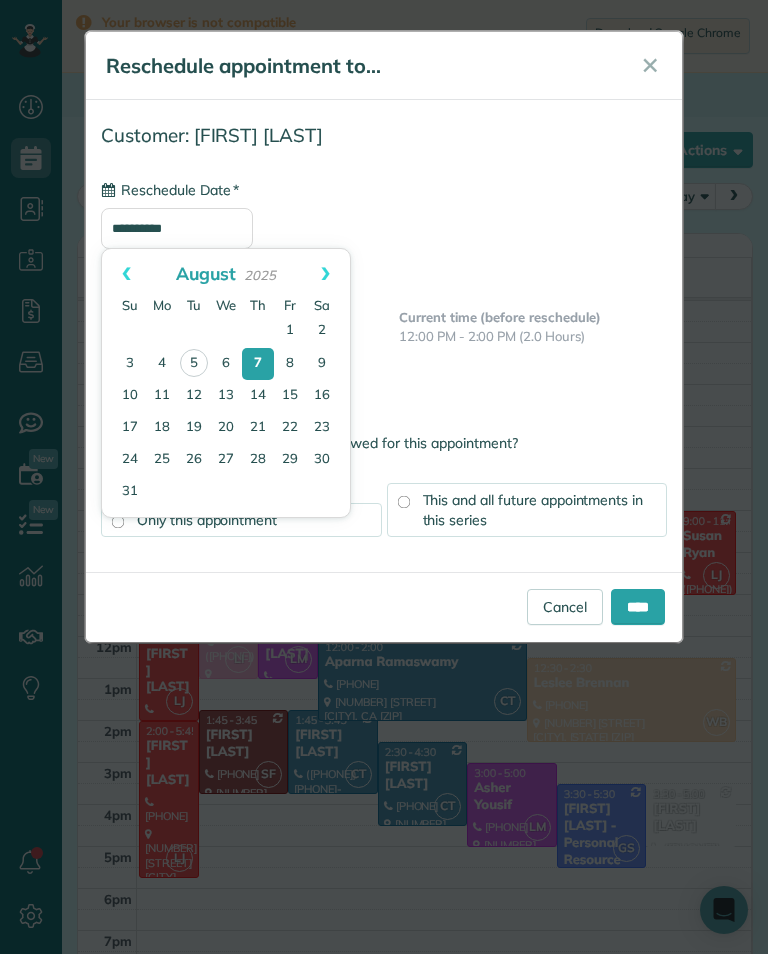 click on "6" at bounding box center (226, 364) 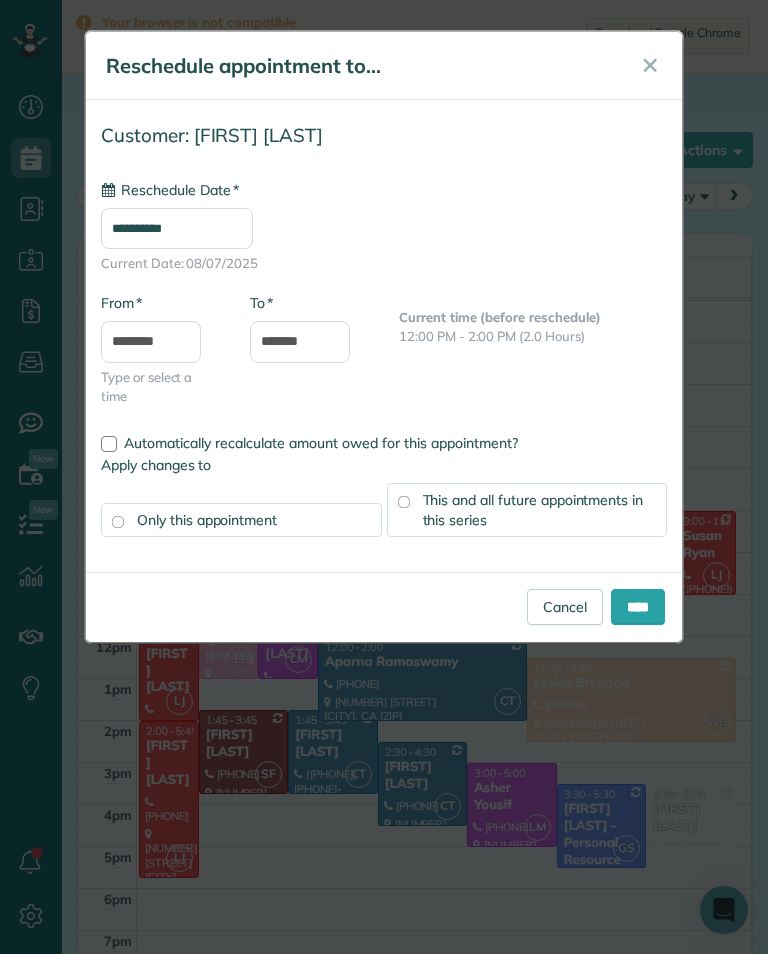 click on "****" at bounding box center (638, 607) 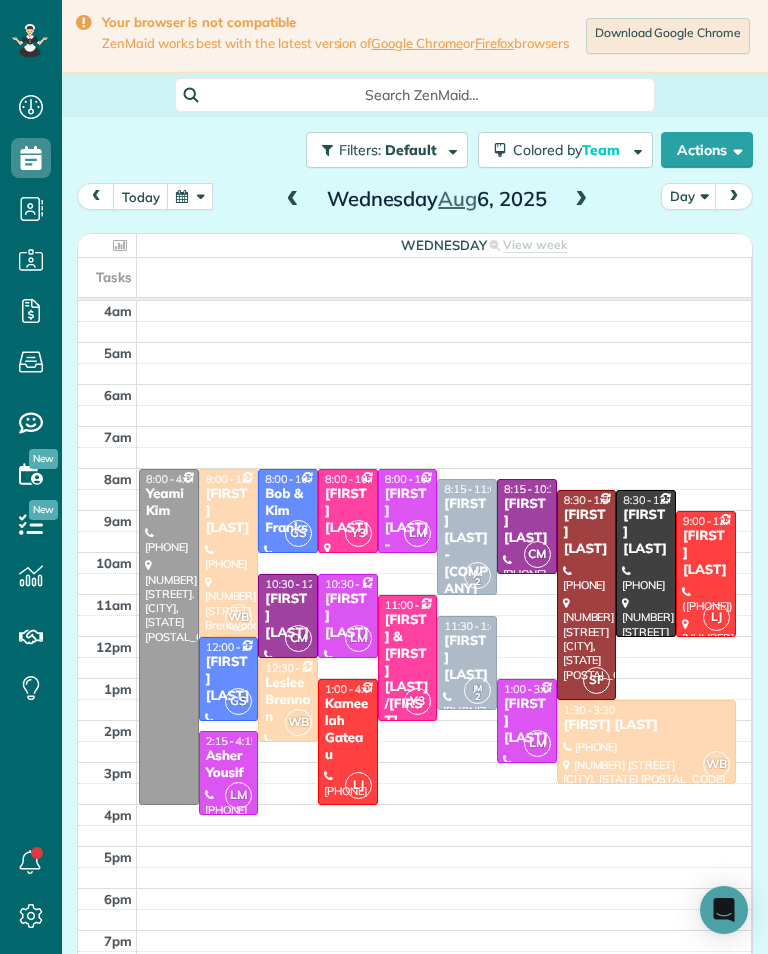 click on "12:30 - 2:30" at bounding box center (294, 668) 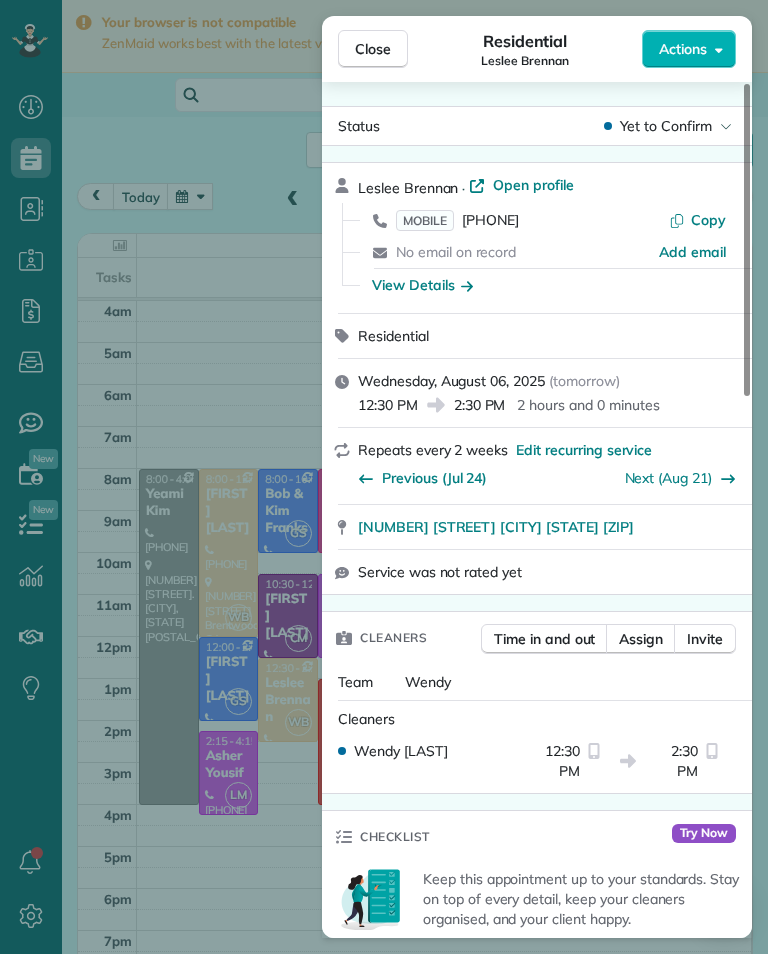 click on "Close Residential [FIRST] [LAST] Actions Status Yet to Confirm [FIRST] [LAST] · Open profile MOBILE ([PHONE]) Copy No email on record Add email View Details Residential Wednesday, August 06, 2025 ( tomorrow ) 12:30 PM 2:30 PM 2 hours and 0 minutes Repeats every 2 weeks Edit recurring service Previous (Jul 24) Next (Aug 21) [NUMBER] [STREET] [CITY] [STATE] [ZIP] Service was not rated yet Cleaners Time in and out Assign Invite Team [FIRST] Cleaners [FIRST]   [TIME] [TIME] Checklist Try Now Keep this appointment up to your standards. Stay on top of every detail, keep your cleaners organised, and your client happy. Assign a checklist Watch a 5 min demo Billing Billing actions Service Service Price (1x $135.00) $135.00 Add an item Overcharge $0.00 Discount $0.00 Coupon discount - Primary tax - Secondary tax - Total appointment price $135.00 Tips collected $0.00 Unpaid Mark as paid Total including tip $135.00 Get paid online in no-time! Send an invoice and reward your cleaners with tips Key # - 0" at bounding box center (384, 477) 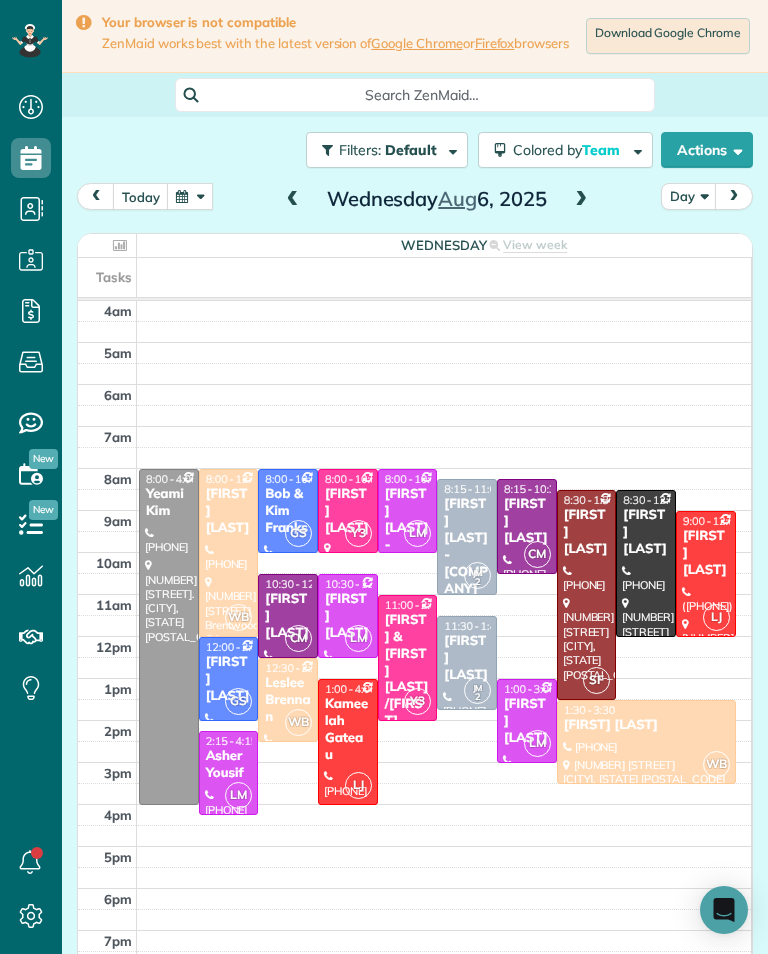 click on "[FIRST] [LAST]" at bounding box center [646, 725] 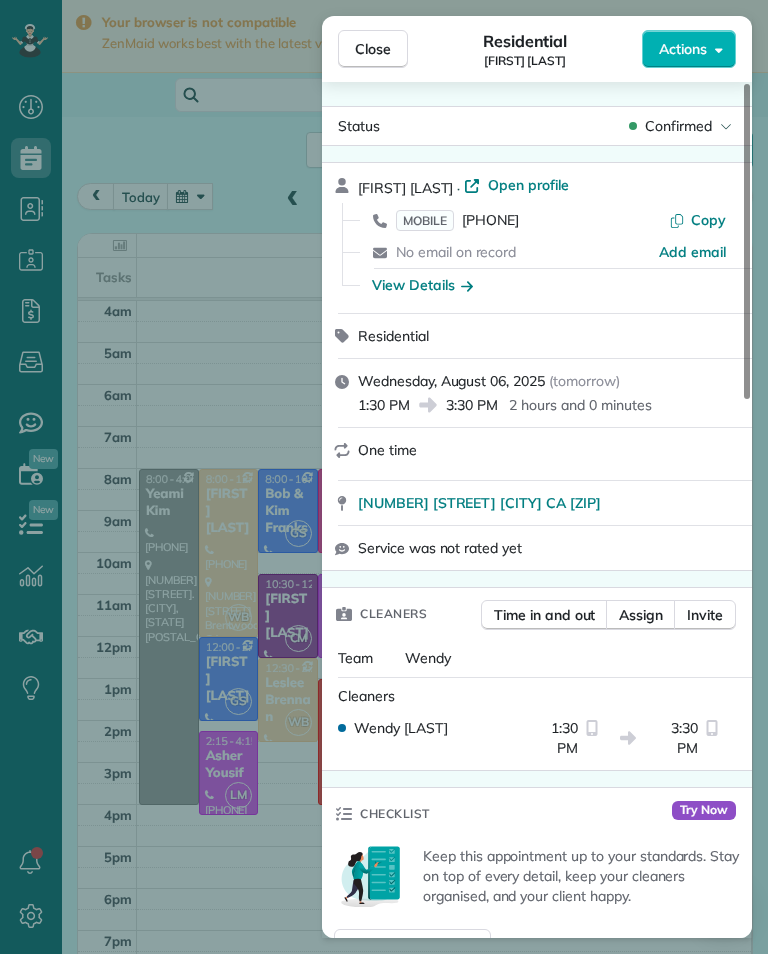 click on "MOBILE [PHONE]" at bounding box center [457, 220] 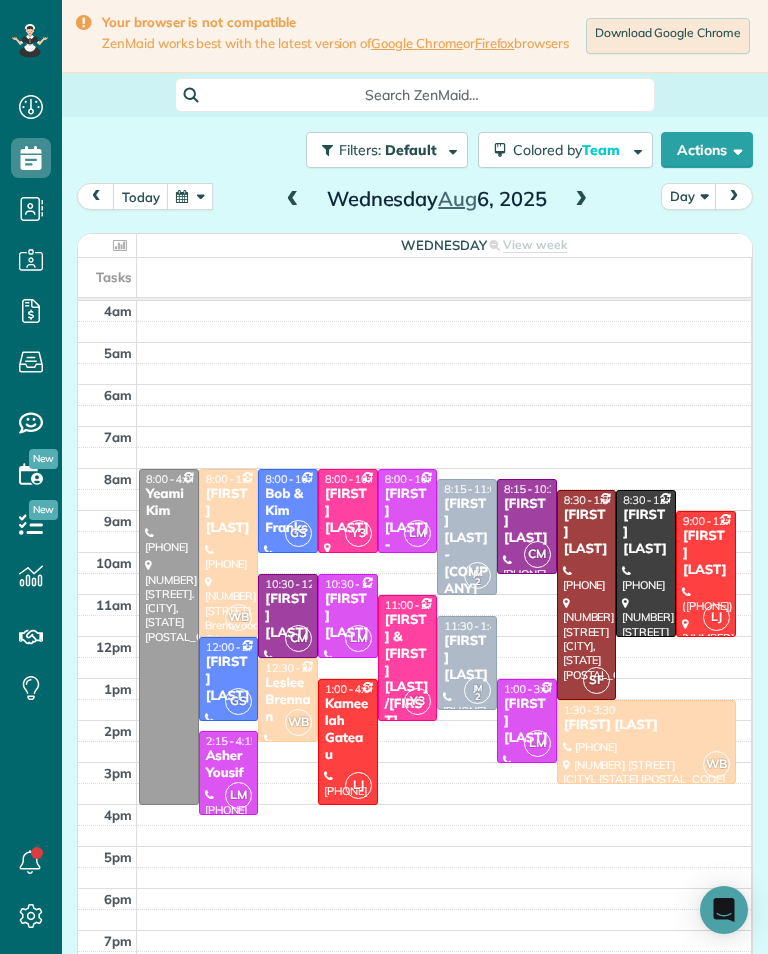 scroll, scrollTop: 985, scrollLeft: 62, axis: both 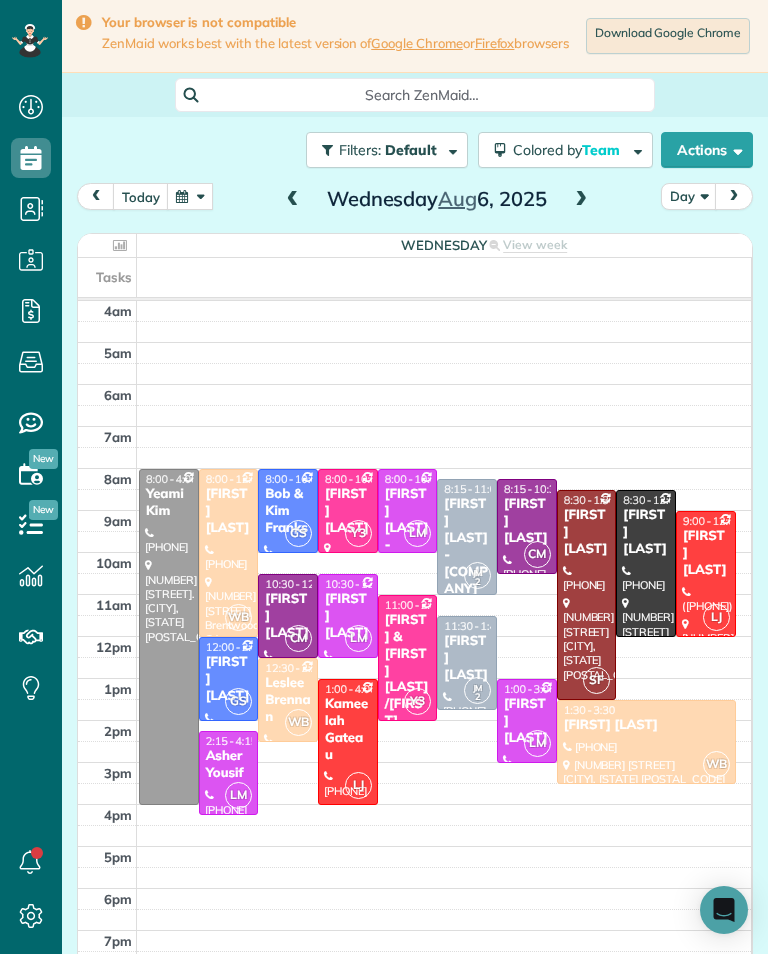 click at bounding box center [581, 200] 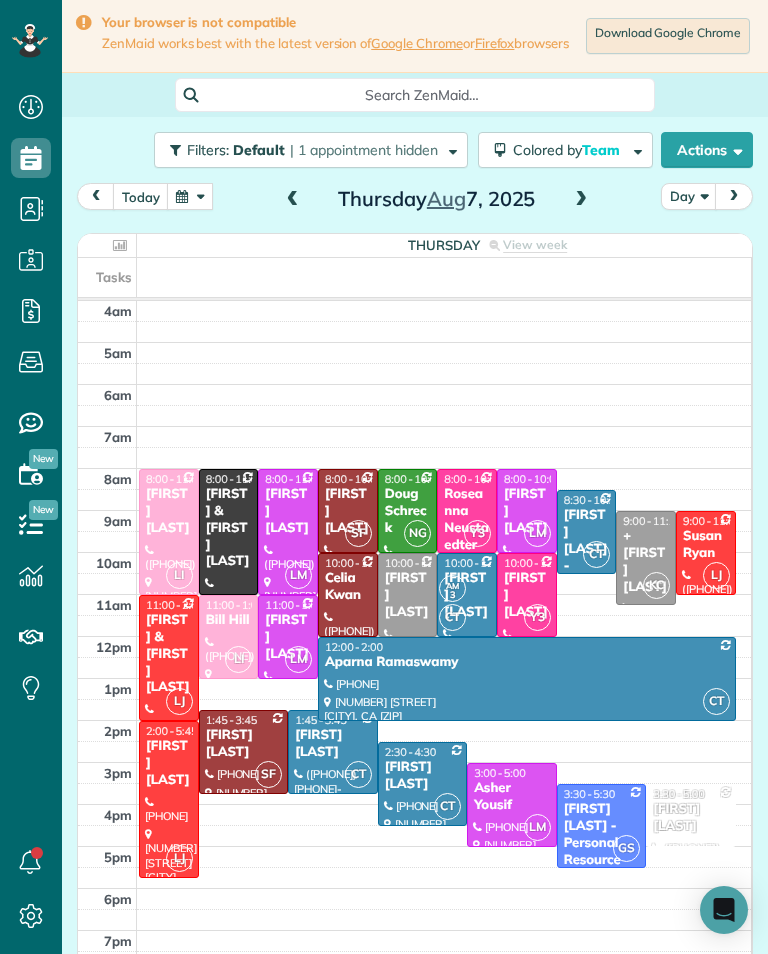 scroll, scrollTop: 985, scrollLeft: 62, axis: both 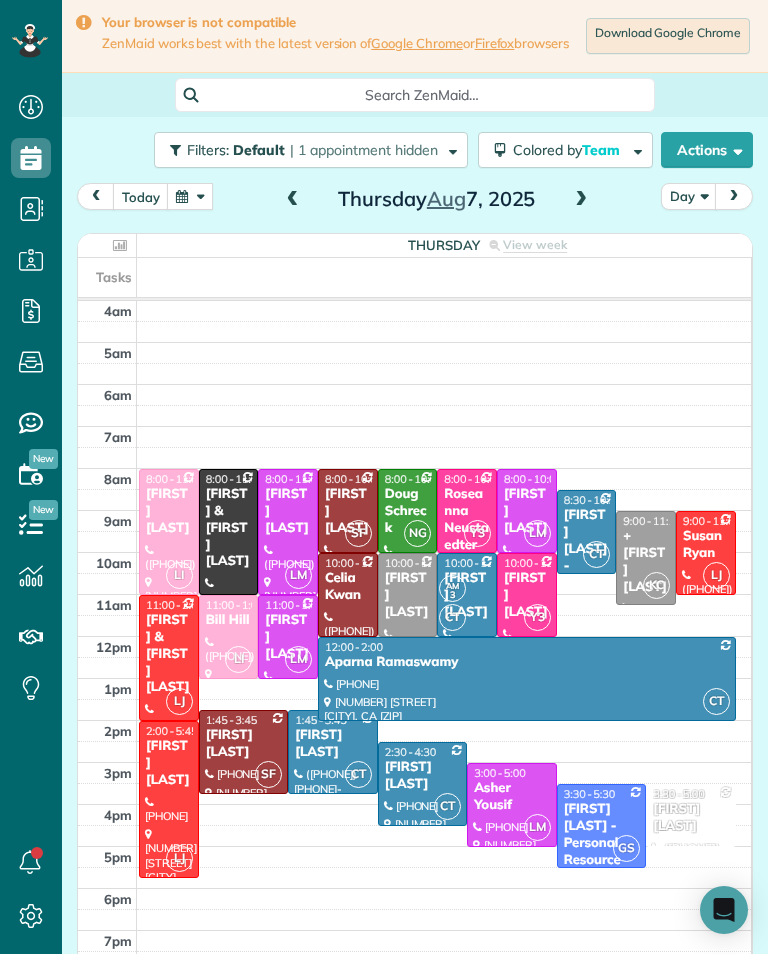 click on "today" at bounding box center (141, 196) 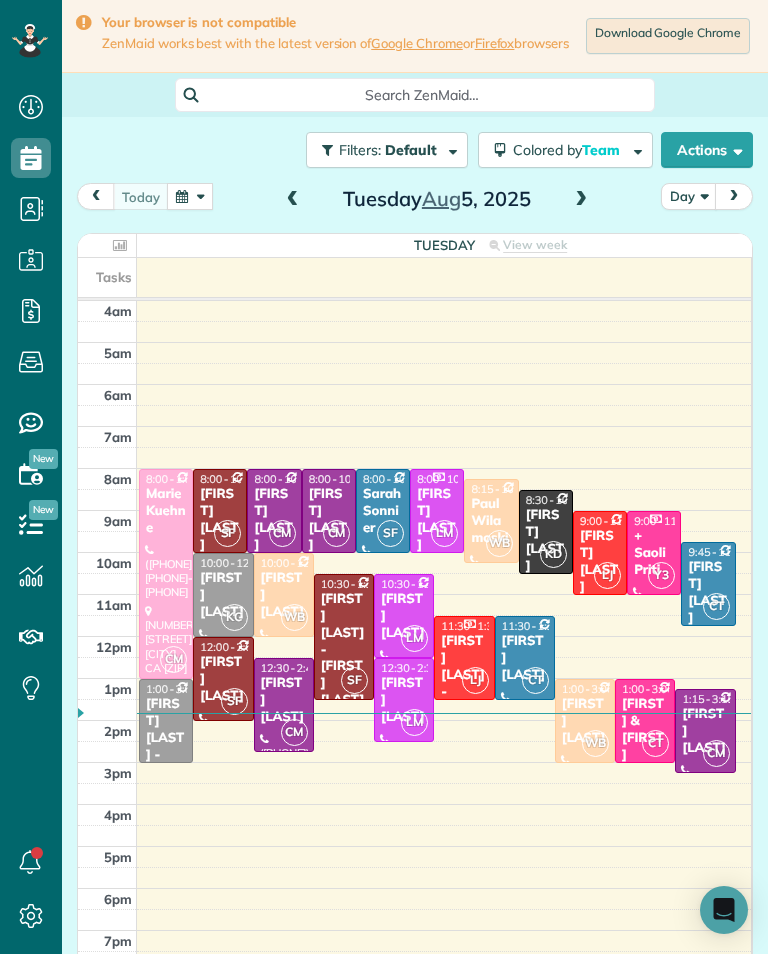 click on "[FIRST] [LAST]" at bounding box center [525, 658] 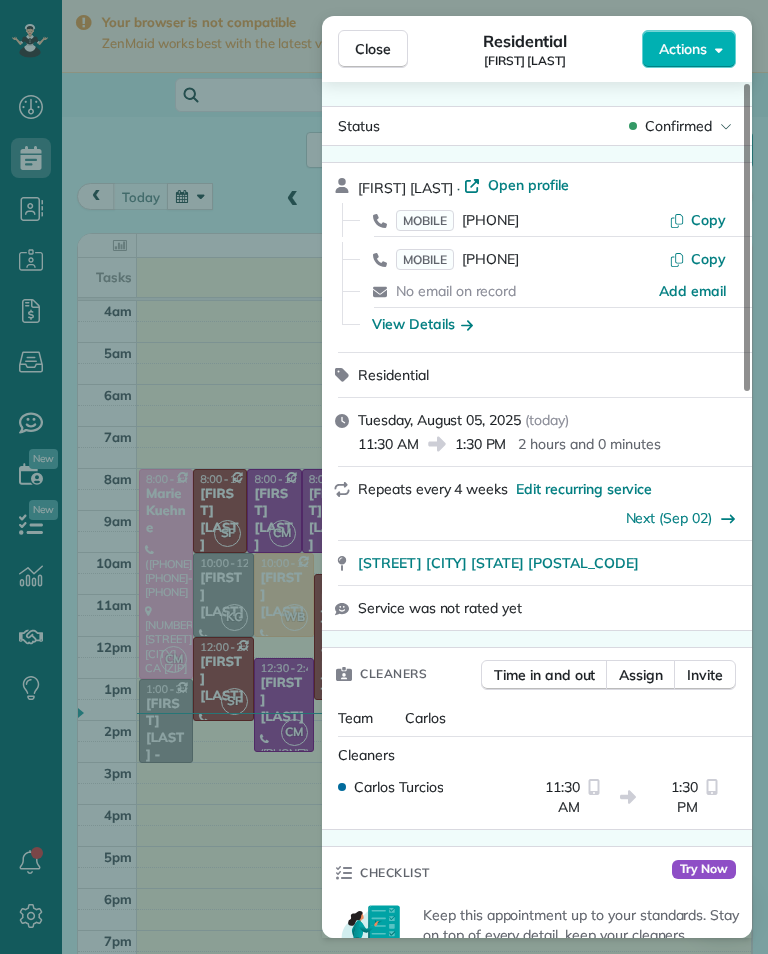 click on "Close Residential [FIRST] [LAST] Actions Status Confirmed [FIRST] [LAST] · Open profile MOBILE [PHONE] Copy MOBILE [PHONE] Copy No email on record Add email View Details Residential [DAY], [MONTH] [NUMBER], [YEAR] ( [RELATIVE_TIME] ) [TIME] [AM/PM] [TIME] [AM/PM] [DURATION] Repeats every [NUMBER] weeks Edit recurring service Next ([MONTH] [NUMBER]) [STREET] [CITY] [STATE] [POSTAL_CODE] Service was not rated yet Cleaners Time in and out Assign Invite Team [FIRST] Cleaners [FIRST] [LAST] [TIME] [AM/PM] [TIME] [AM/PM] Checklist Try Now Keep this appointment up to your standards. Stay on top of every detail, keep your cleaners organised, and your client happy. Assign a checklist Watch a 5 min demo Billing Billing actions Service Service Price (1x $[PRICE]) $[PRICE] Add an item Overcharge $[PRICE] Discount $[PRICE] Coupon discount - Primary tax - Secondary tax - Total appointment price $[PRICE] Tips collected $[PRICE] Mark as paid Total including tip $[PRICE] Get paid online in no-time! Send an invoice and reward your cleaners with tips Charge customer credit card -" at bounding box center (384, 477) 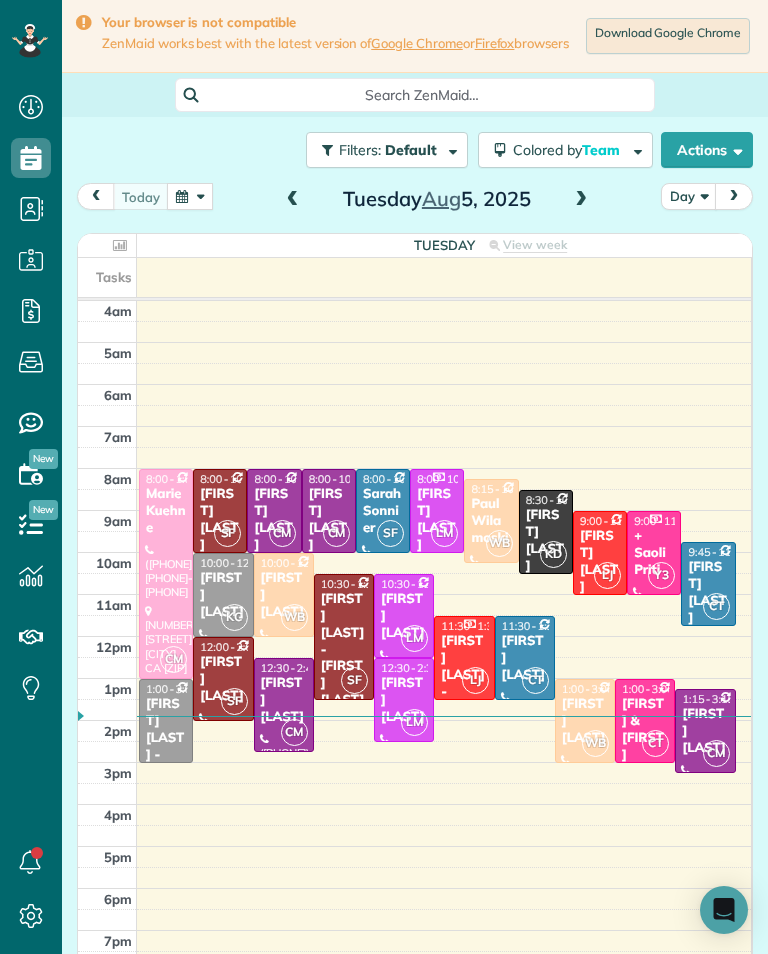 scroll, scrollTop: 985, scrollLeft: 62, axis: both 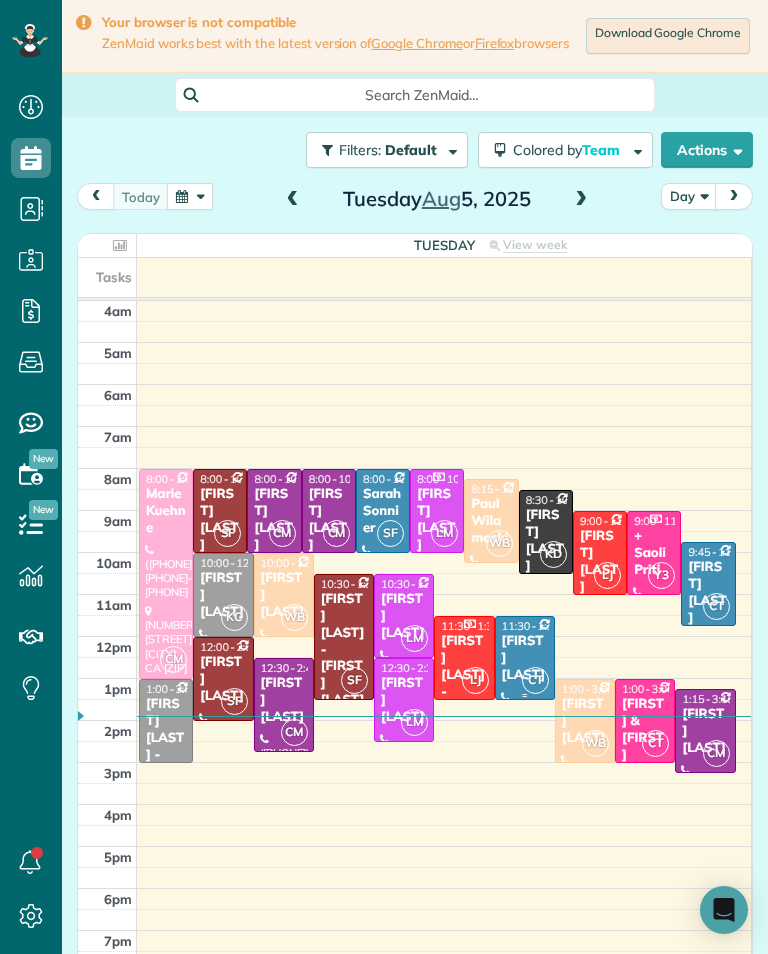 click on "[FIRST] [LAST]" at bounding box center [525, 658] 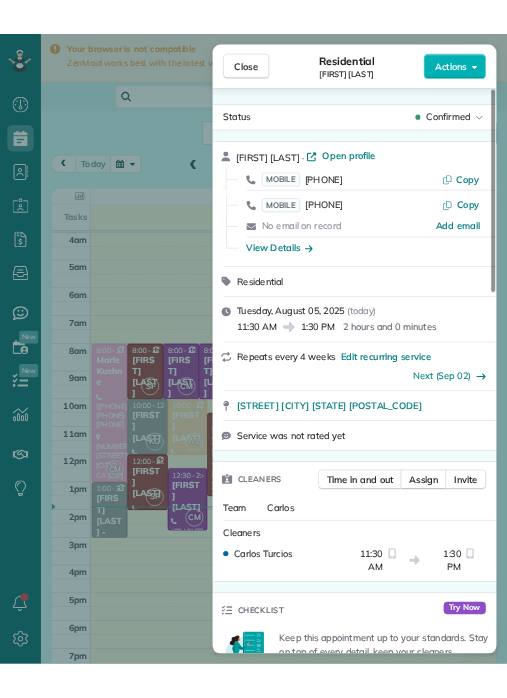 scroll, scrollTop: 985, scrollLeft: 62, axis: both 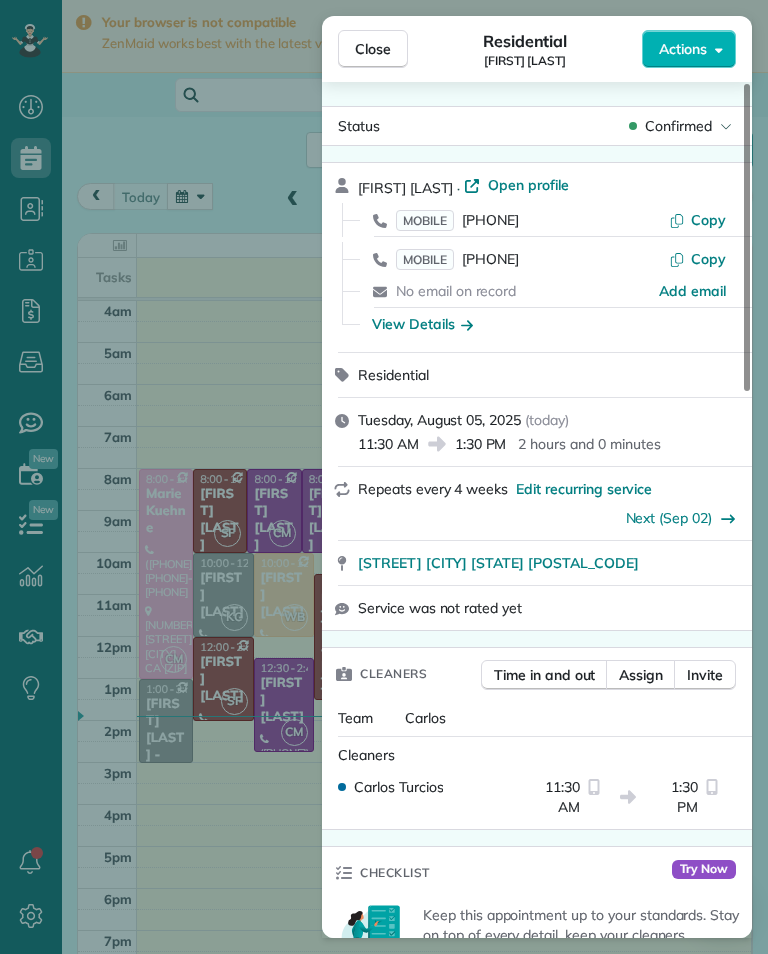 click on "Close" at bounding box center (373, 49) 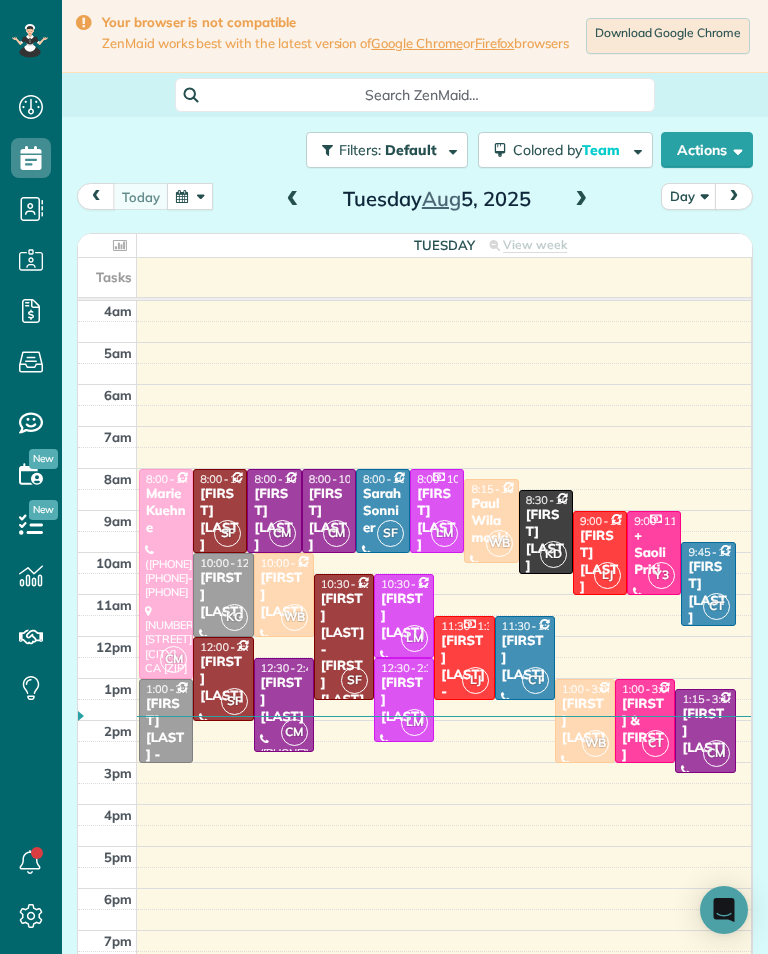 click on "ZenMaid works best with the latest version of Google Chrome or Firefox browsers" at bounding box center [335, 43] 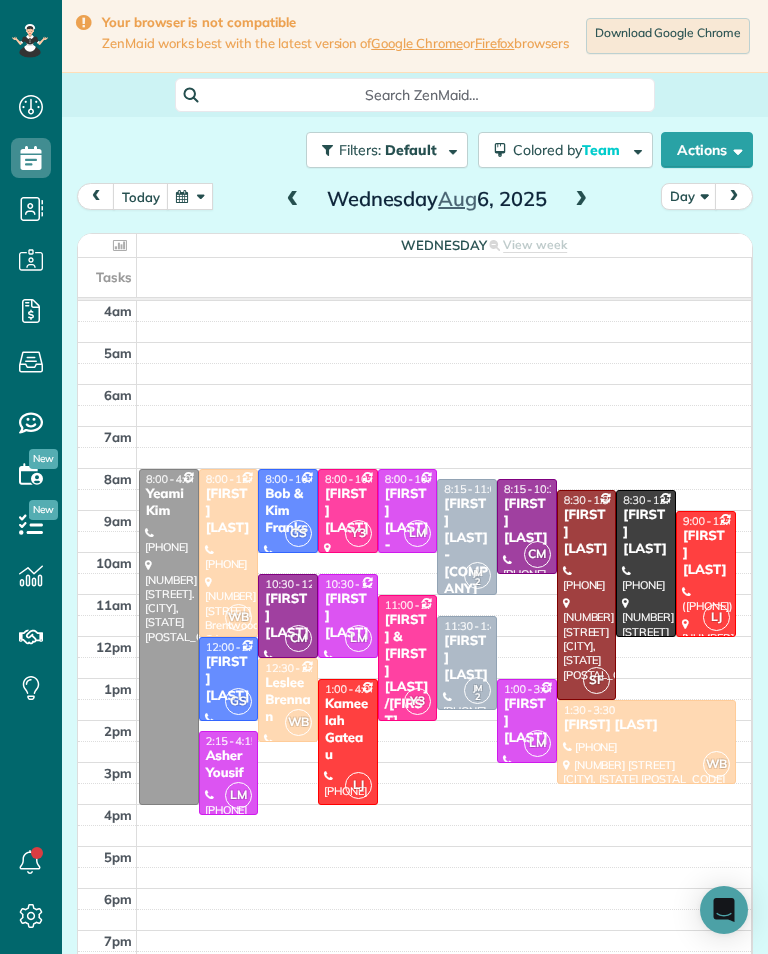 click at bounding box center (581, 200) 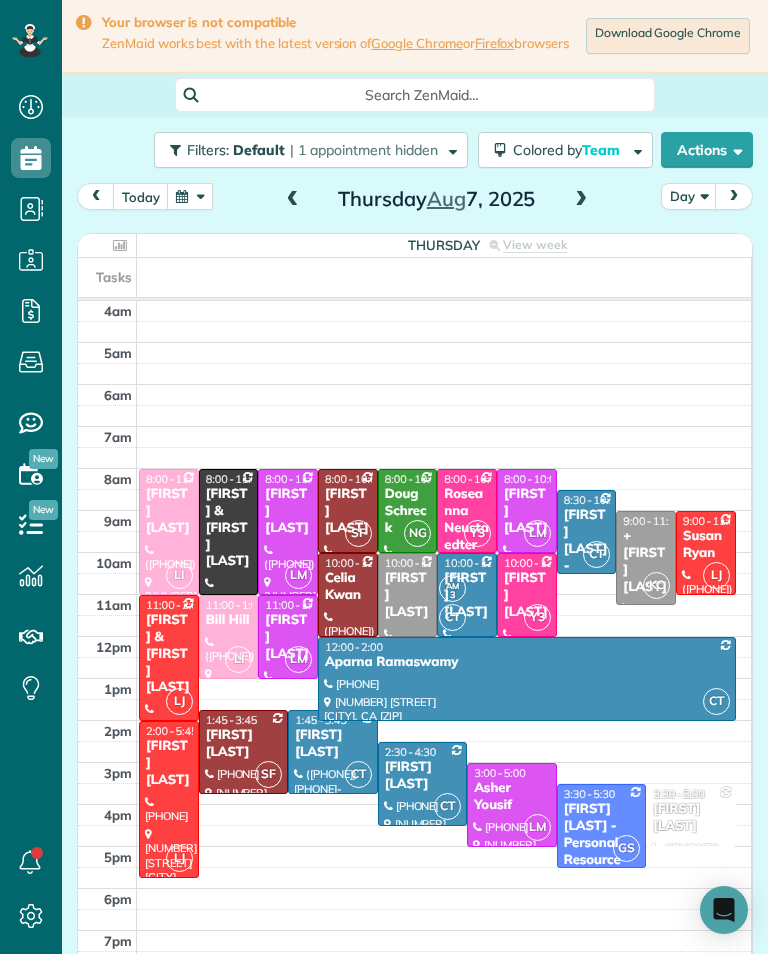 click on "[TIME] [DAY] [MONTH] [DATE], [YEAR]" at bounding box center [415, 201] 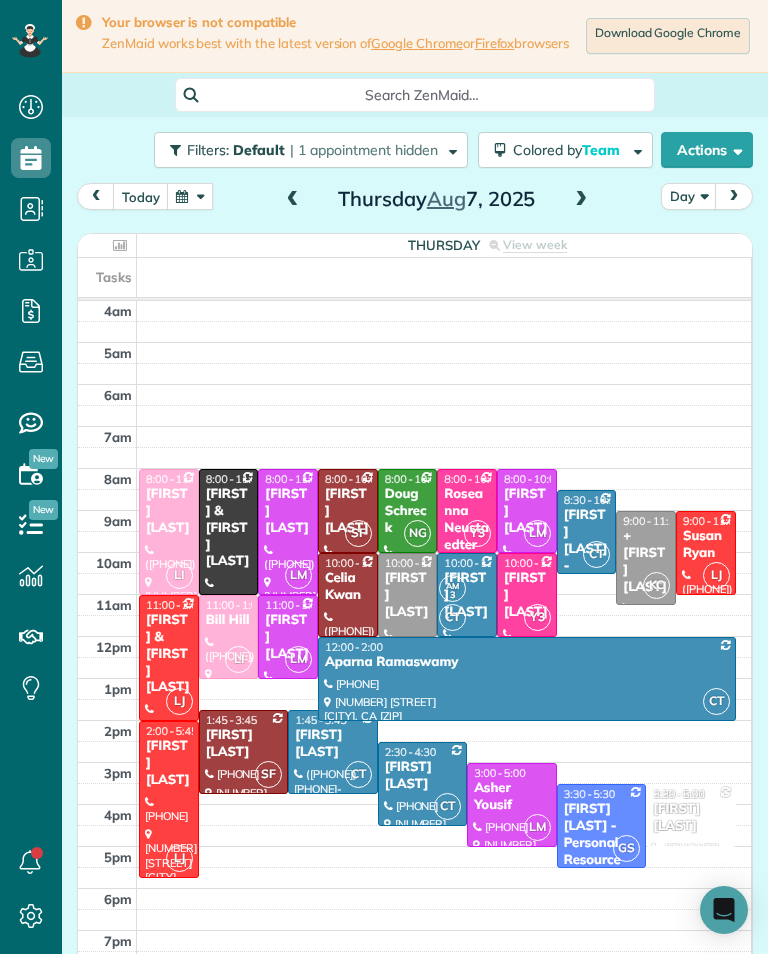 click at bounding box center (293, 200) 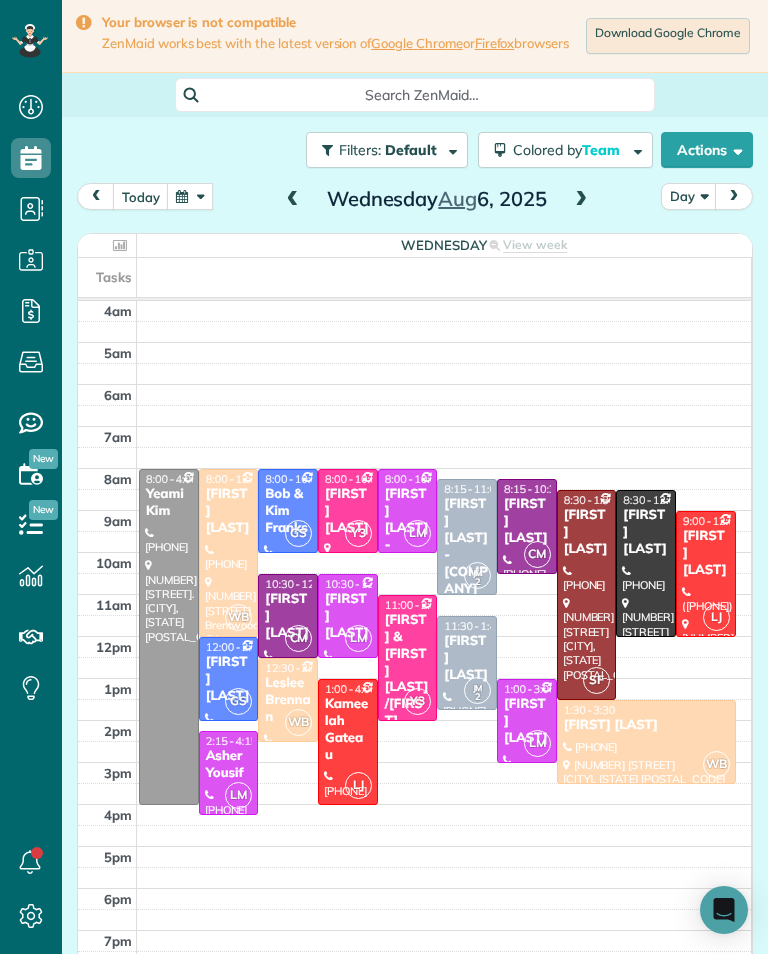 click at bounding box center [581, 200] 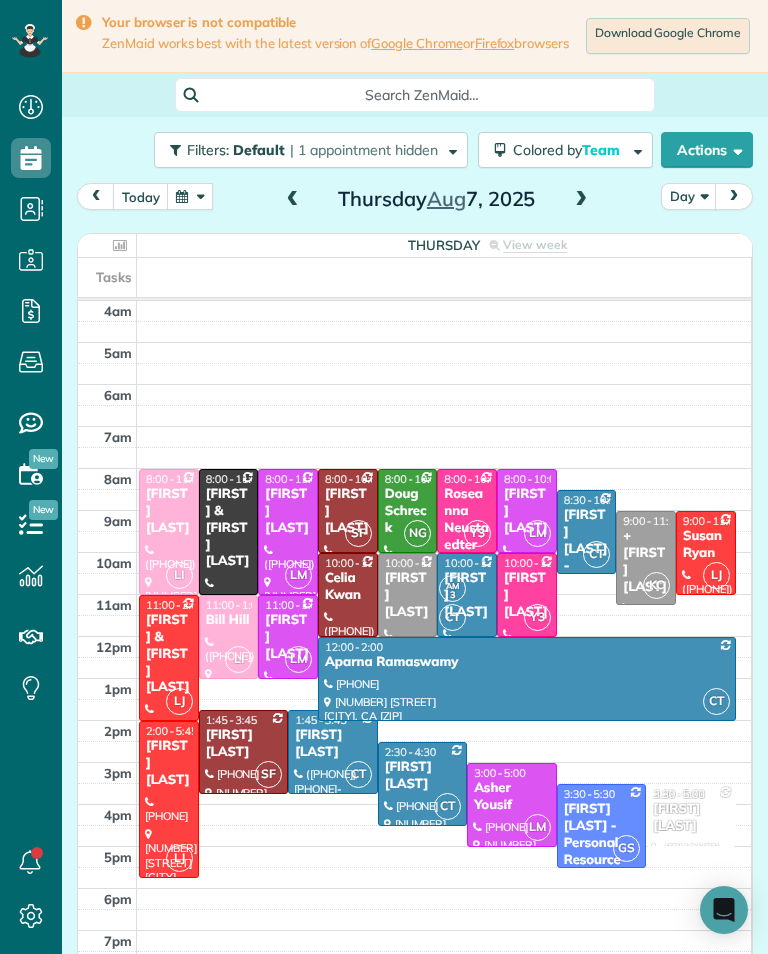 click at bounding box center (581, 200) 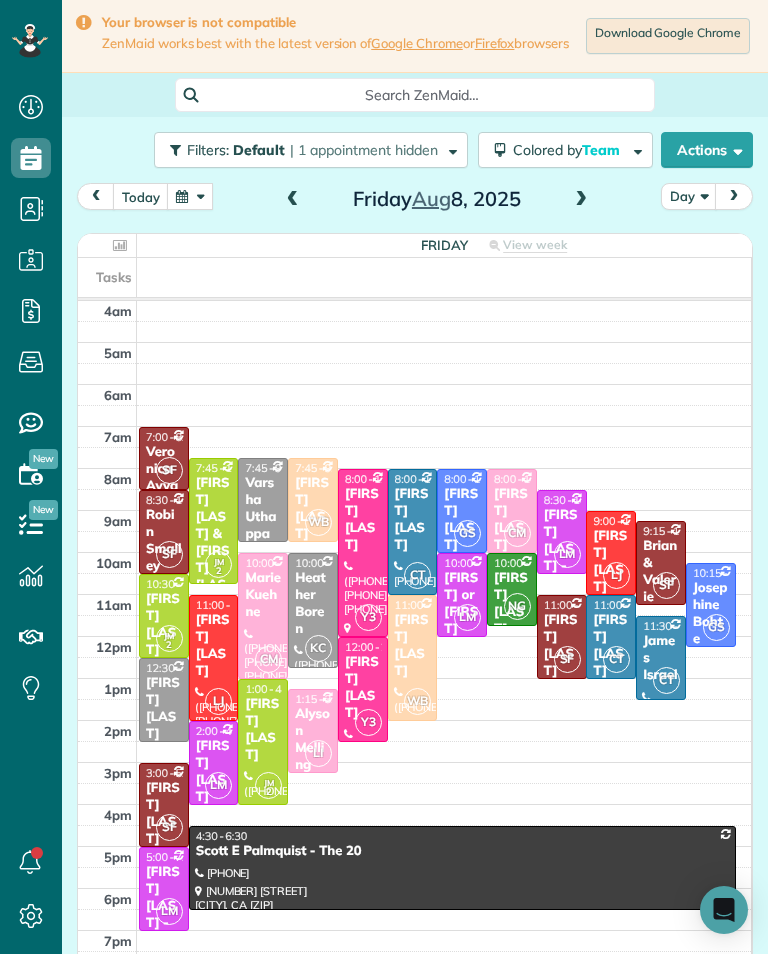 click at bounding box center (581, 200) 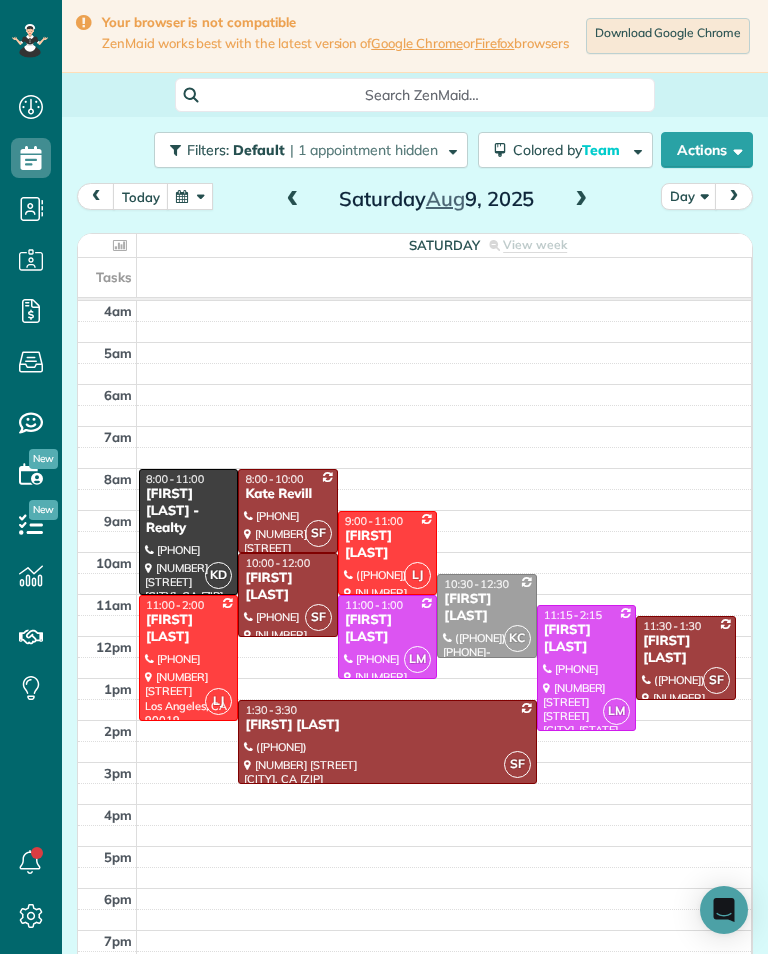 scroll, scrollTop: 985, scrollLeft: 62, axis: both 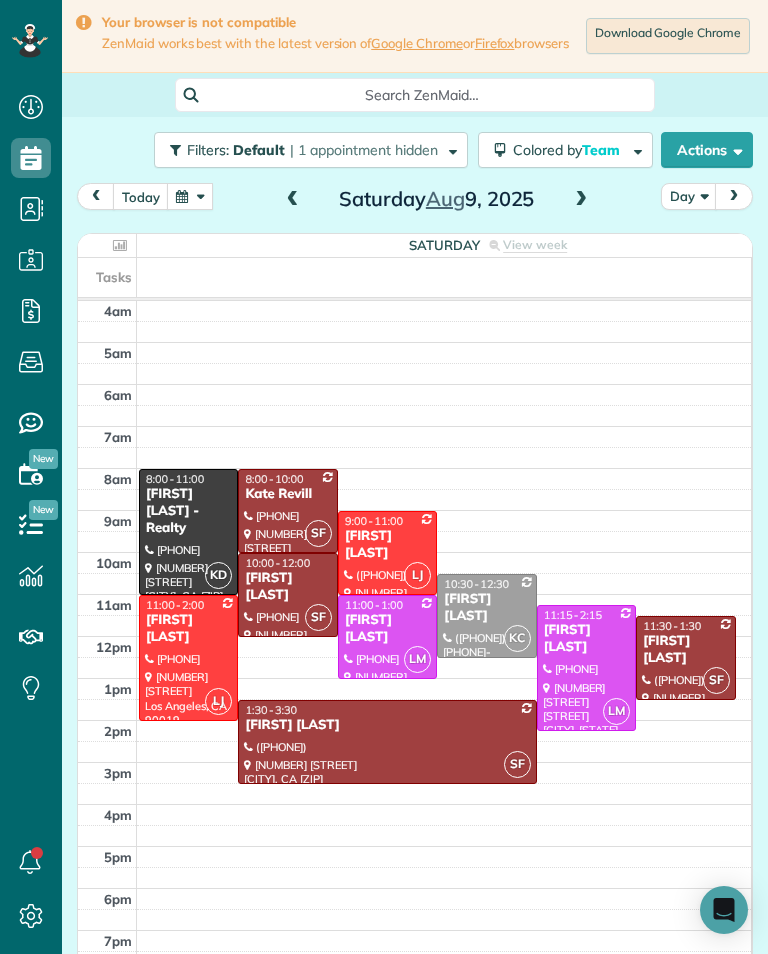 click at bounding box center [190, 196] 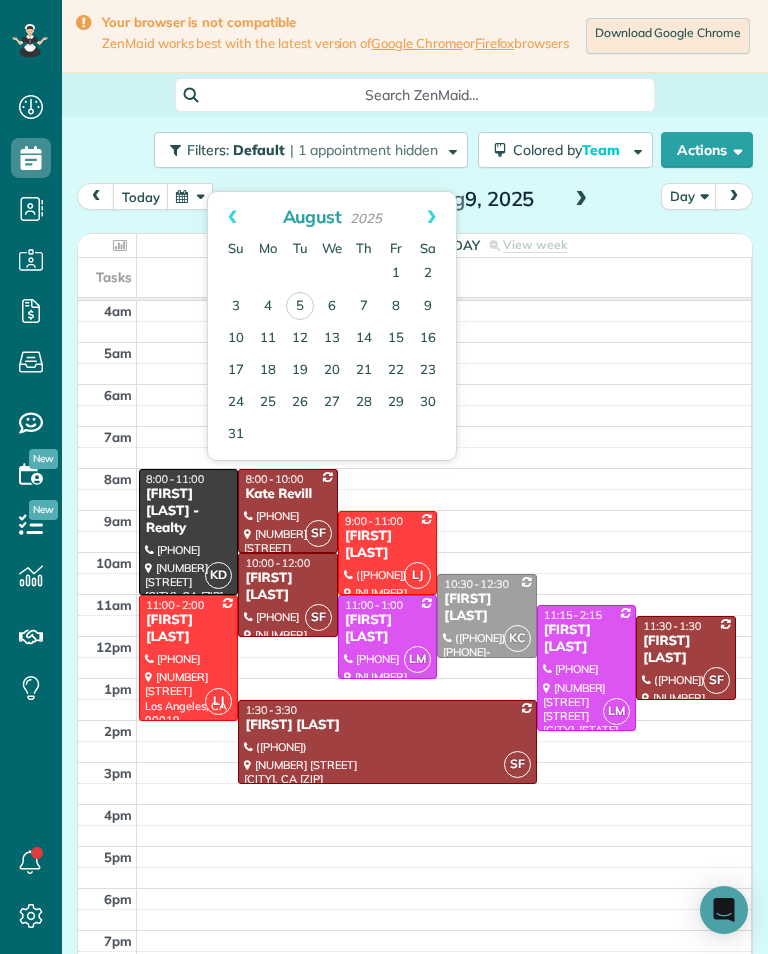 click on "7" at bounding box center [364, 307] 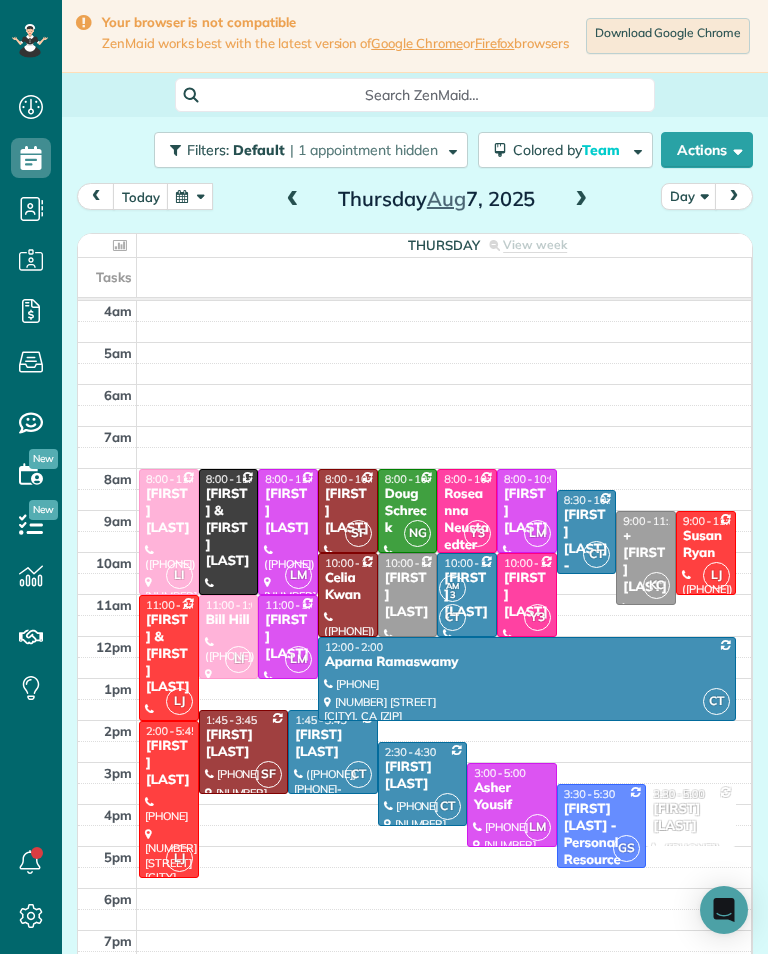 click on "[FIRST] [LAST]" at bounding box center [288, 511] 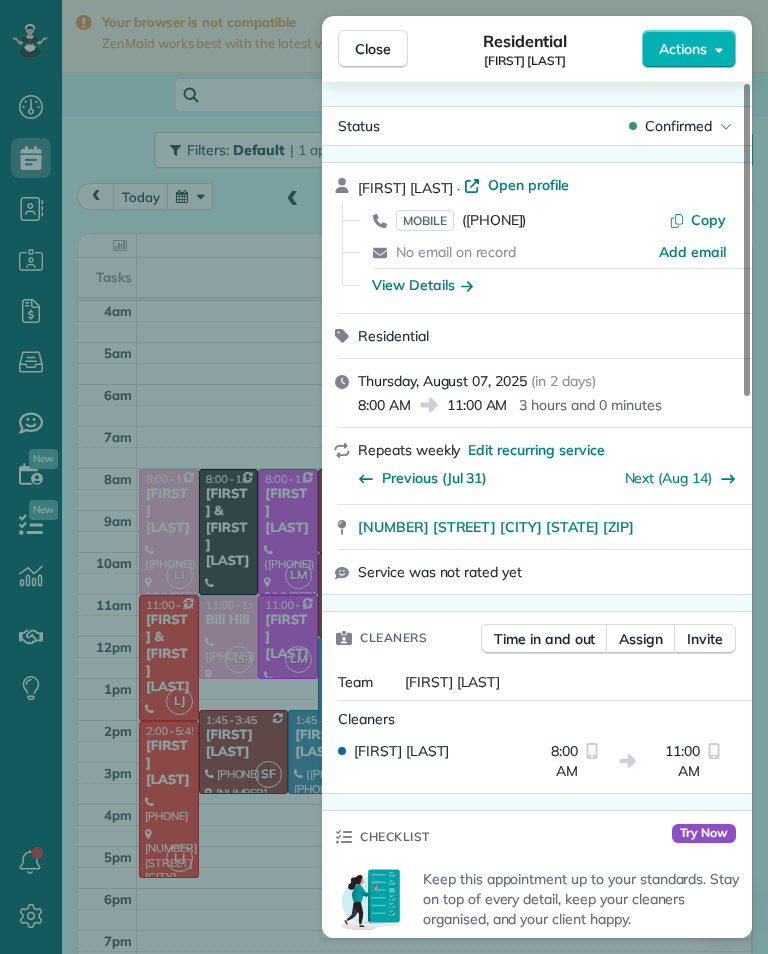 click on "Close Residential [FIRST] [LAST] Actions Status Confirmed [FIRST] [LAST] · Open profile MOBILE [PHONE] Copy No email on record Add email View Details Residential [DAY], [MONTH] [NUMBER], [YEAR] ( [RELATIVE_TIME] ) [TIME] [AM/PM] [TIME] [AM/PM] [DURATION] Repeats weekly Edit recurring service Previous ([MONTH] [NUMBER]) Next ([MONTH] [NUMBER]) [NUMBER] [STREET] [CITY] [STATE] [POSTAL_CODE] Service was not rated yet Cleaners Time in and out Assign Invite Team [FIRST] [LAST] Cleaners [FIRST] [LAST] [TIME] [AM/PM] [TIME] [AM/PM] Checklist Try Now Keep this appointment up to your standards. Stay on top of every detail, keep your cleaners organised, and your client happy. Assign a checklist Watch a 5 min demo Billing Billing actions Service Service Price (1x $[PRICE]) $[PRICE] Add an item Overcharge $[PRICE] Discount $[PRICE] Coupon discount - Primary tax - Secondary tax - Total appointment price $[PRICE] Tips collected $[PRICE] Unpaid Mark as paid Total including tip $[PRICE] Get paid online in no-time! Send an invoice and reward your cleaners with tips Key # - Notes [NUMBER]" at bounding box center (384, 477) 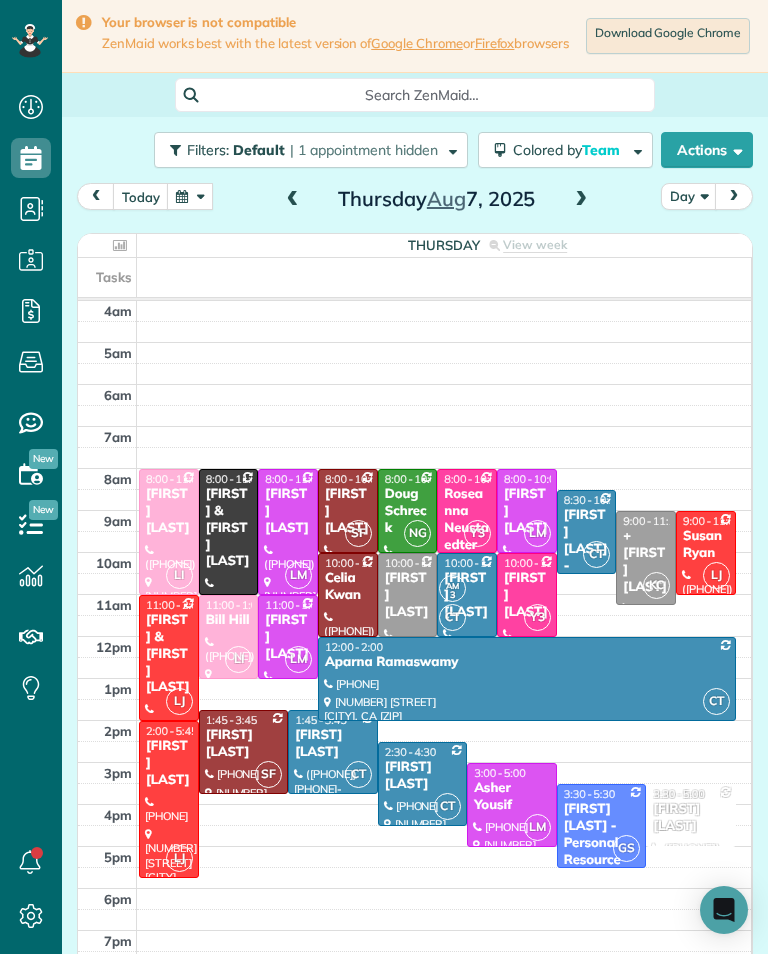 click on "[FIRST] [LAST]" at bounding box center (288, 511) 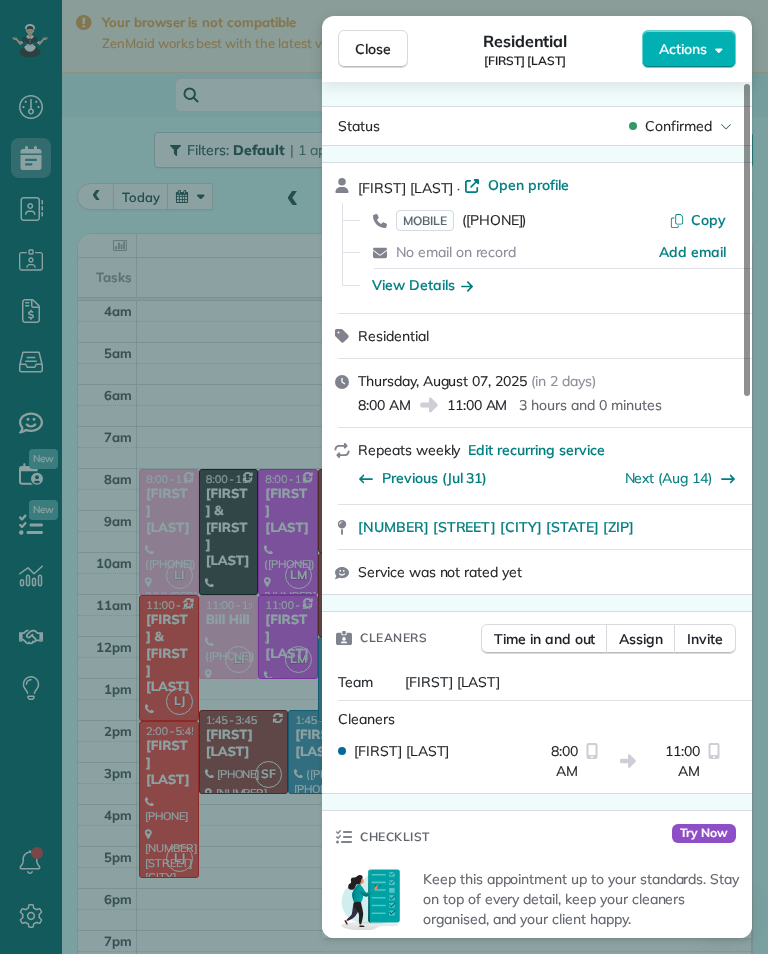 click on "([PHONE])" at bounding box center (494, 220) 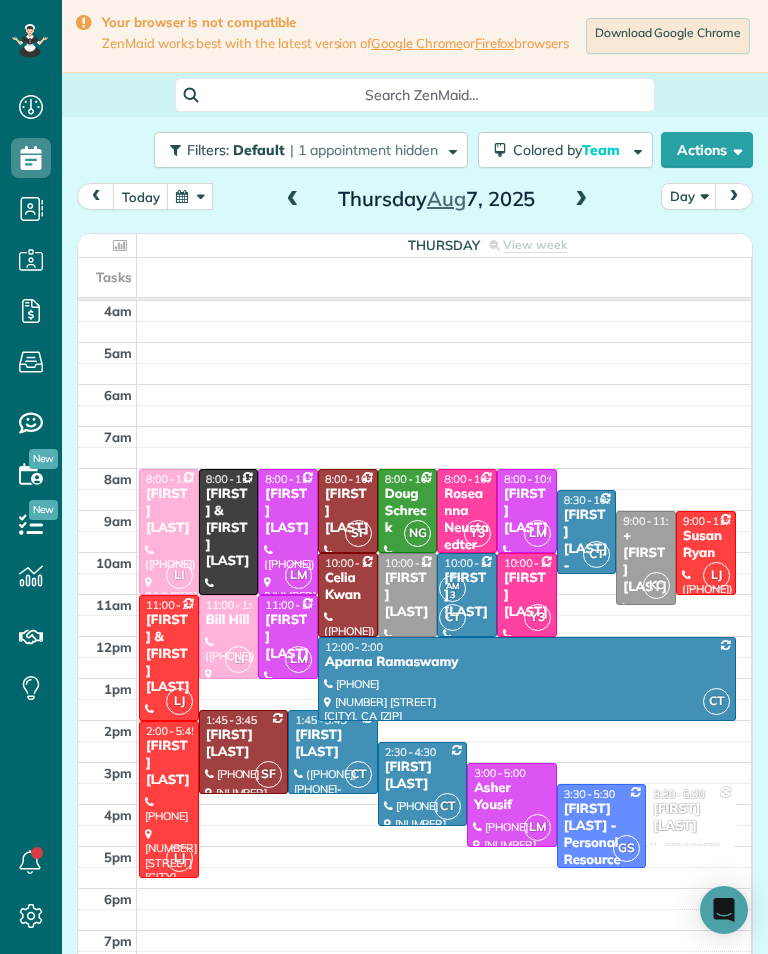click on "[FIRST] [LAST]" at bounding box center (288, 637) 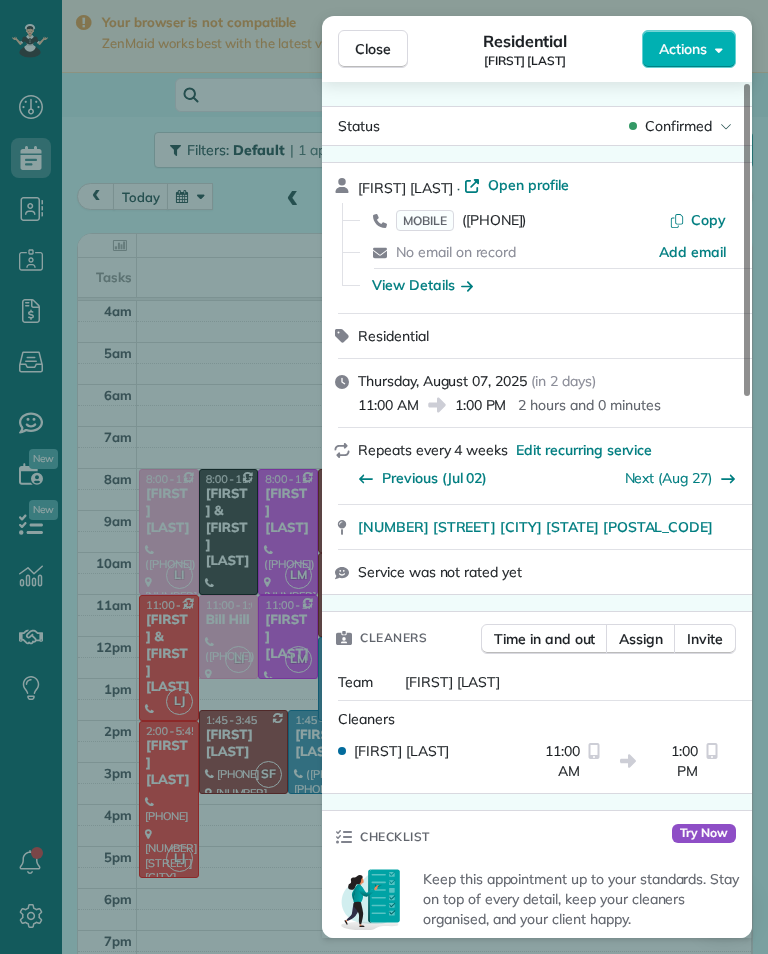 click on "Close Residential [FIRST] [LAST] Actions Status Confirmed [FIRST] [LAST] · Open profile MOBILE ([PHONE]) Copy No email on record Add email View Details Residential Thursday, August 07, 2025 ( in 2 days ) 11:00 AM 1:00 PM 2 hours and 0 minutes Repeats every 4 weeks Edit recurring service Previous (Jul 02) Next (Aug 27) [NUMBER] [STREET] [CITY] [STATE] [ZIP] Service was not rated yet Cleaners Time in and out Assign Invite Team [FIRST] [LAST] Cleaners [FIRST] [LAST] 11:00 AM 1:00 PM Checklist Try Now Keep this appointment up to your standards. Stay on top of every detail, keep your cleaners organised, and your client happy. Assign a checklist Watch a 5 min demo Billing Billing actions Service Service Price (1x $145.00) $145.00 Add an item Overcharge $0.00 Discount $0.00 Coupon discount - Primary tax - Secondary tax - Total appointment price $145.00 Tips collected $0.00 Unpaid Mark as paid Total including tip $145.00 Get paid online in no-time! Send an invoice and reward your cleaners with tips Key #" at bounding box center [384, 477] 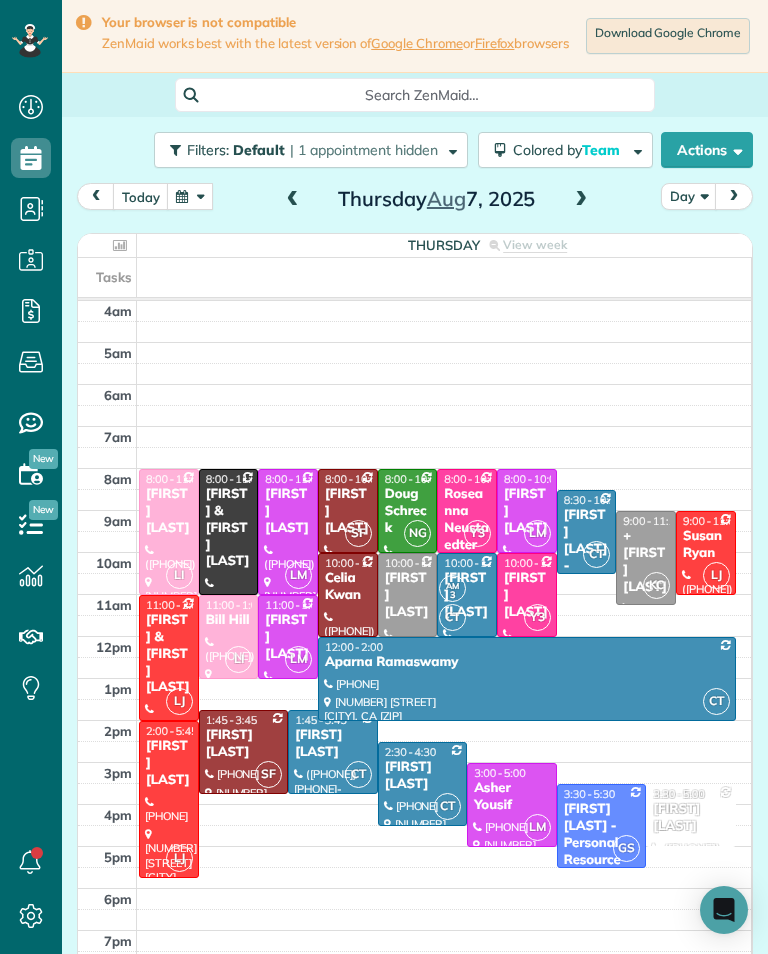 click on "[FIRST] [LAST]" at bounding box center (288, 637) 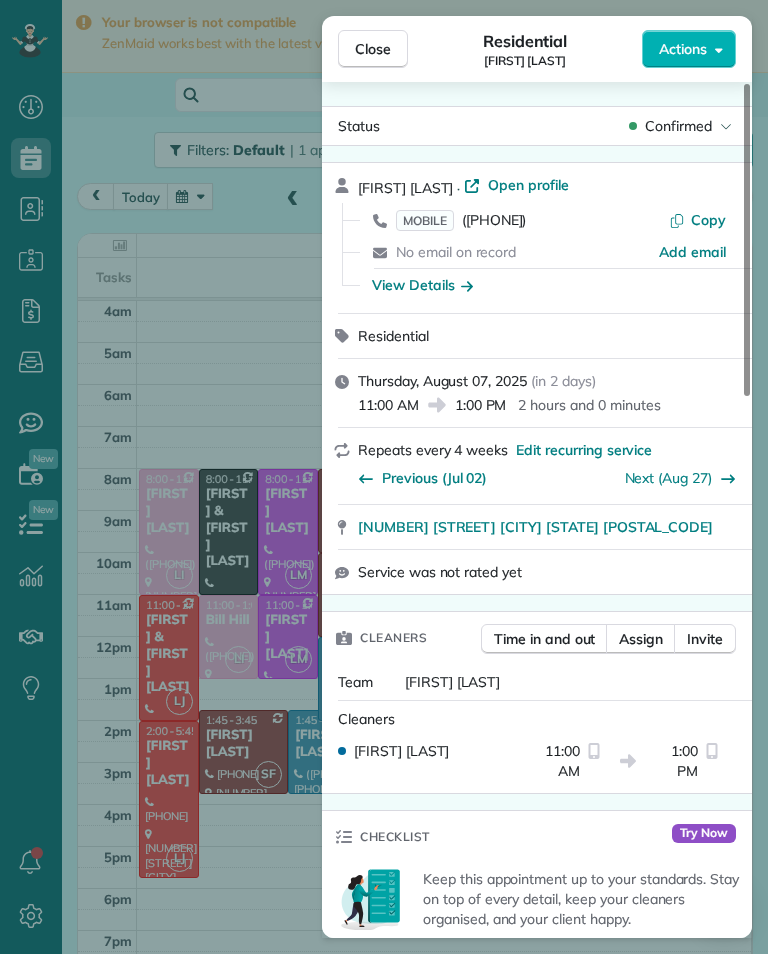 click on "([PHONE])" at bounding box center [494, 220] 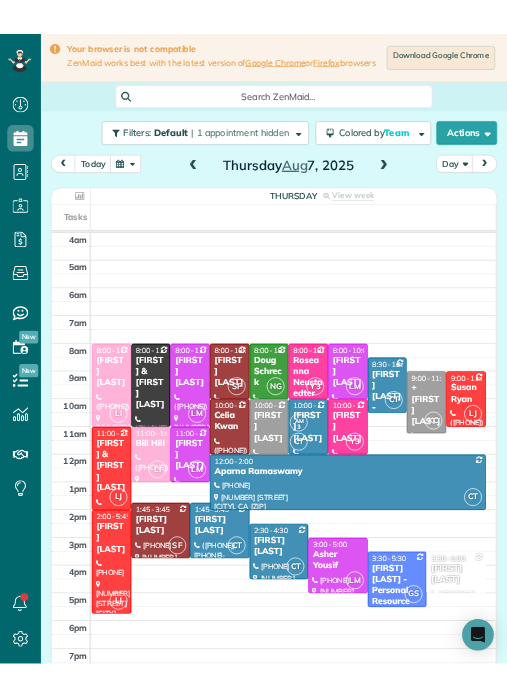 scroll, scrollTop: 985, scrollLeft: 62, axis: both 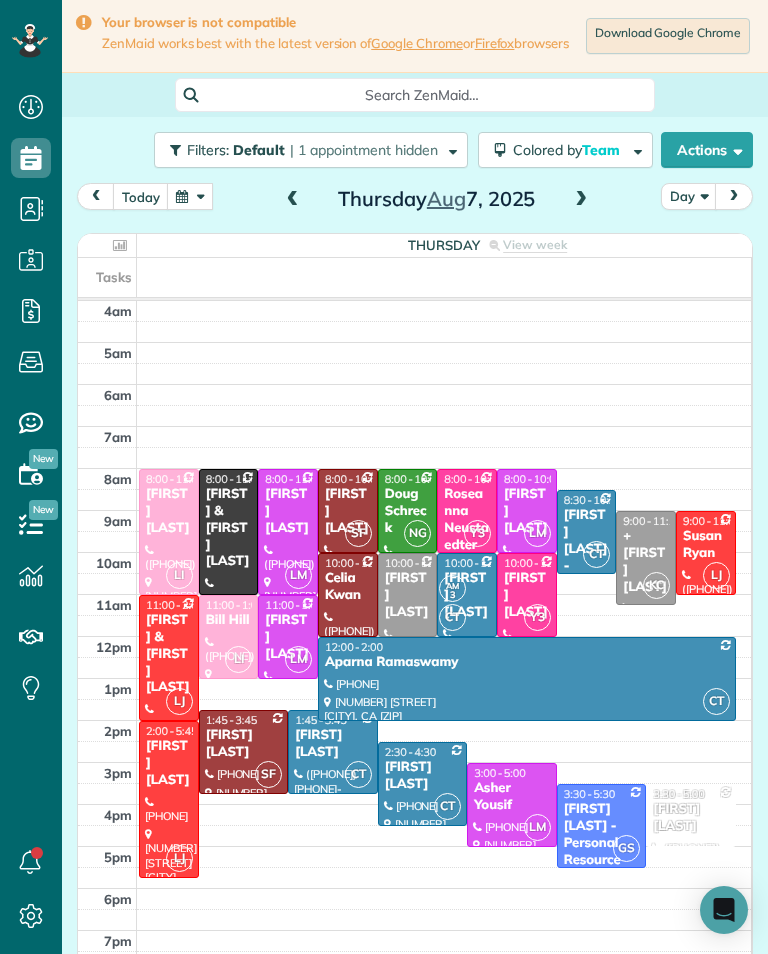 click on "[TIME] [DAY] [MONTH] [DATE], [YEAR]" at bounding box center (415, 201) 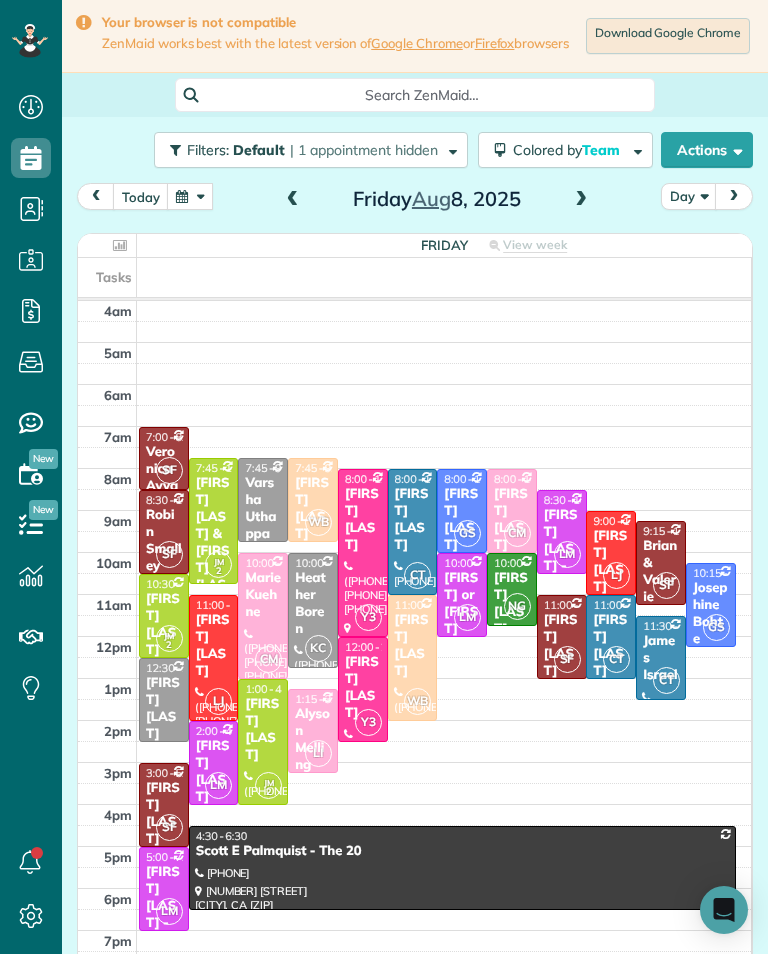 click at bounding box center [581, 200] 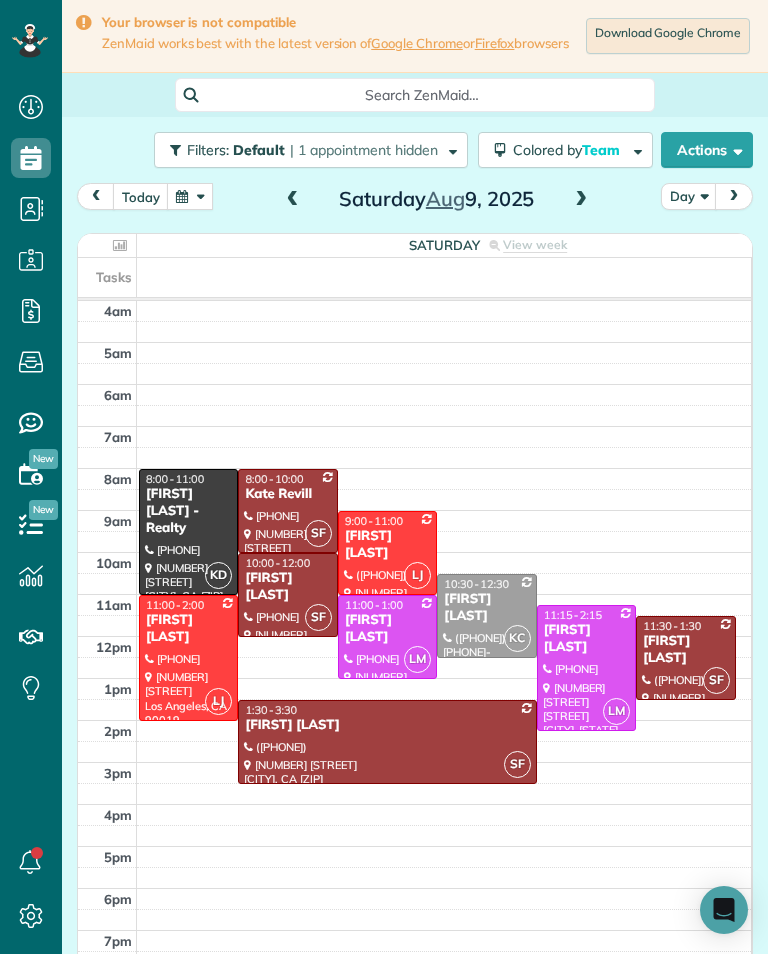 scroll, scrollTop: 985, scrollLeft: 62, axis: both 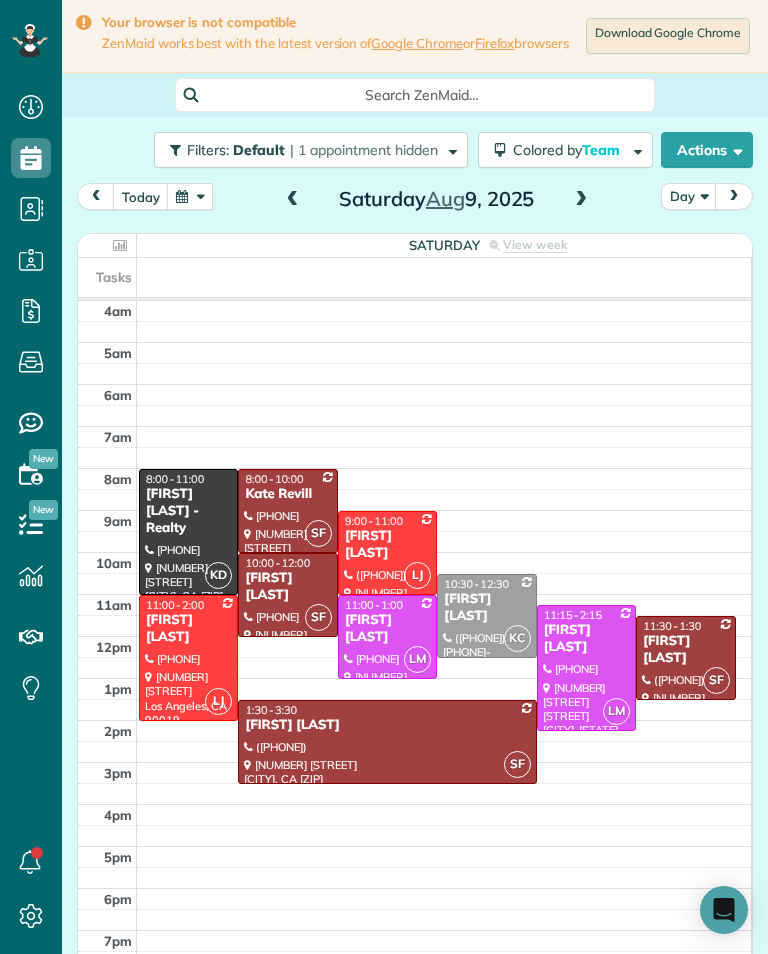 click at bounding box center (190, 196) 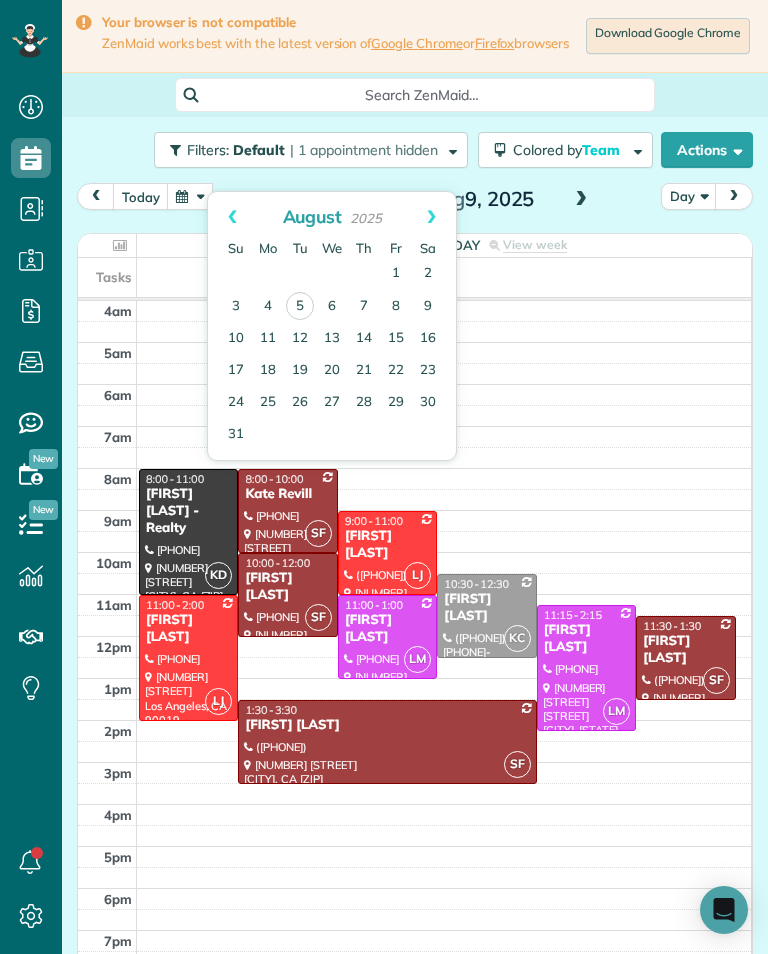click on "12" at bounding box center [300, 339] 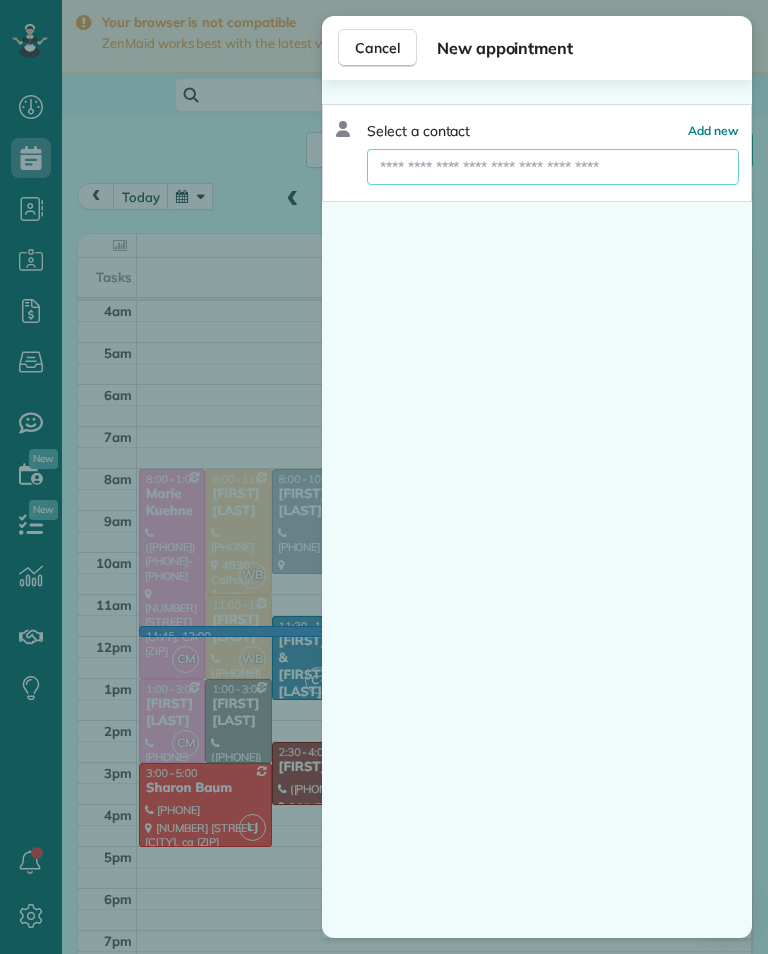 click at bounding box center [553, 167] 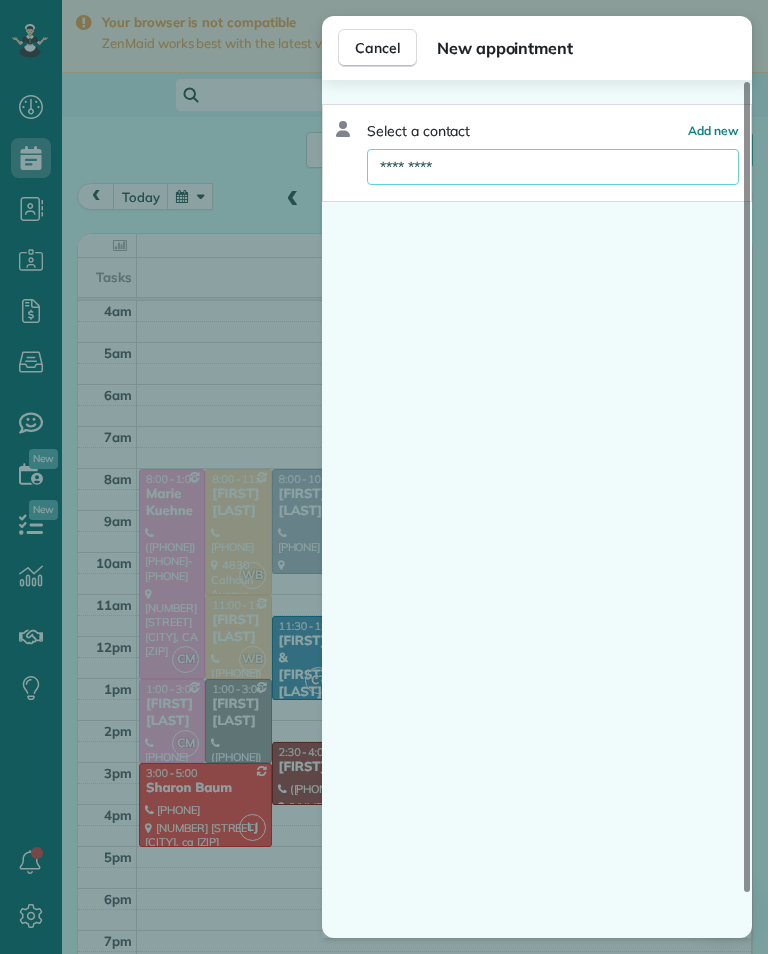 type on "*********" 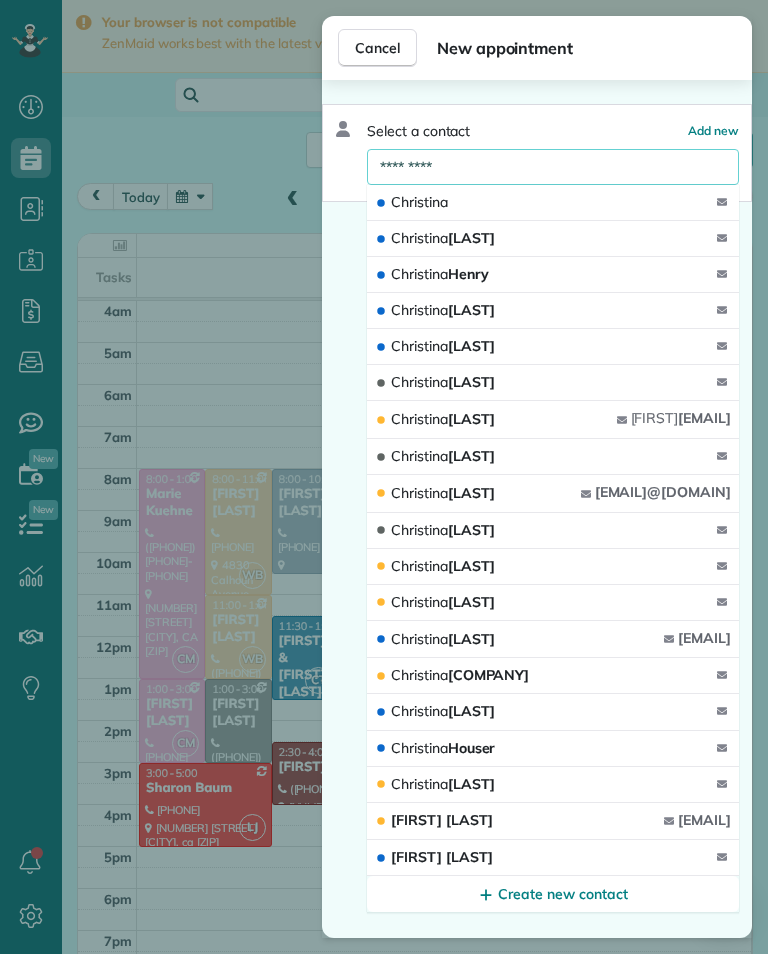 click on "[FIRST] [LAST] [EMAIL]" at bounding box center (553, 494) 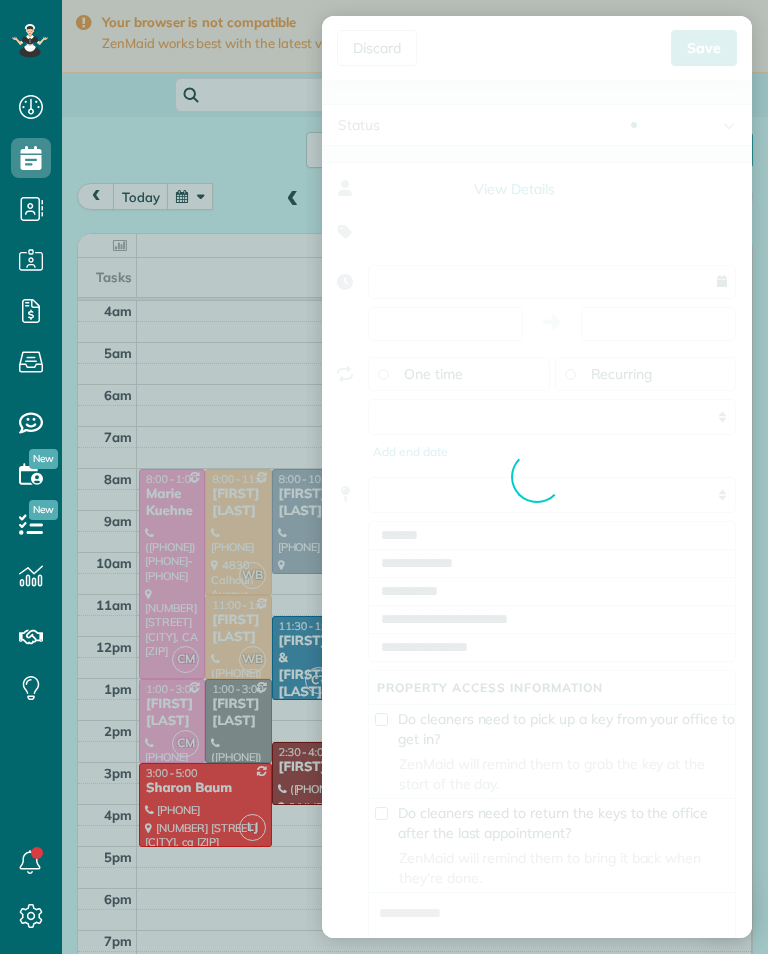 type on "**********" 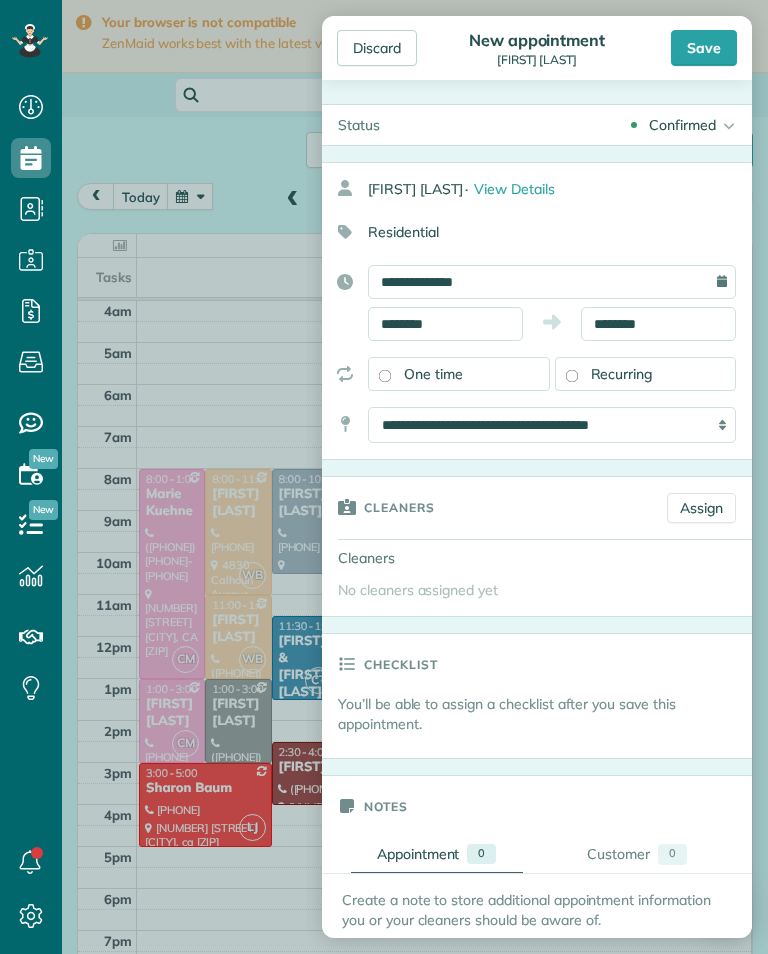 click on "Assign" at bounding box center (701, 508) 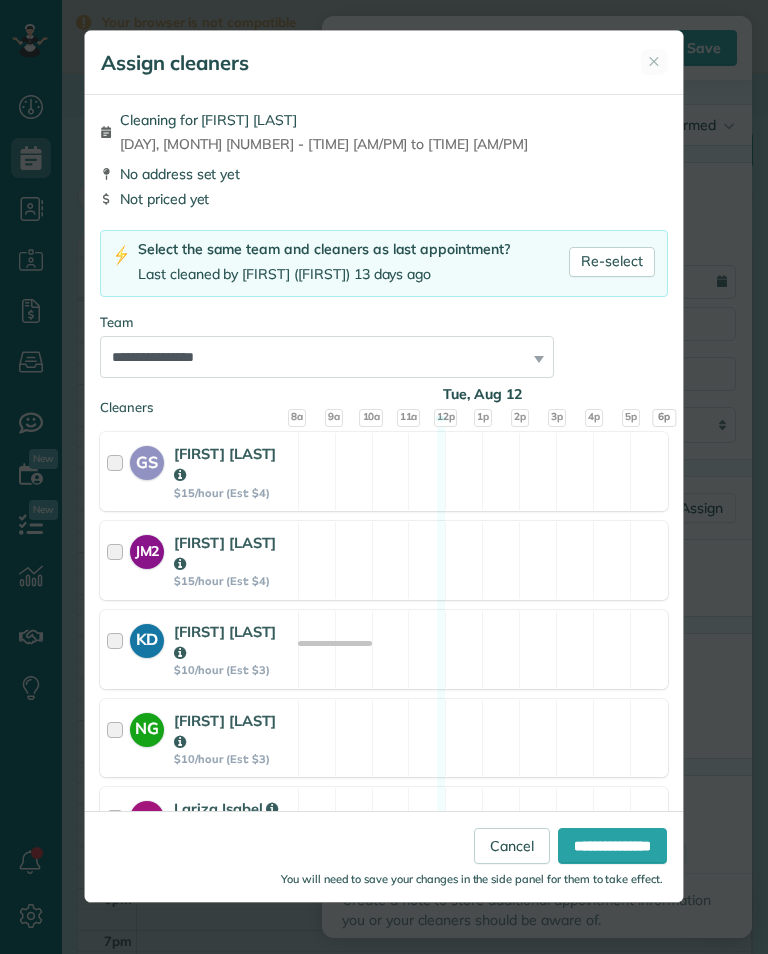 click on "Re-select" at bounding box center (612, 262) 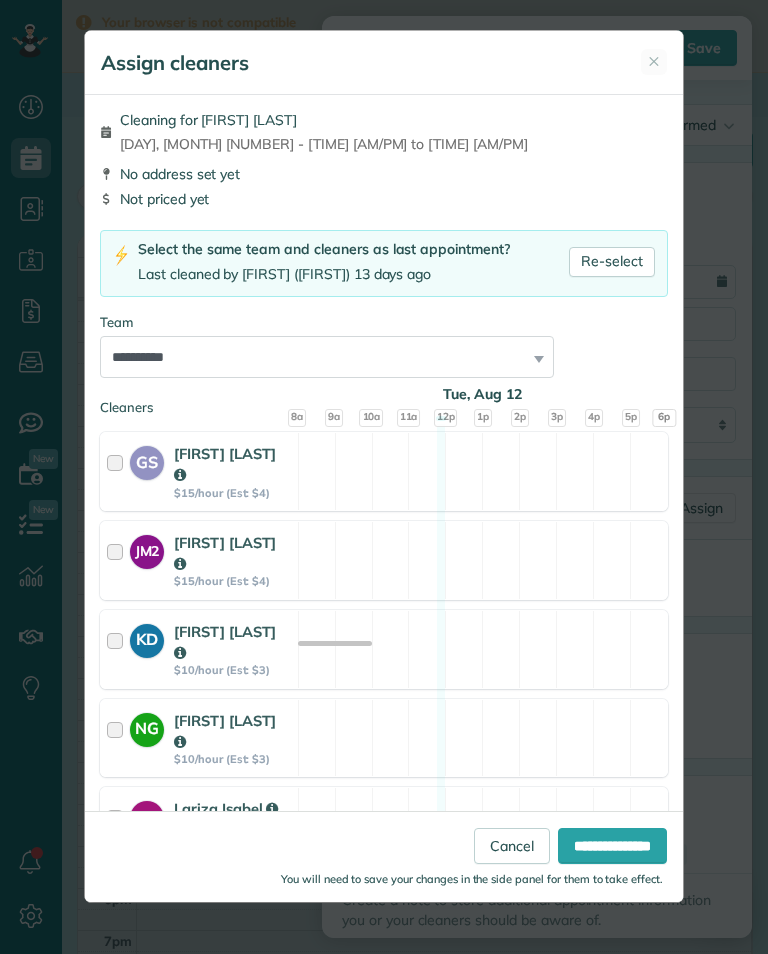 click on "**********" at bounding box center (612, 846) 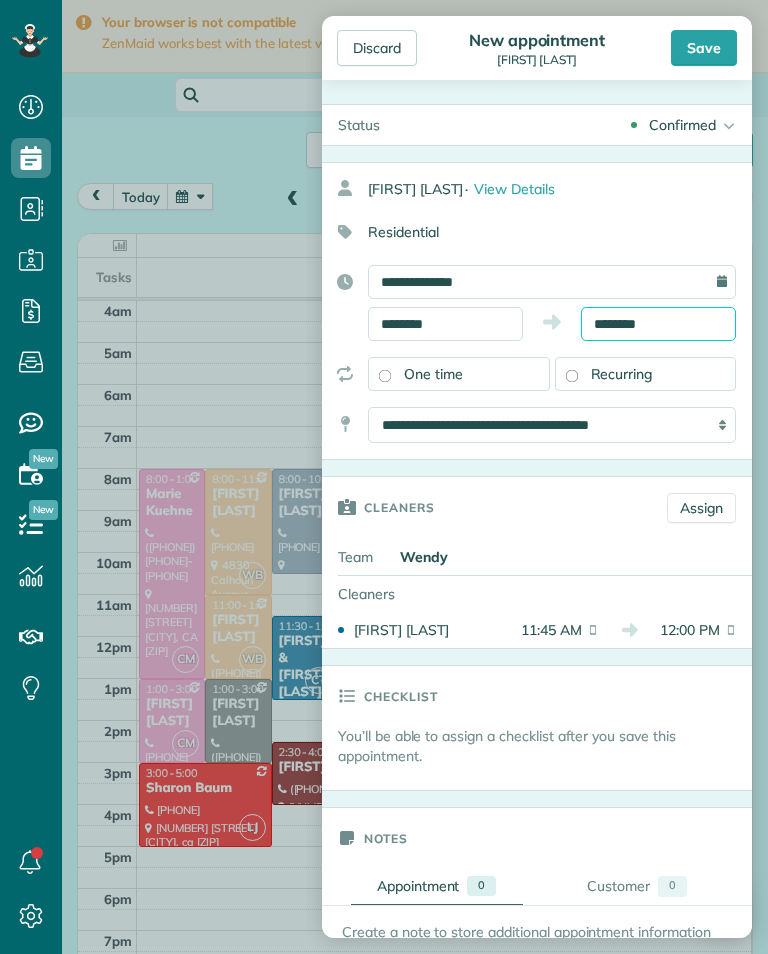 click on "********" at bounding box center (658, 324) 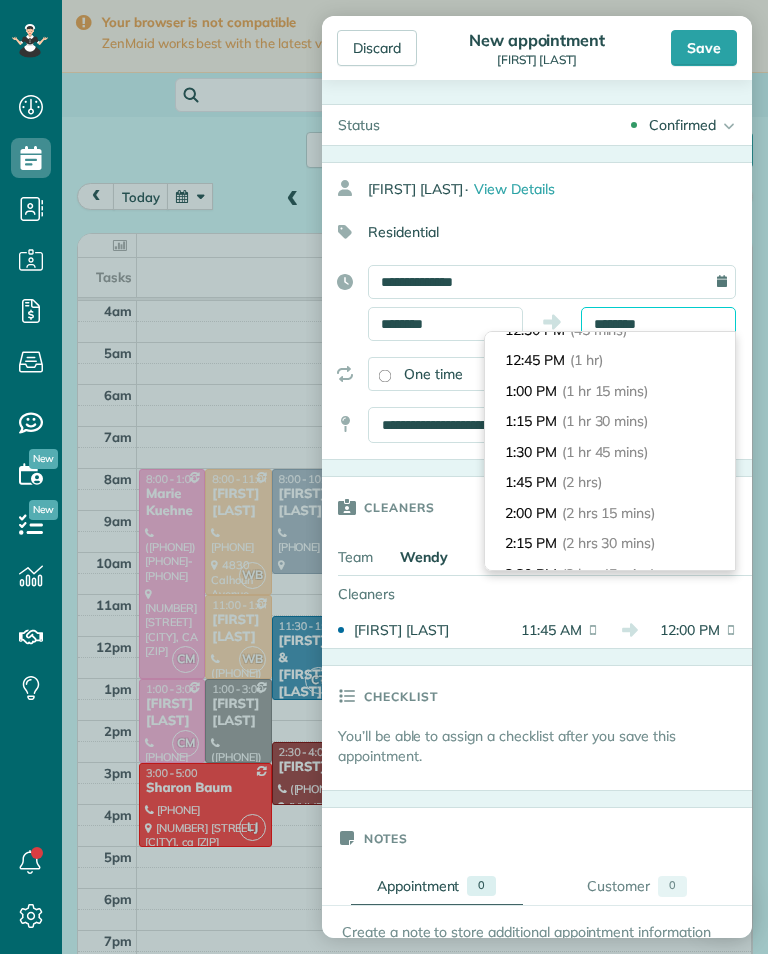 scroll, scrollTop: 109, scrollLeft: 0, axis: vertical 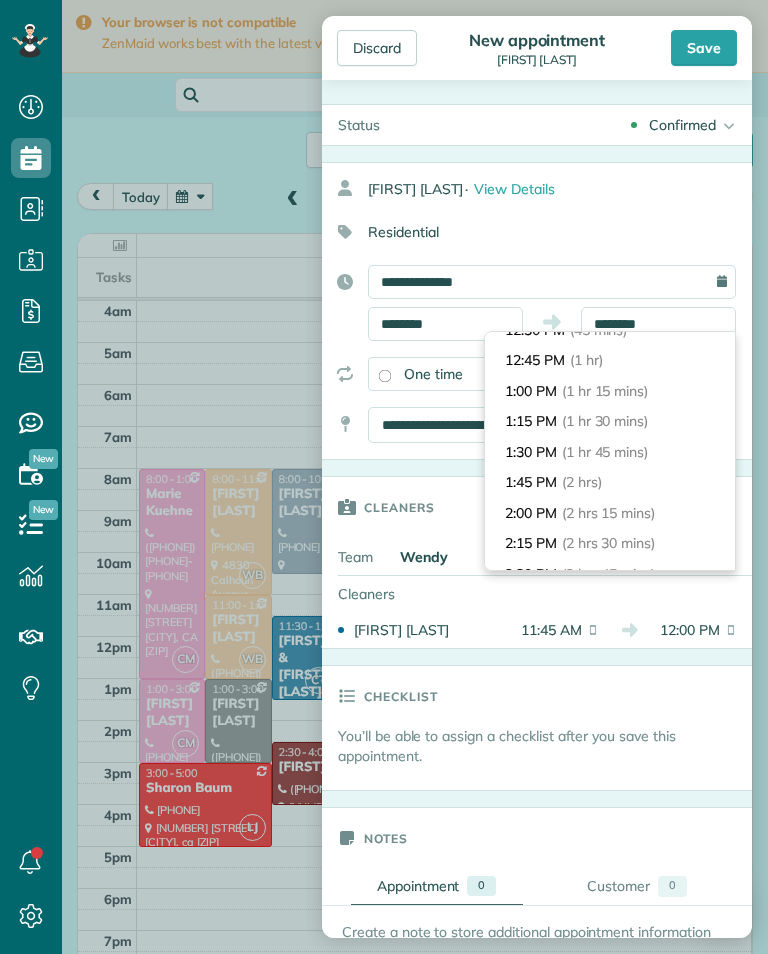 click on "[TIME] ([DURATION])" at bounding box center [610, 482] 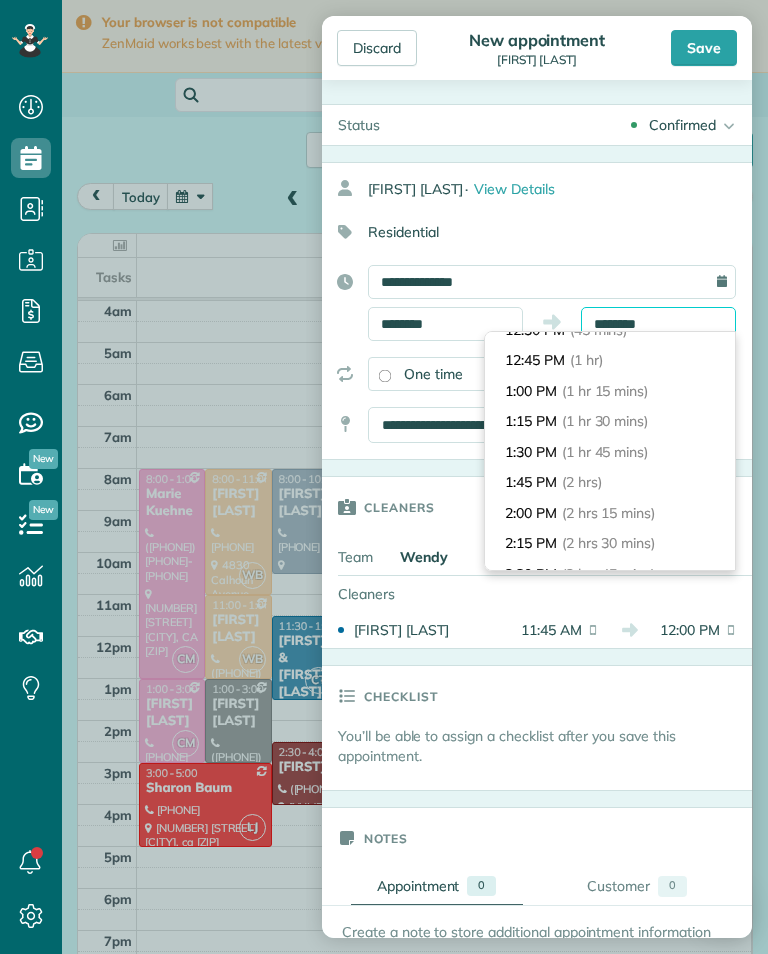 type on "*******" 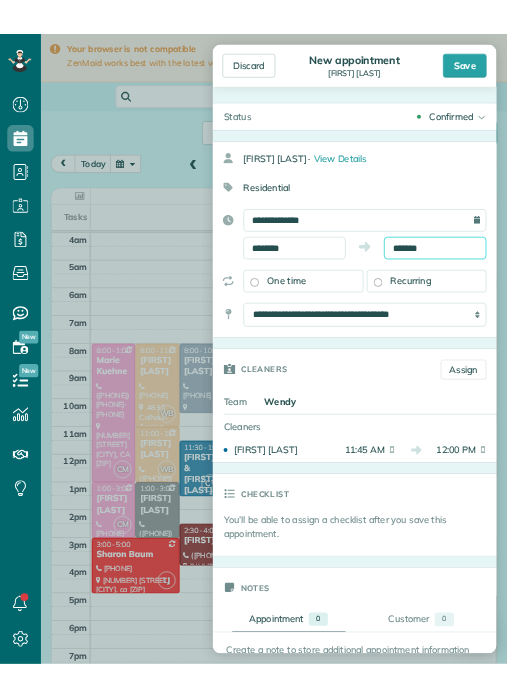 scroll, scrollTop: 210, scrollLeft: 0, axis: vertical 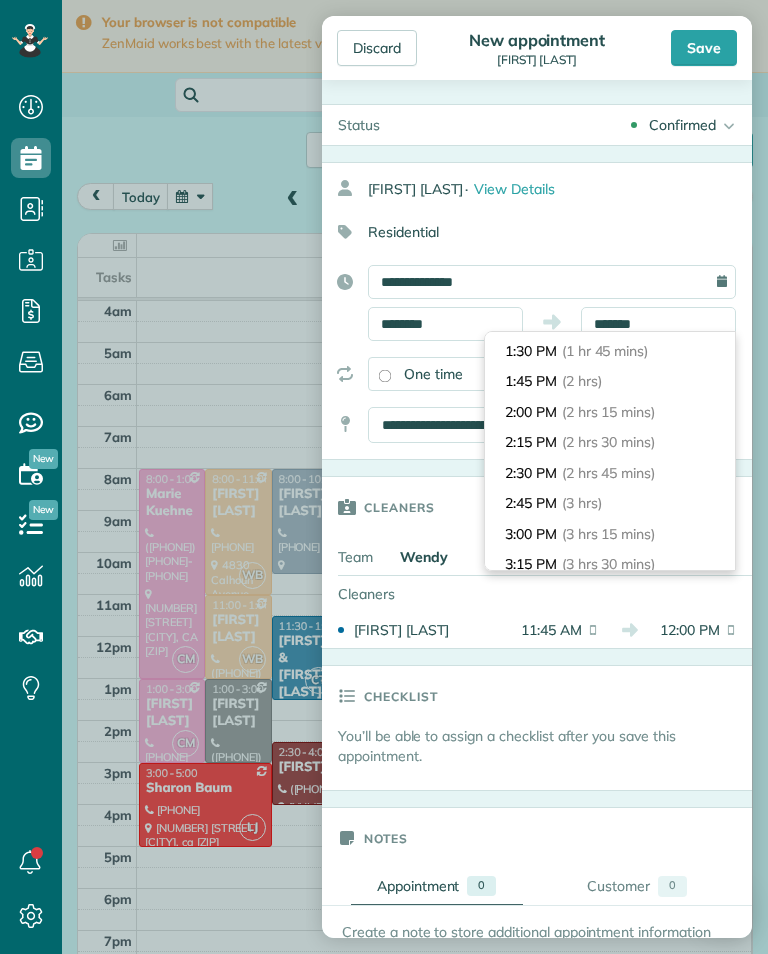 click on "[TIME] ([DURATION])" at bounding box center [610, 381] 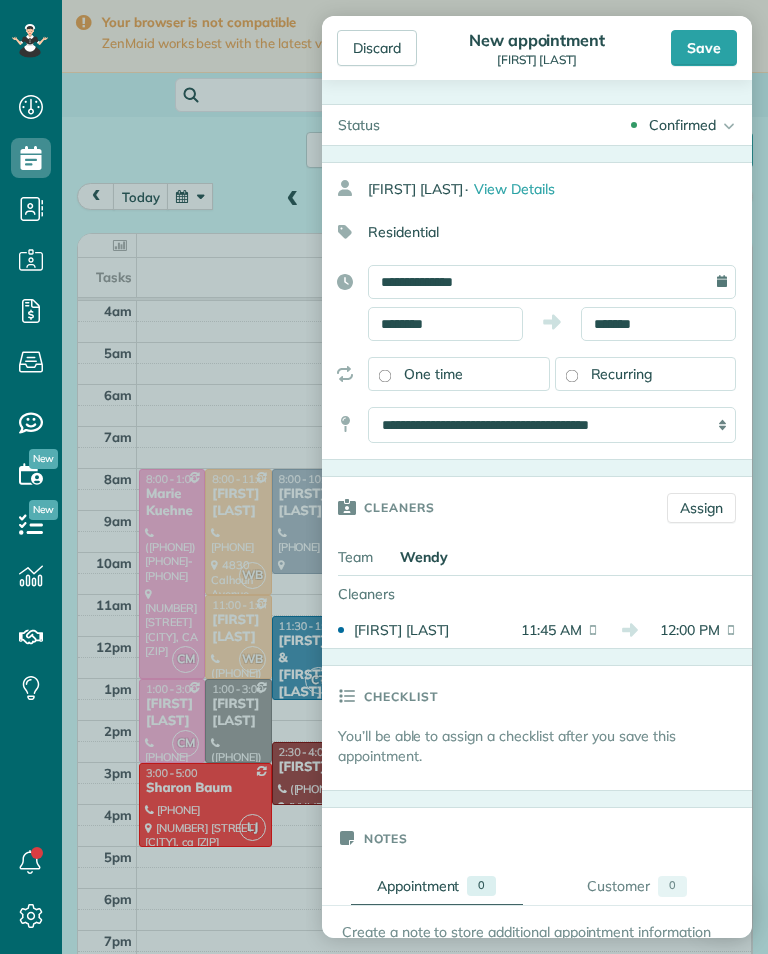 click on "Save" at bounding box center [704, 48] 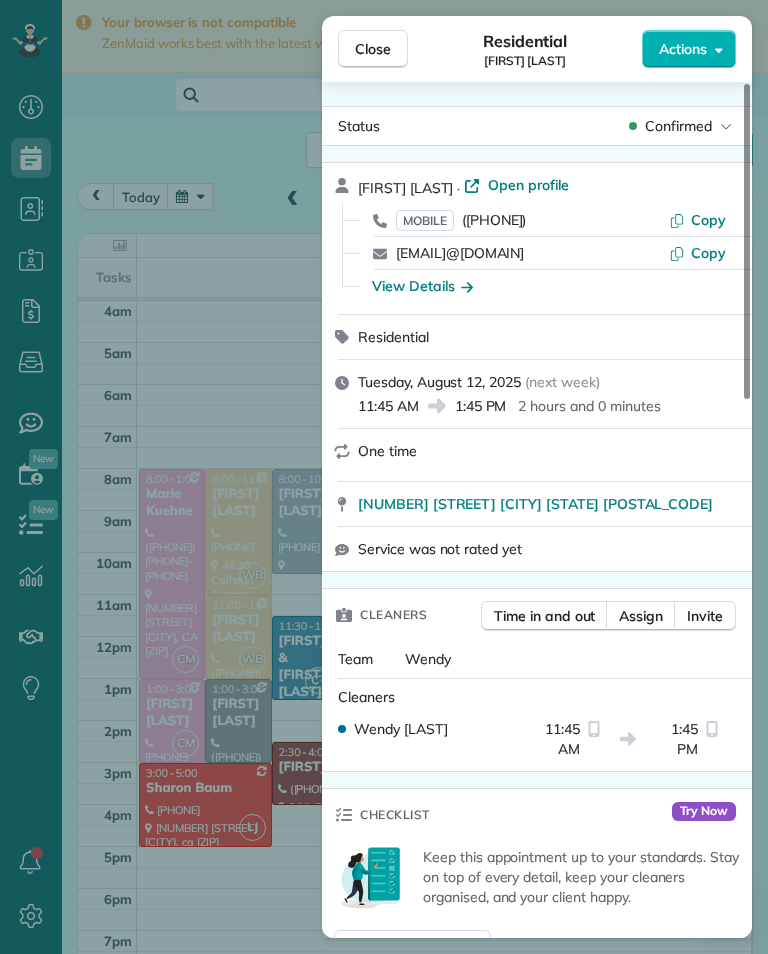 click on "Close Residential [FIRST] [LAST] Actions Status Confirmed [FIRST] [LAST] · Open profile MOBILE [PHONE] Copy [EMAIL] Copy View Details Residential Tuesday, August 12, 2025 ( next week ) 11:45 AM 1:45 PM 2 hours and 0 minutes One time [NUMBER] [STREET] [CITY] [STATE] [POSTAL_CODE] Service was not rated yet Cleaners Time in and out Assign Invite Team Wendy Cleaners Wendy   Bonilla 11:45 AM 1:45 PM Checklist Try Now Keep this appointment up to your standards. Stay on top of every detail, keep your cleaners organised, and your client happy. Assign a checklist Watch a 5 min demo Billing Billing actions Service Service Price (1x $0.00) $0.00 Add an item Overcharge $0.00 Discount $0.00 Coupon discount - Primary tax - Secondary tax - Total appointment price $0.00 Tips collected $0.00 Mark as paid Total including tip $0.00 Get paid online in no-time! Send an invoice and reward your cleaners with tips Charge customer credit card Appointment custom fields Key # - Work items No work items to display 0" at bounding box center [384, 477] 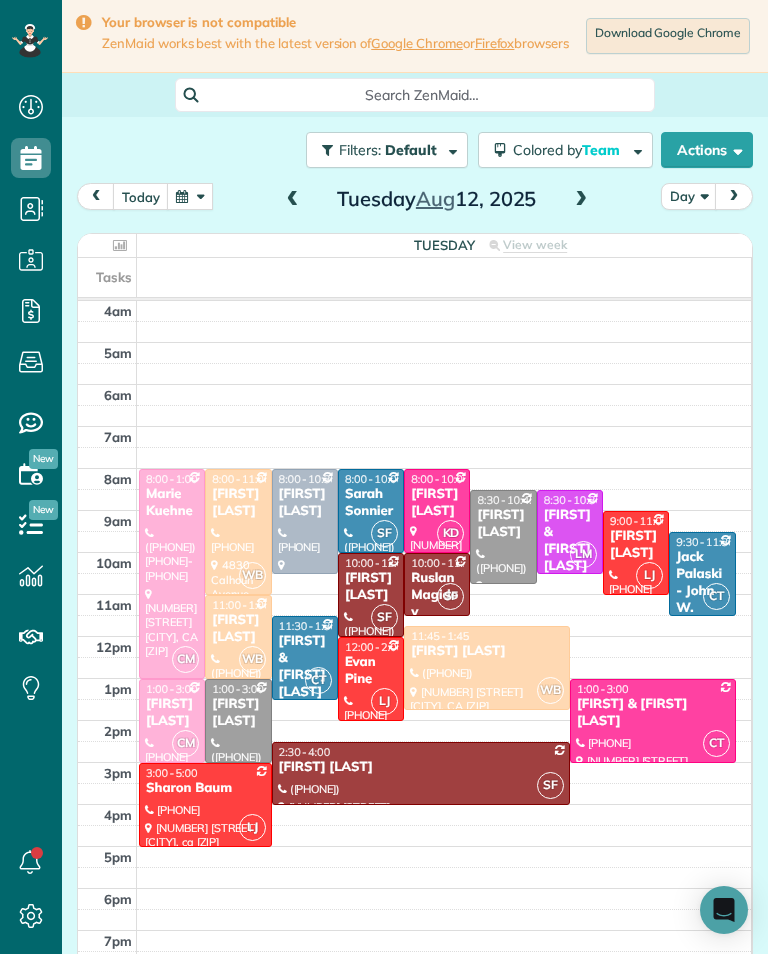 click at bounding box center [581, 200] 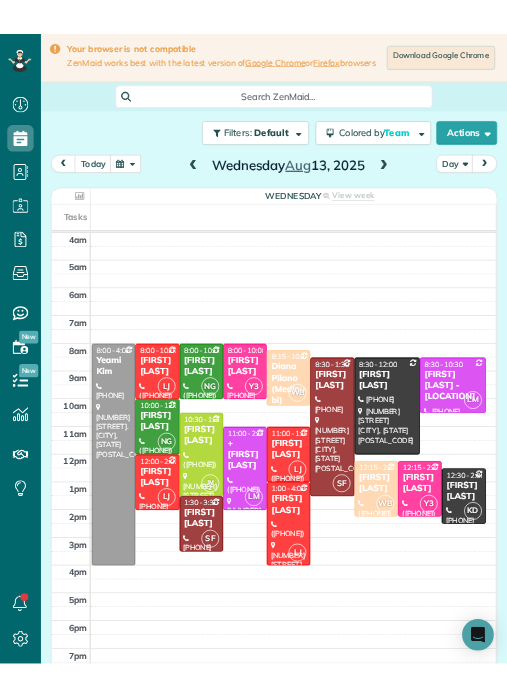 scroll, scrollTop: 985, scrollLeft: 62, axis: both 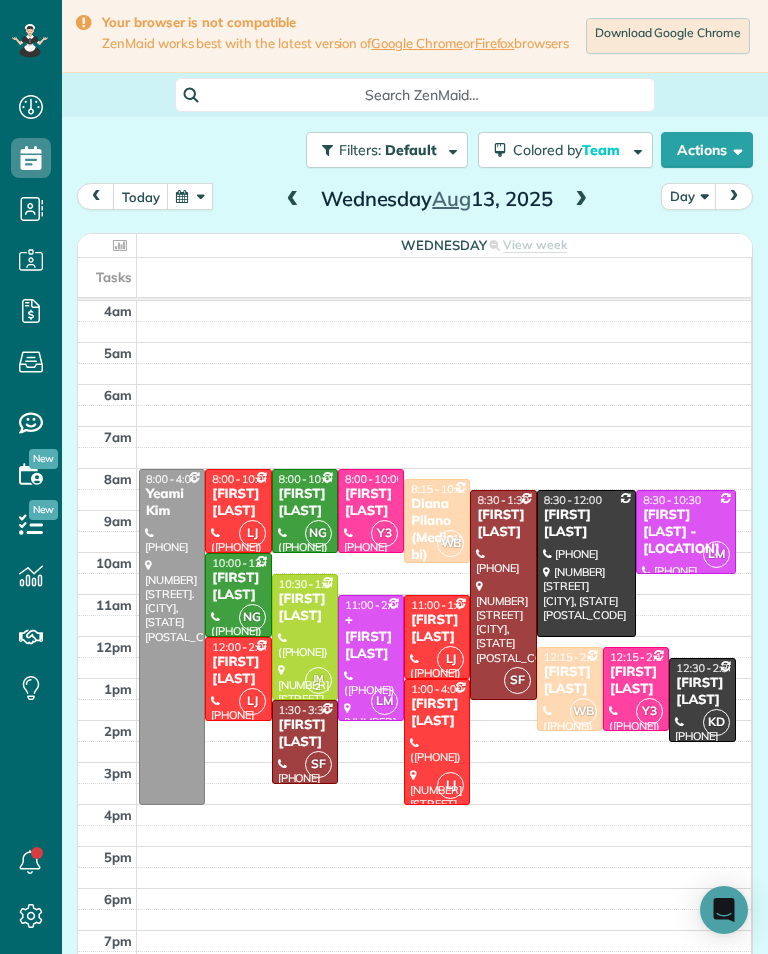 click at bounding box center (293, 200) 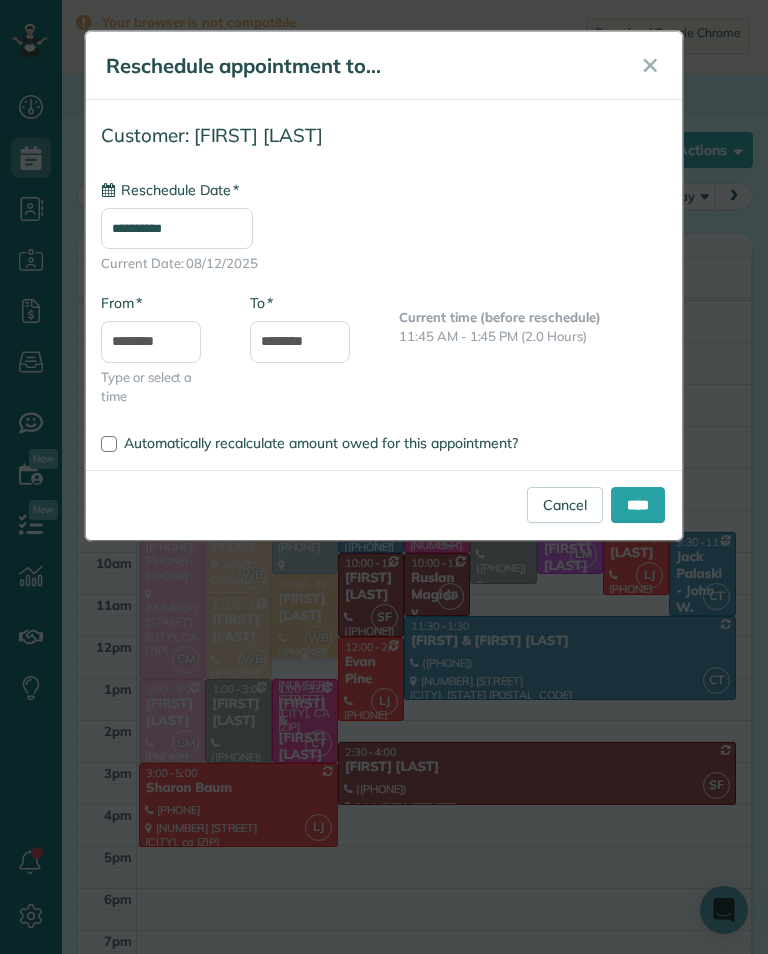click on "**********" at bounding box center (177, 228) 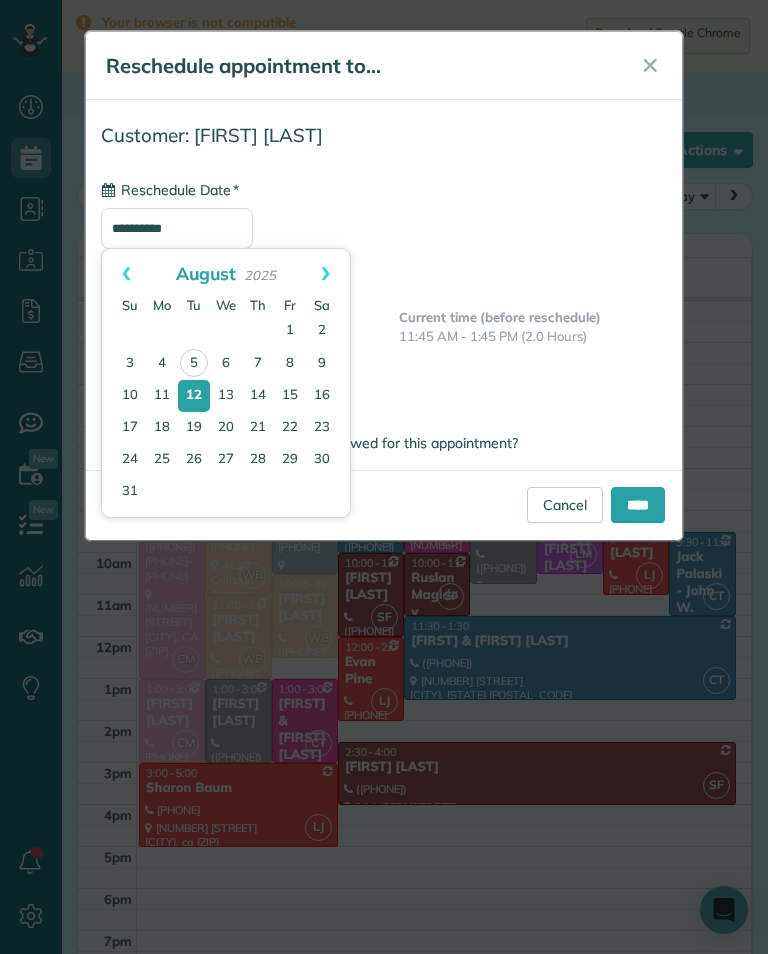 click on "13" at bounding box center (226, 396) 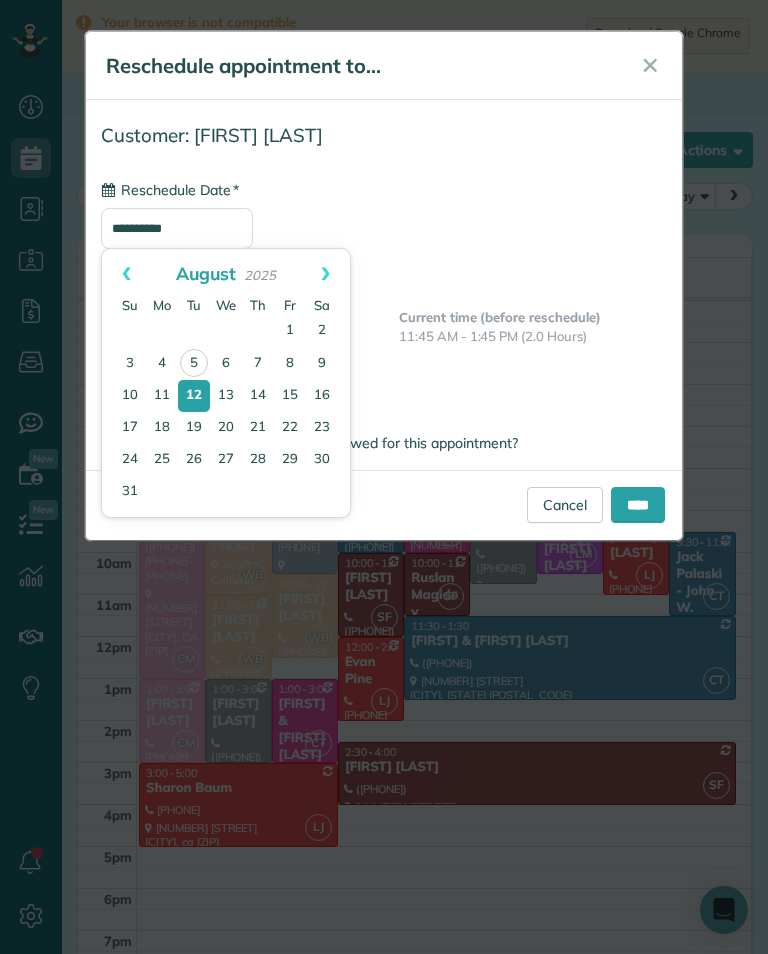 type on "**********" 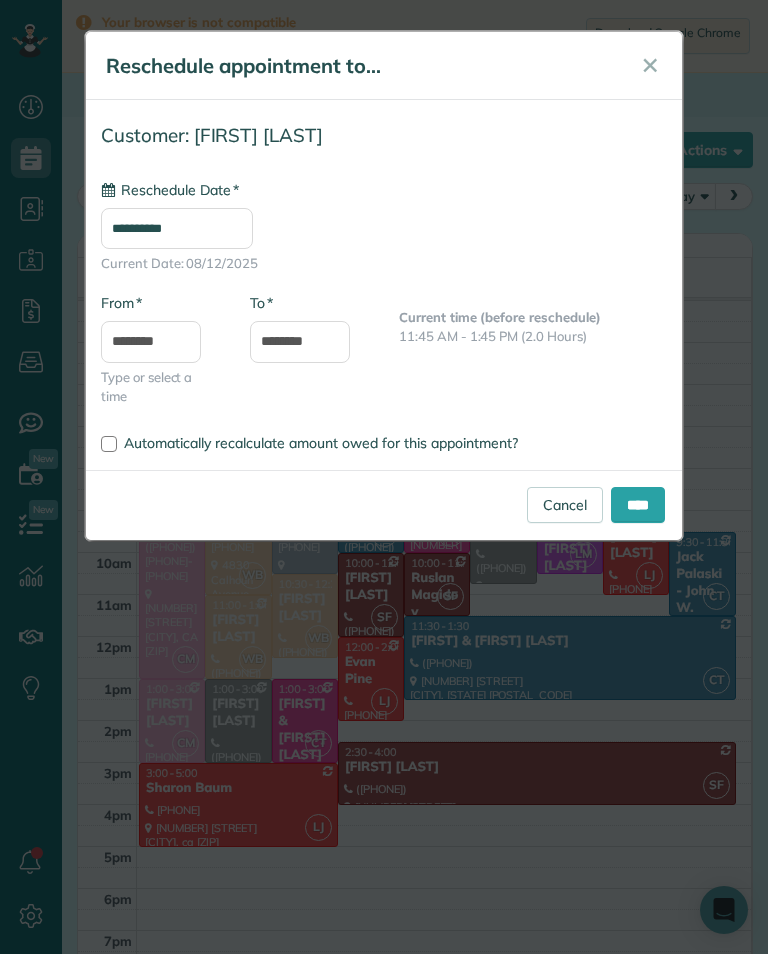 click on "****" at bounding box center [638, 505] 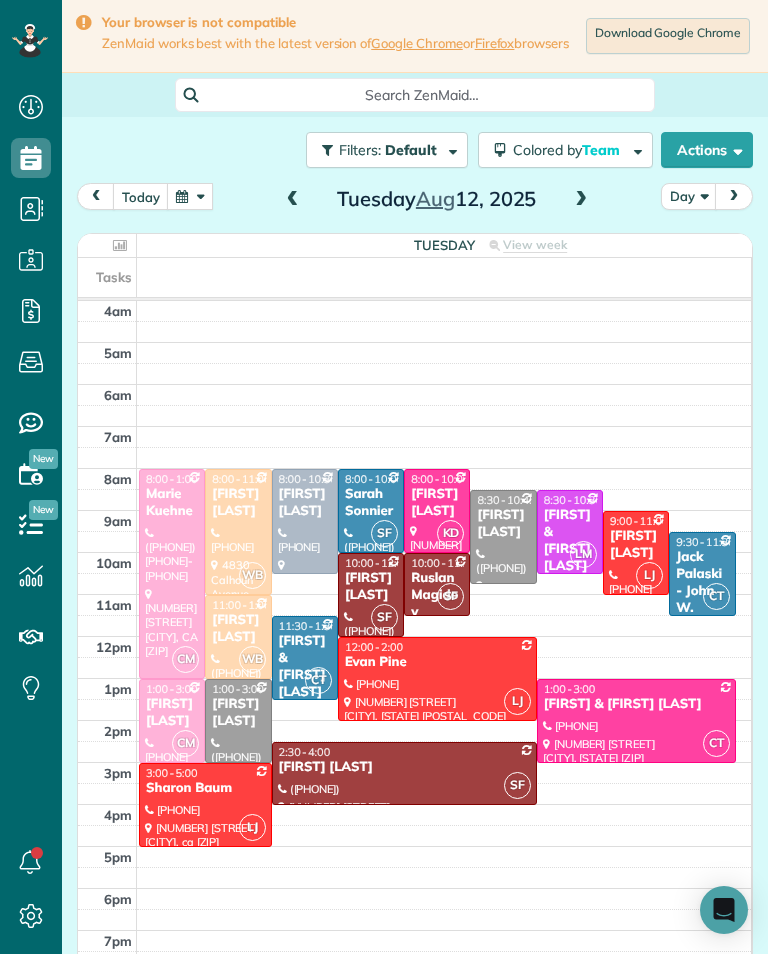 click at bounding box center [581, 200] 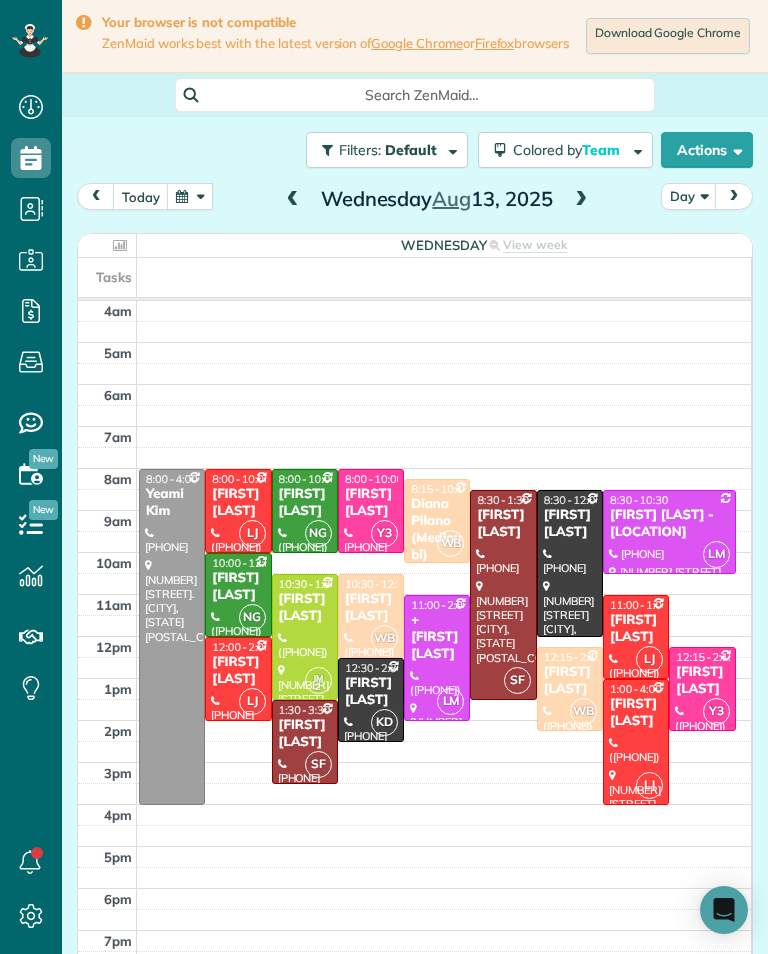 scroll, scrollTop: 985, scrollLeft: 62, axis: both 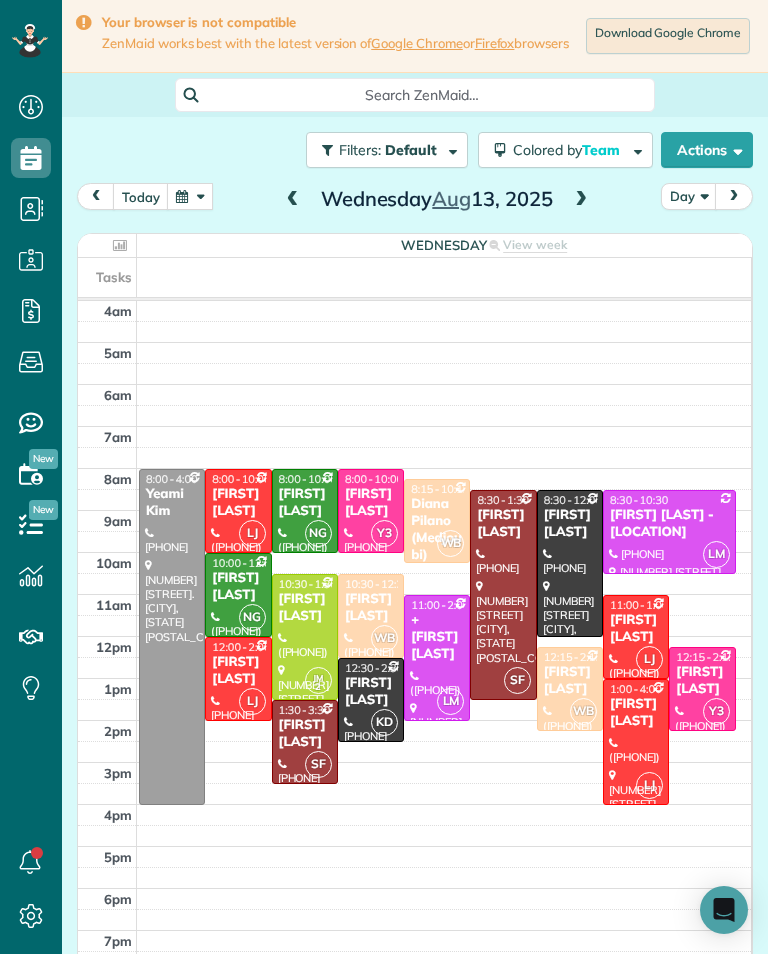 click on "today" at bounding box center [141, 196] 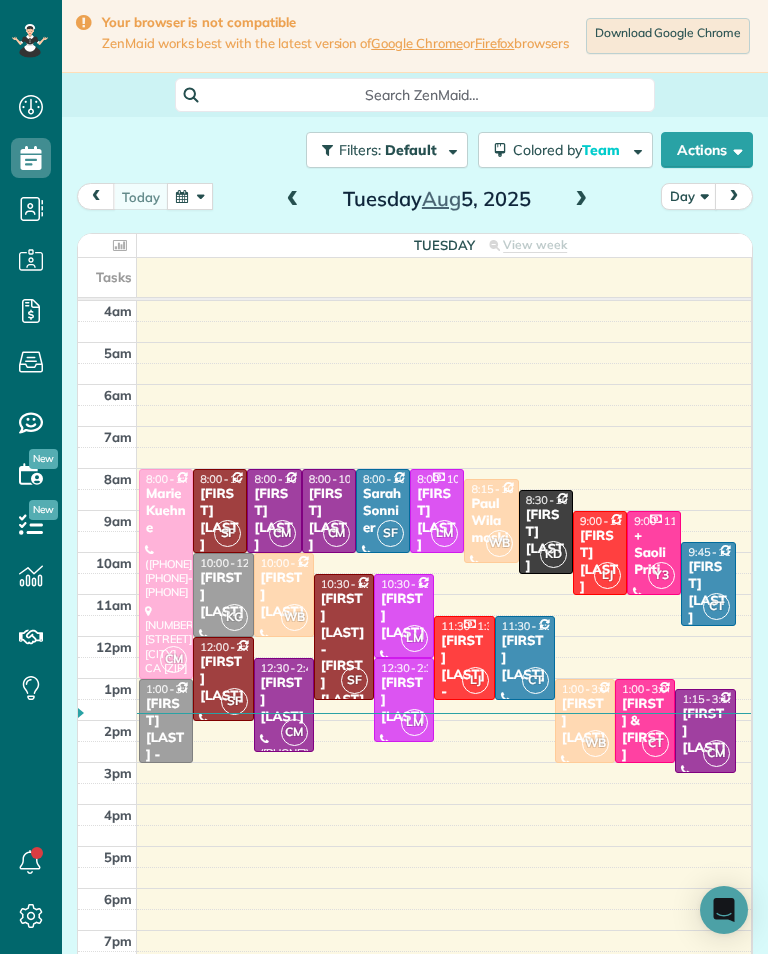 click on "today   Day Tuesday  Aug  5, 2025" at bounding box center [415, 201] 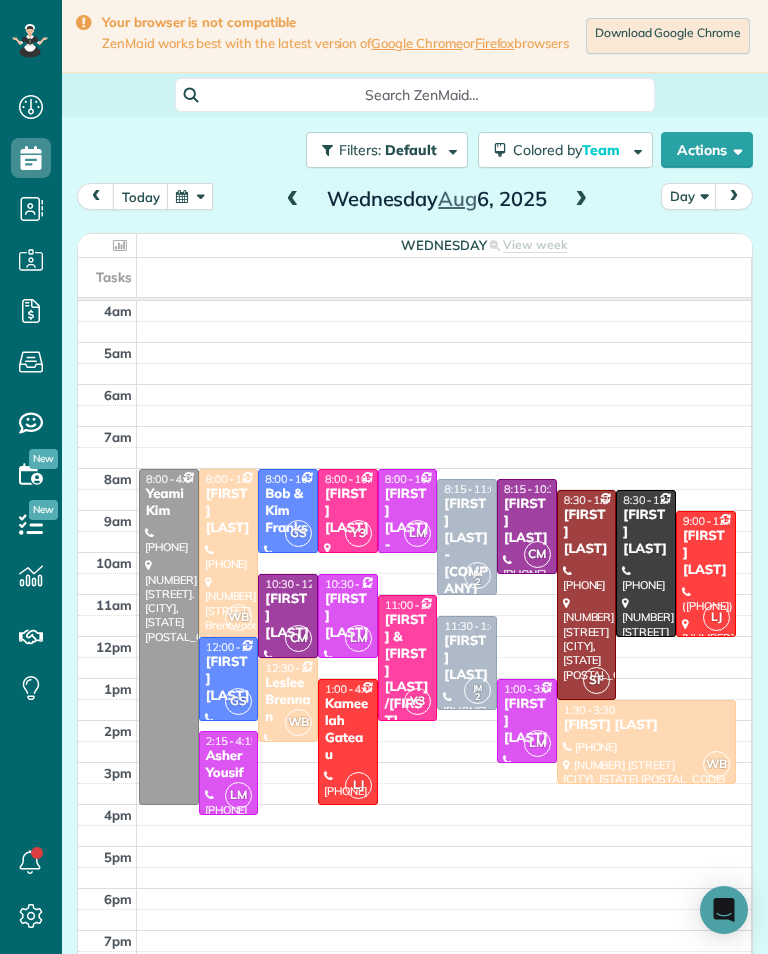 click on "[FIRST] [LAST]" at bounding box center [527, 521] 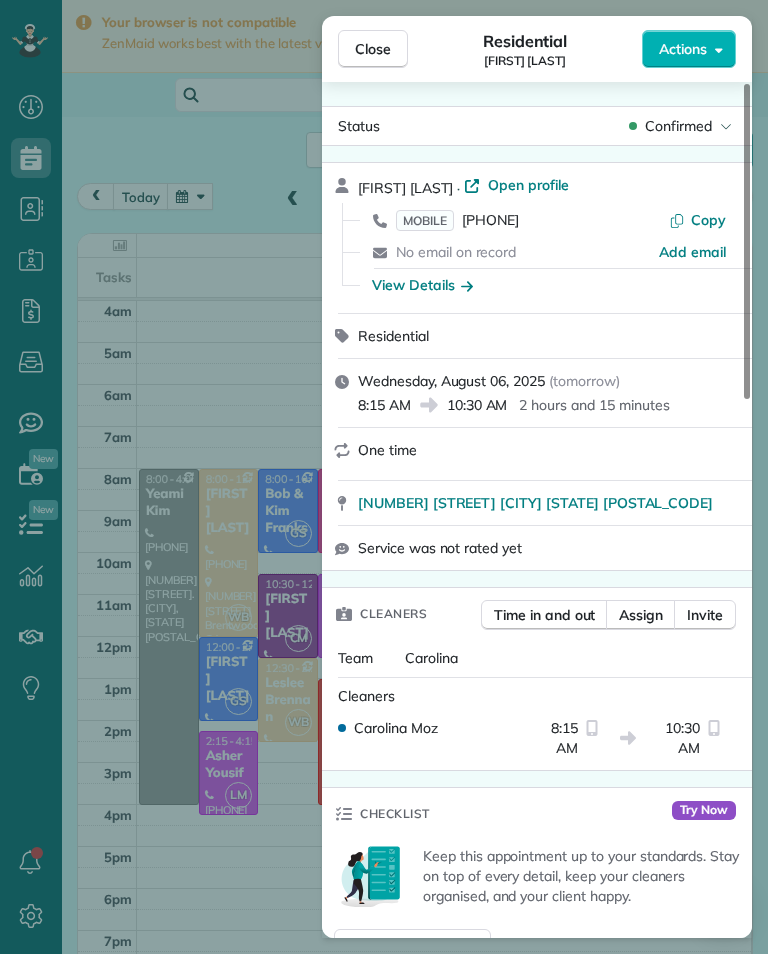click on "View Details" at bounding box center [549, 285] 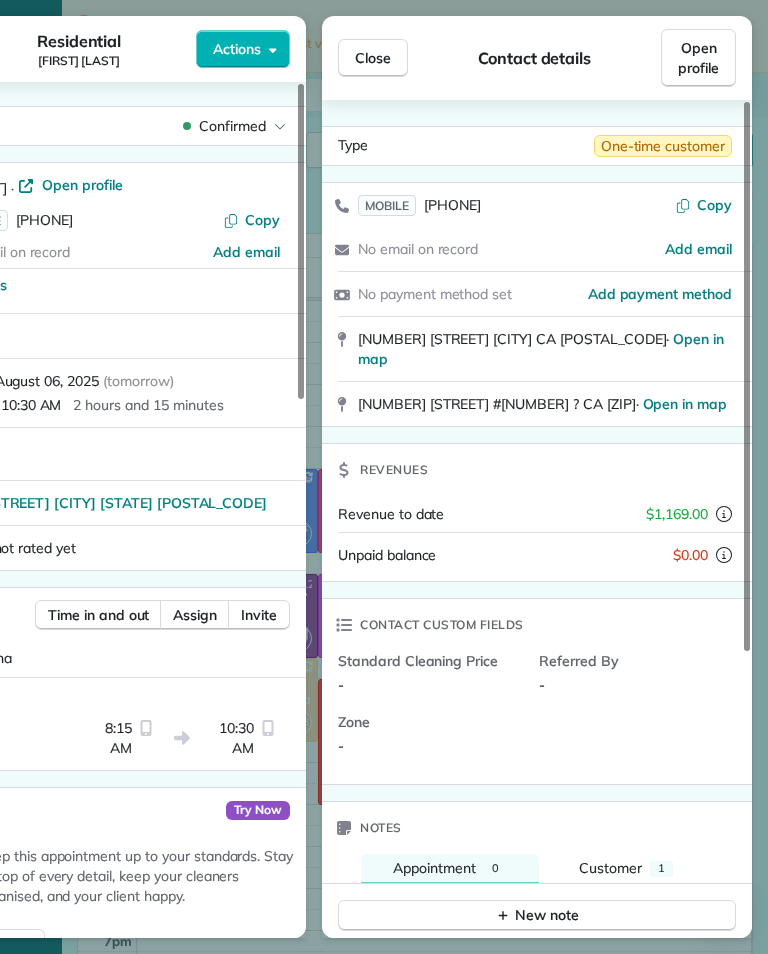 click on "Close" at bounding box center [373, 58] 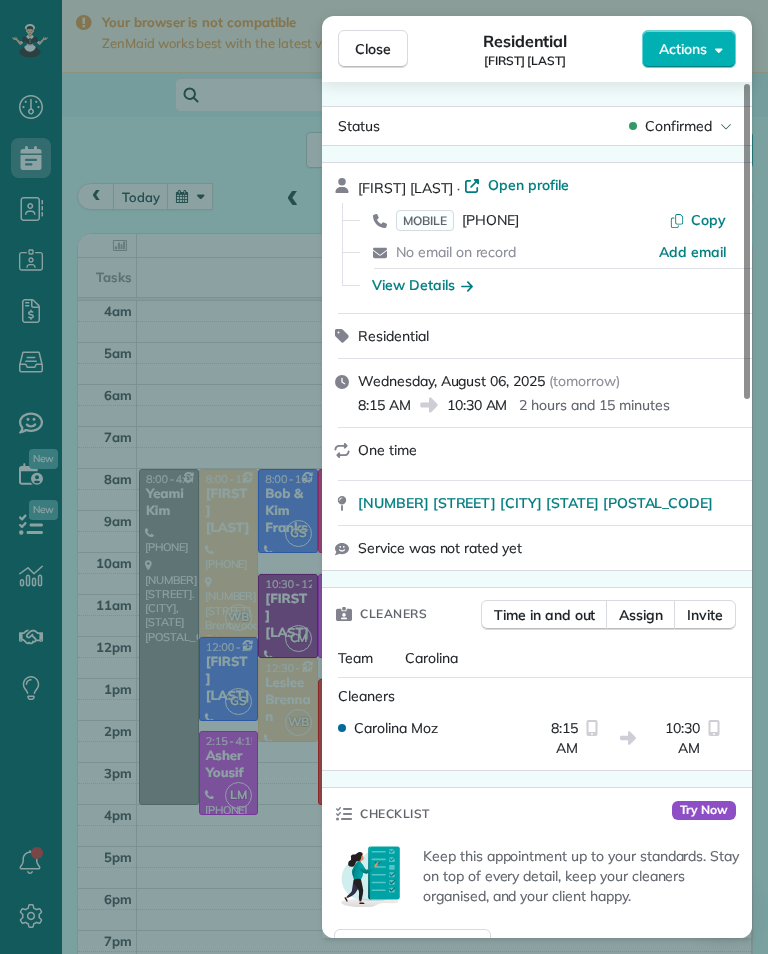 click on "[PHONE]" at bounding box center [490, 220] 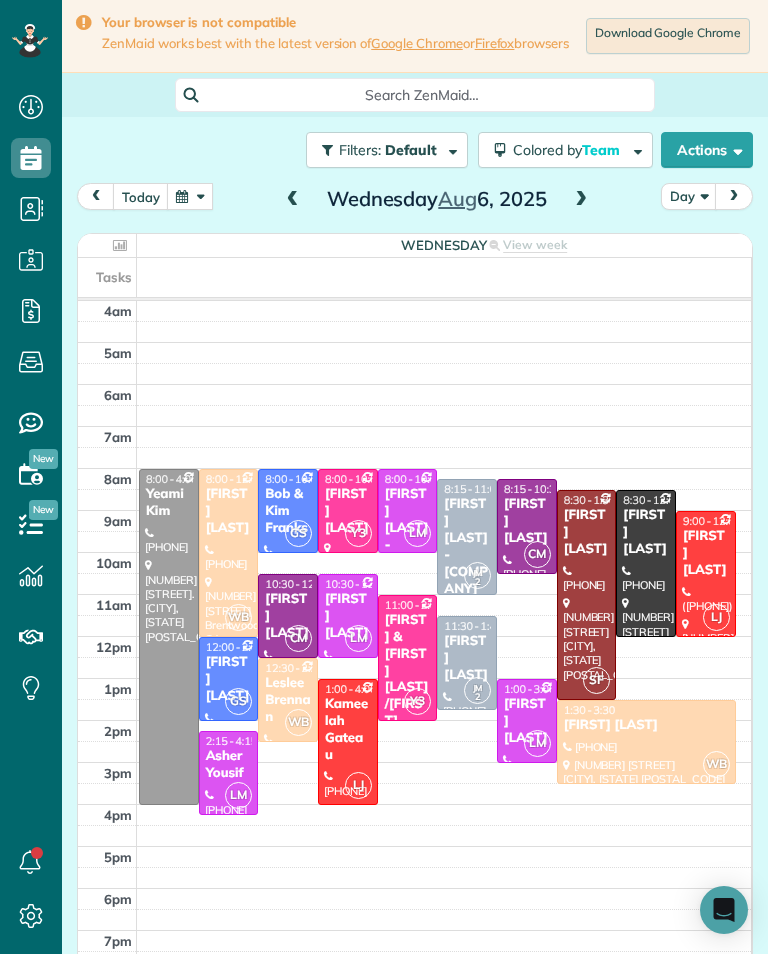 click on "[FIRST] [LAST]" at bounding box center (288, 616) 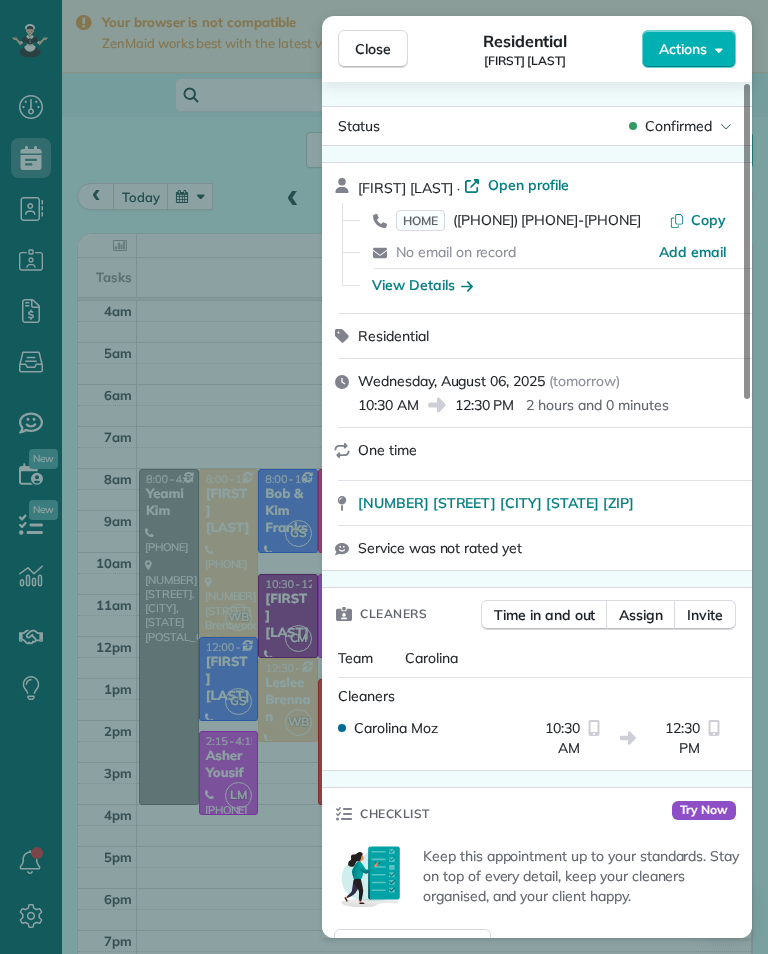 click on "View Details" at bounding box center (422, 285) 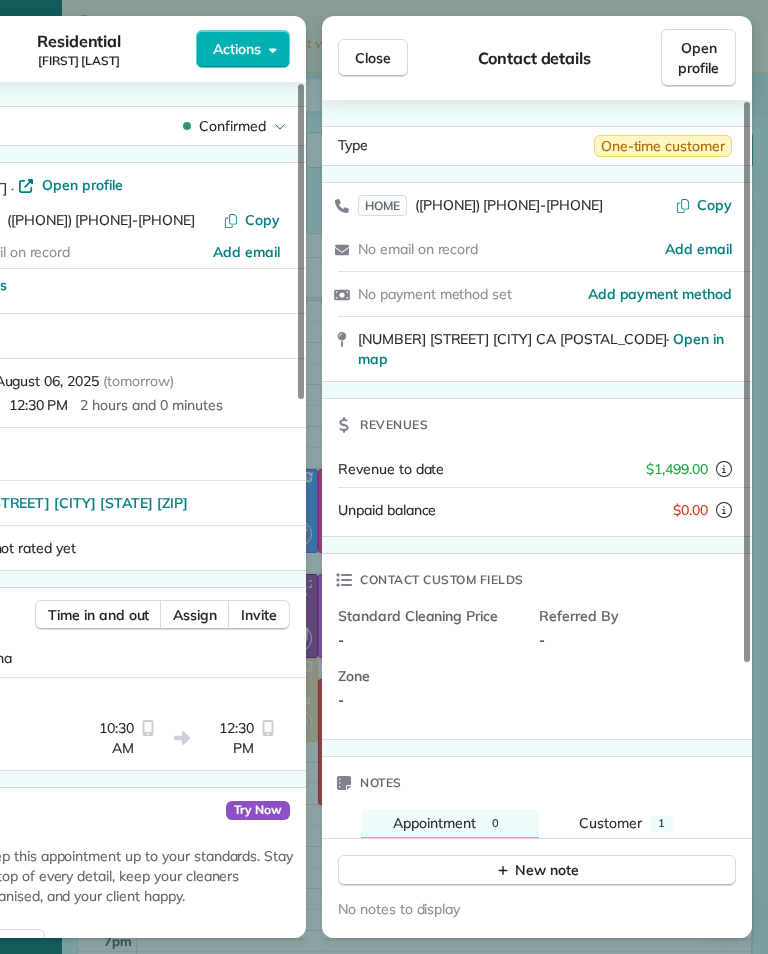 click on "Close" at bounding box center (373, 58) 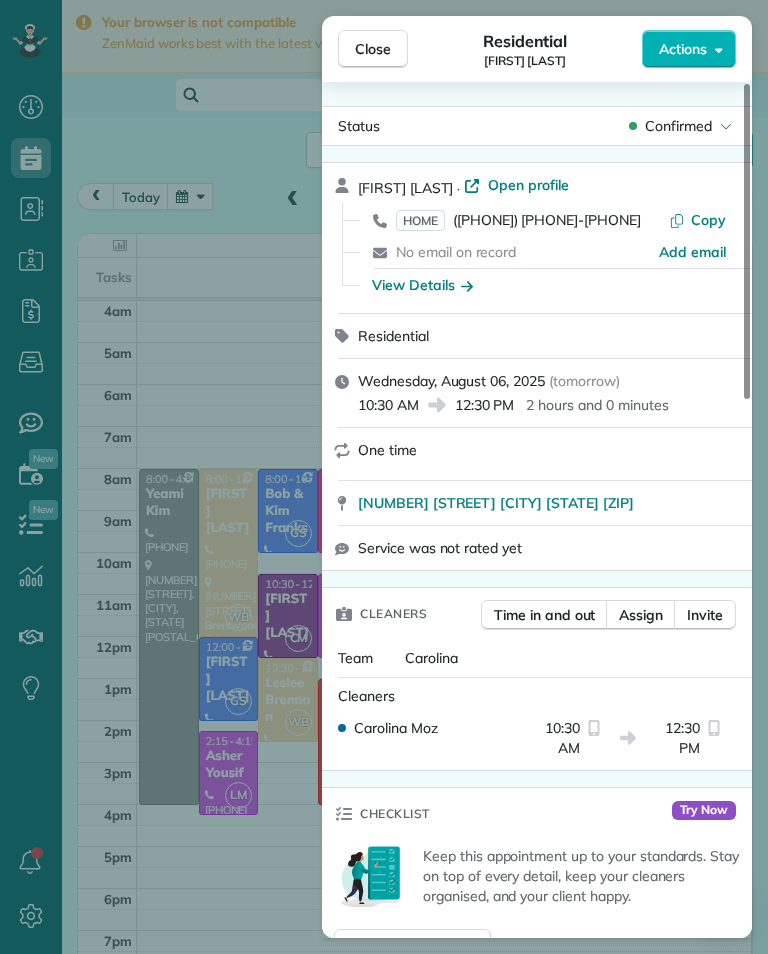 click on "Close" at bounding box center [373, 49] 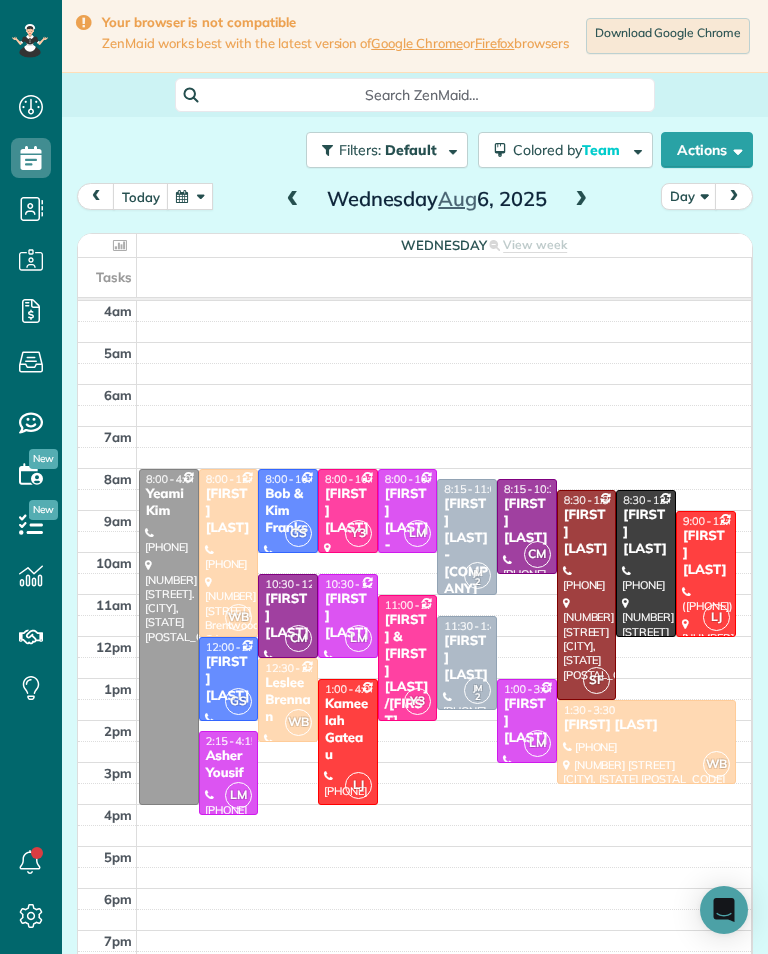 click on "[FIRST] [LAST]" at bounding box center [288, 616] 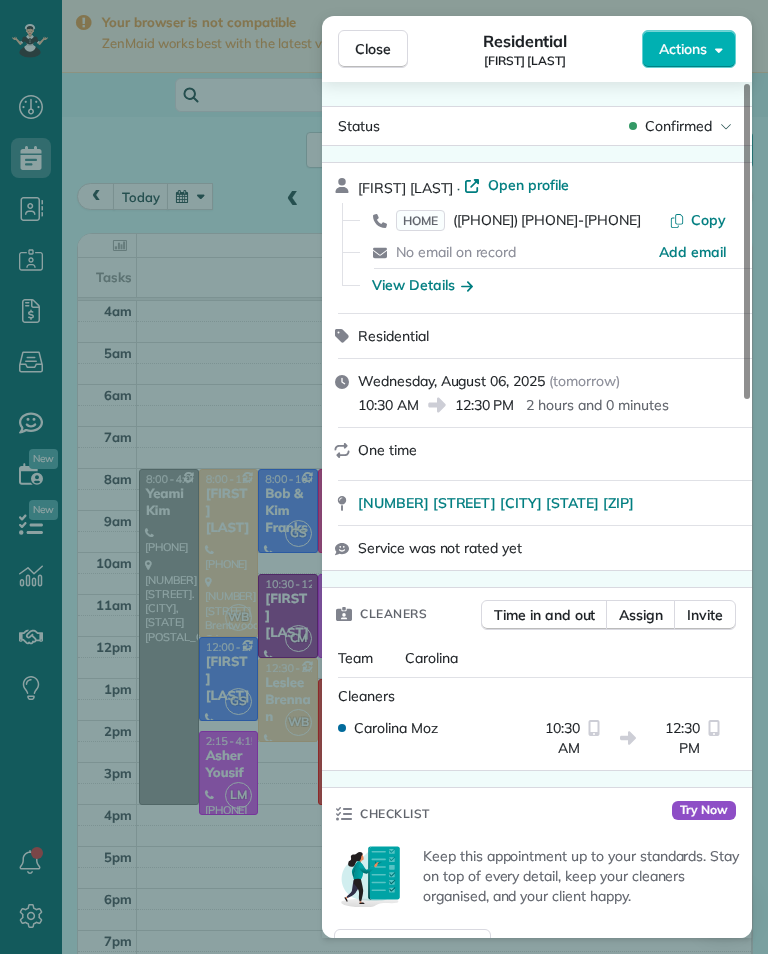 click on "([PHONE]) [PHONE]-[PHONE]" at bounding box center [547, 220] 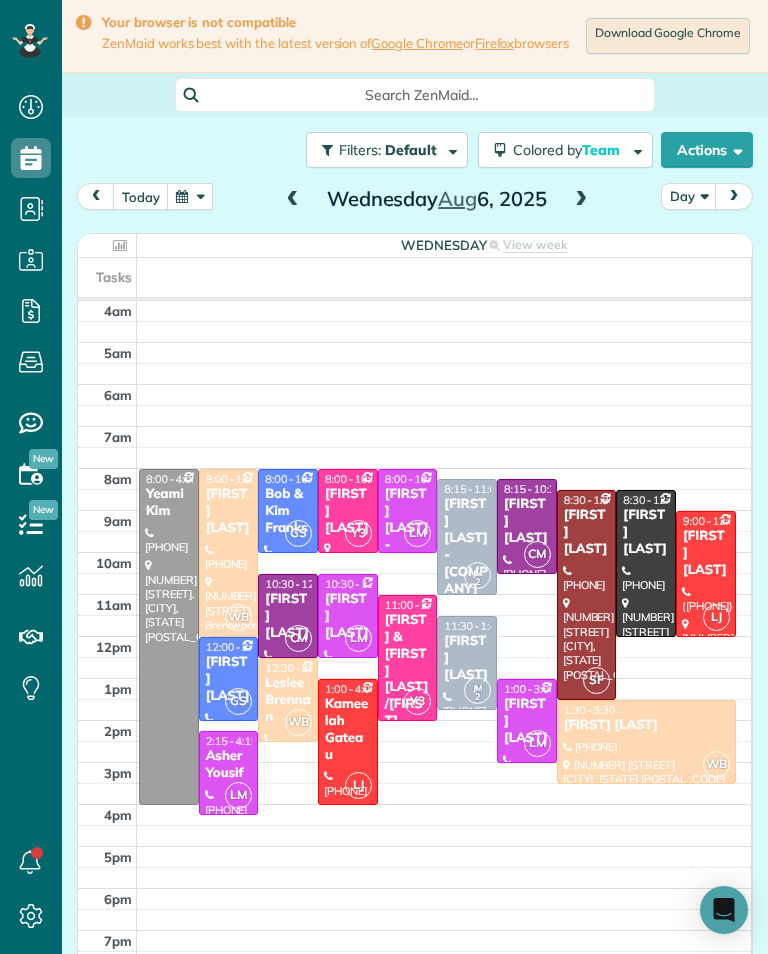 scroll, scrollTop: 985, scrollLeft: 62, axis: both 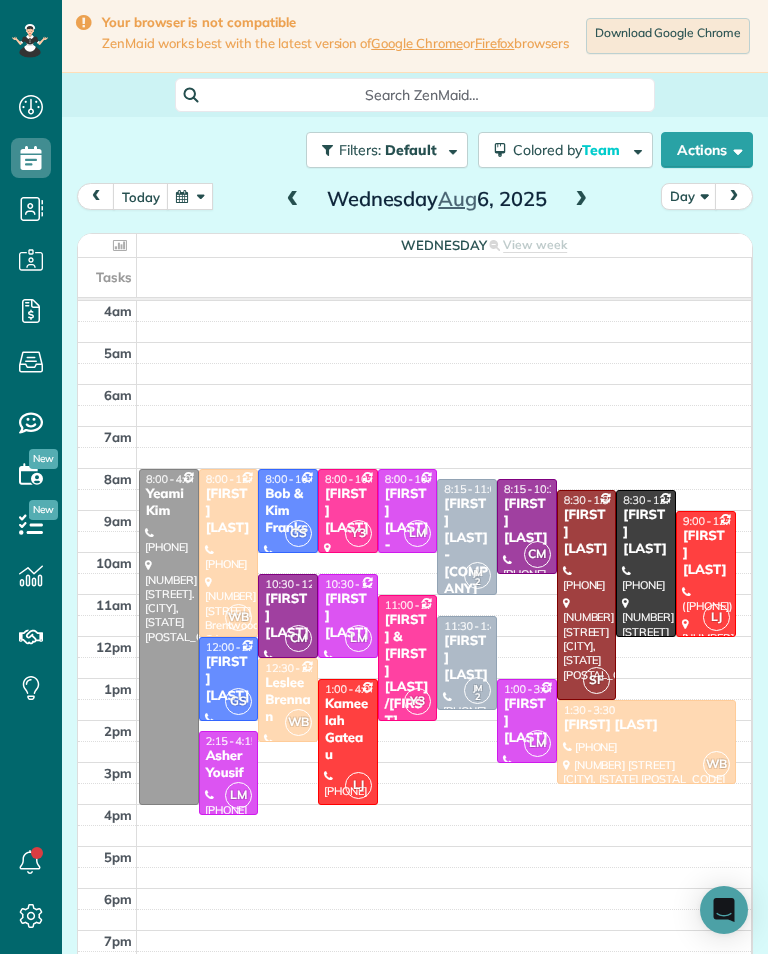 click at bounding box center [581, 200] 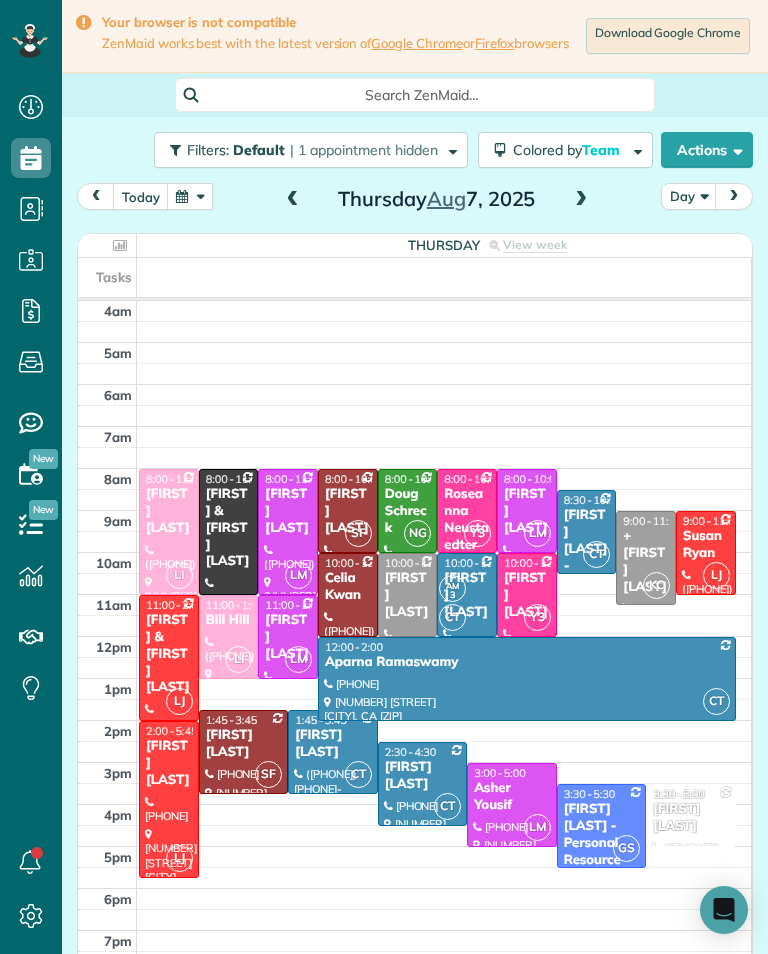 click on "[FIRST] [LAST]" at bounding box center (527, 511) 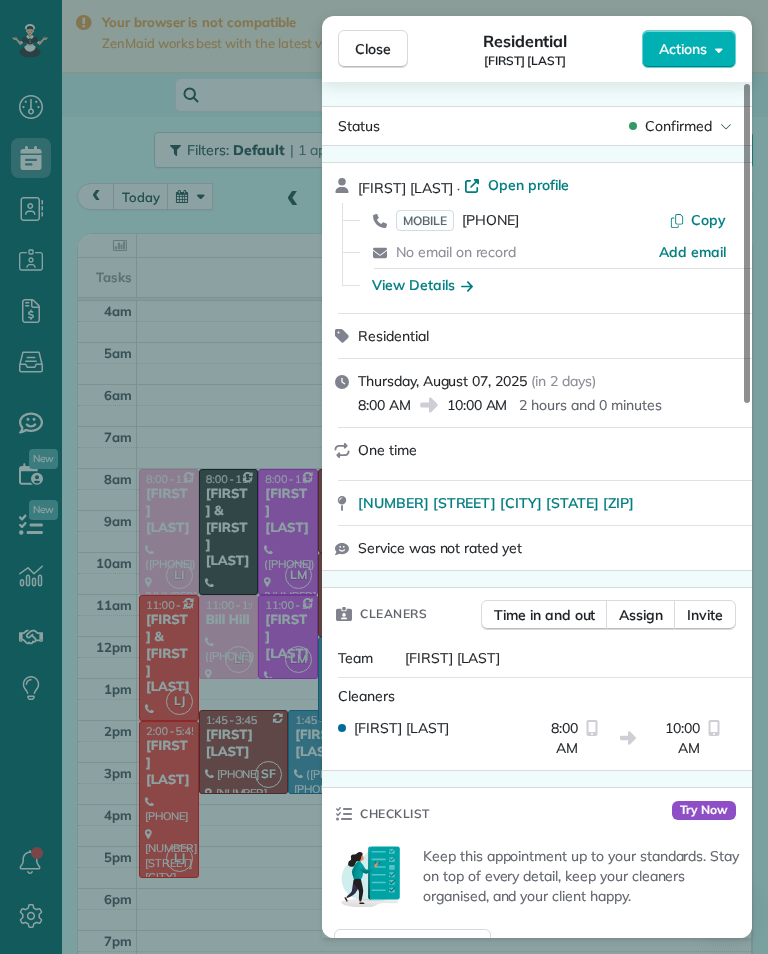 click on "Assign" at bounding box center (641, 615) 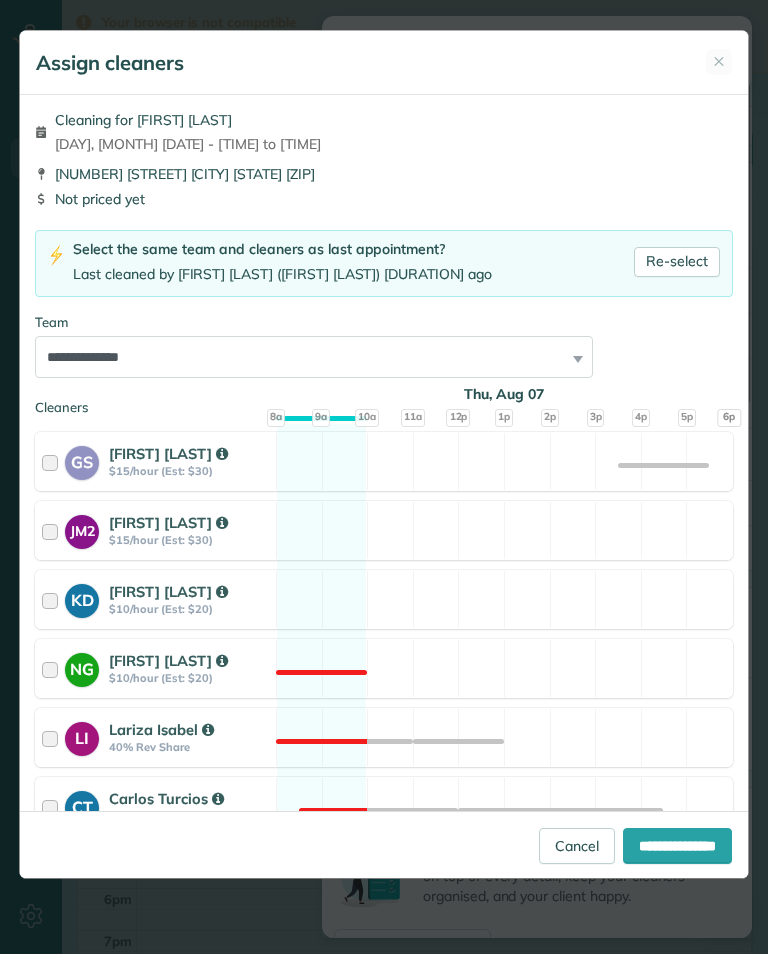 click on "✕" at bounding box center (719, 61) 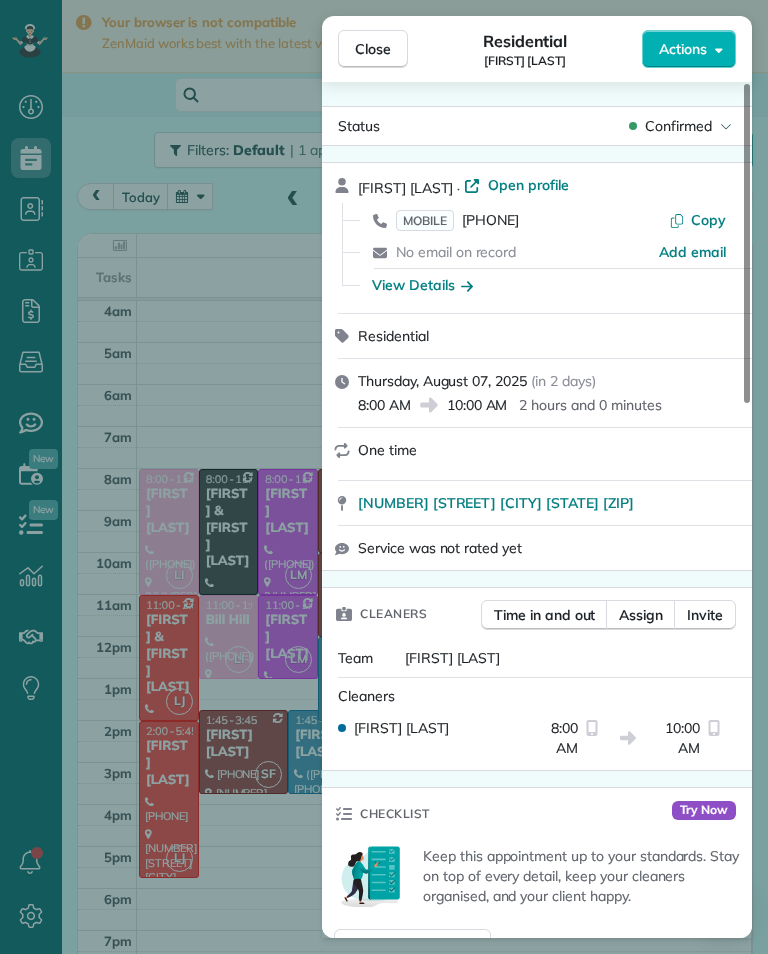 click on "Close Residential [LAST] [LAST] Actions Status Confirmed [LAST] [LAST] · Open profile MOBILE ([PHONE]) Copy No email on record Add email View Details Residential [DAY], [MONTH] [DATE], [YEAR] ( [RELATIVE_DATE] ) [TIME] [TIME] [DURATION] One time [NUMBER] [STREET] [CITY] [STATE] [POSTAL_CODE] Service was not rated yet Cleaners Time in and out Assign Invite Team [FIRST] [LAST] Cleaners [FIRST] [LAST] [TIME] [TIME] Checklist Try Now Keep this appointment up to your standards. Stay on top of every detail, keep your cleaners organised, and your client happy. Assign a checklist Watch a 5 min demo Billing Billing actions Service Add an item Overcharge $[PRICE] Discount $[PRICE] Coupon discount - Primary tax - Secondary tax - Total appointment price $[PRICE] Tips collected $[PRICE] Mark as paid Total including tip $[PRICE] Get paid online in no-time! Send an invoice and reward your cleaners with tips Charge customer credit card Appointment custom fields Key # - Work items No work items to display Notes Appointment 0 Customer 0" at bounding box center [384, 477] 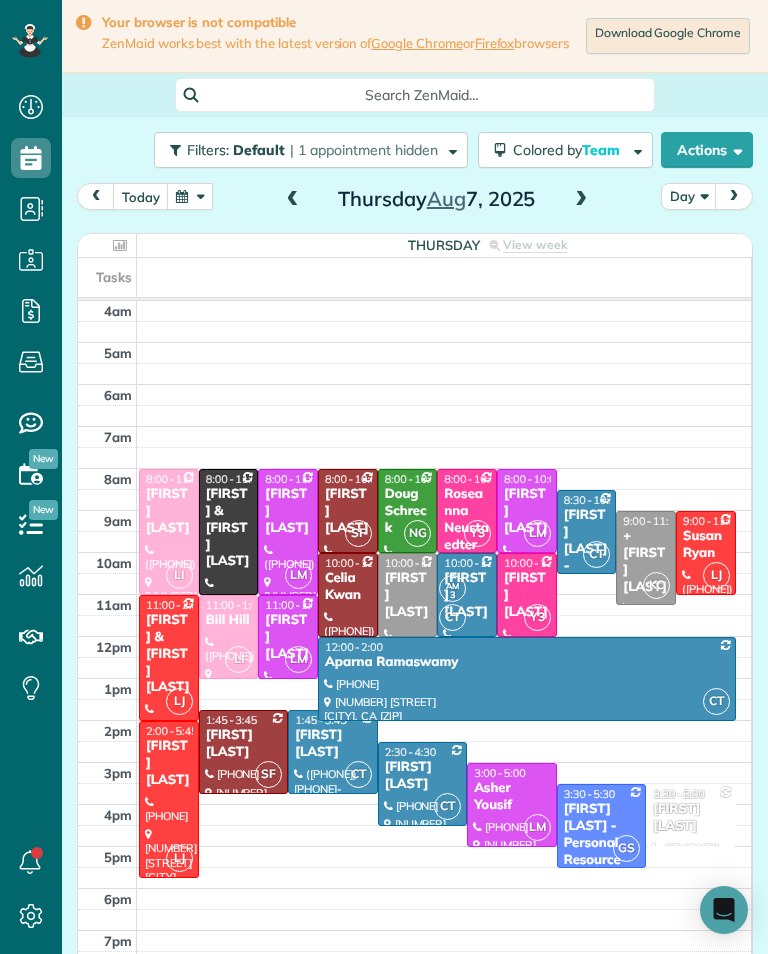 click on "[FIRST] [LAST]" at bounding box center (288, 637) 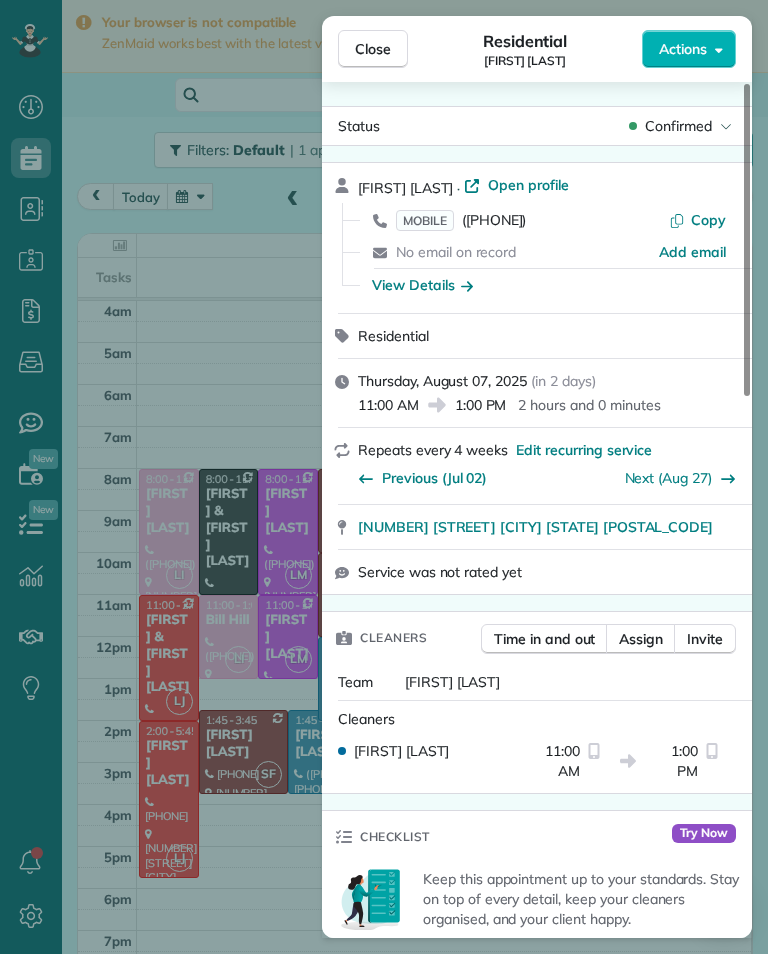 click on "Close Residential [FIRST] [LAST] Actions Status Confirmed [FIRST] [LAST] · Open profile MOBILE ([PHONE]) Copy No email on record Add email View Details Residential Thursday, August 07, 2025 ( in 2 days ) 11:00 AM 1:00 PM 2 hours and 0 minutes Repeats every 4 weeks Edit recurring service Previous (Jul 02) Next (Aug 27) [NUMBER] [STREET] [CITY] [STATE] [ZIP] Service was not rated yet Cleaners Time in and out Assign Invite Team [FIRST] [LAST] Cleaners [FIRST] [LAST] 11:00 AM 1:00 PM Checklist Try Now Keep this appointment up to your standards. Stay on top of every detail, keep your cleaners organised, and your client happy. Assign a checklist Watch a 5 min demo Billing Billing actions Service Service Price (1x $145.00) $145.00 Add an item Overcharge $0.00 Discount $0.00 Coupon discount - Primary tax - Secondary tax - Total appointment price $145.00 Tips collected $0.00 Unpaid Mark as paid Total including tip $145.00 Get paid online in no-time! Send an invoice and reward your cleaners with tips Key #" at bounding box center [384, 477] 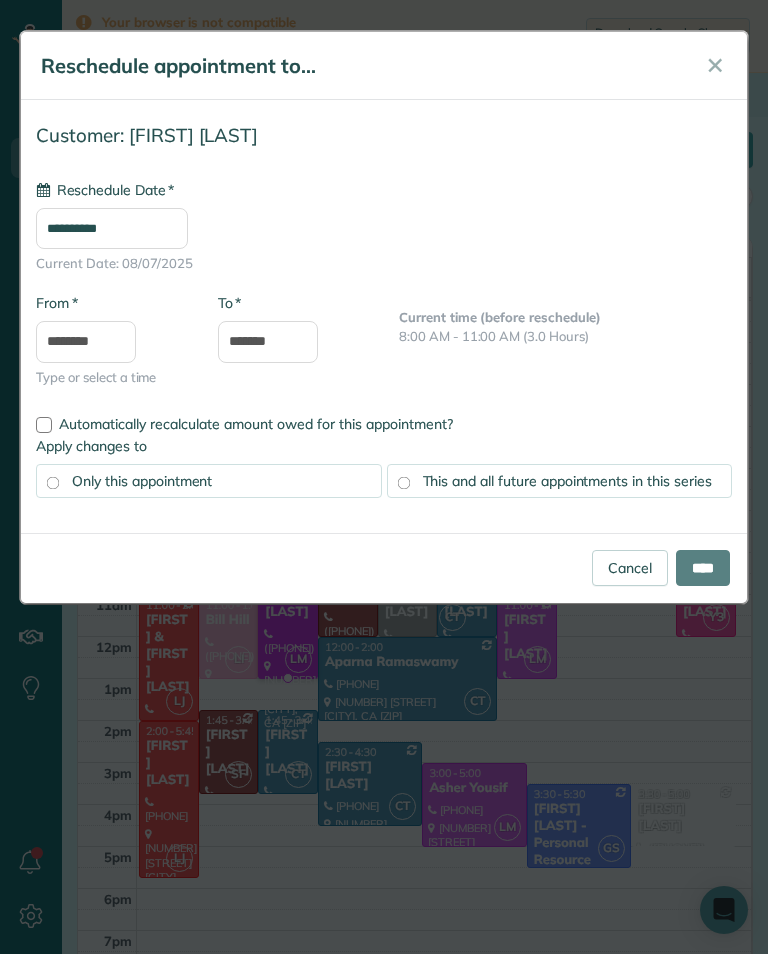 type on "**********" 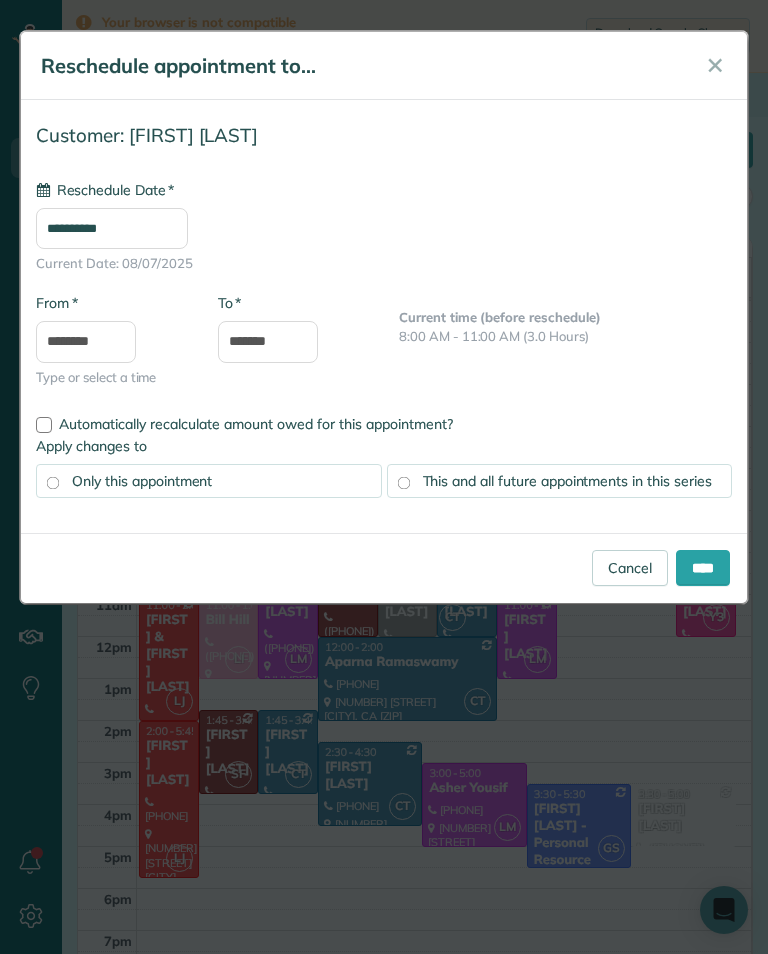 click on "****" at bounding box center (703, 568) 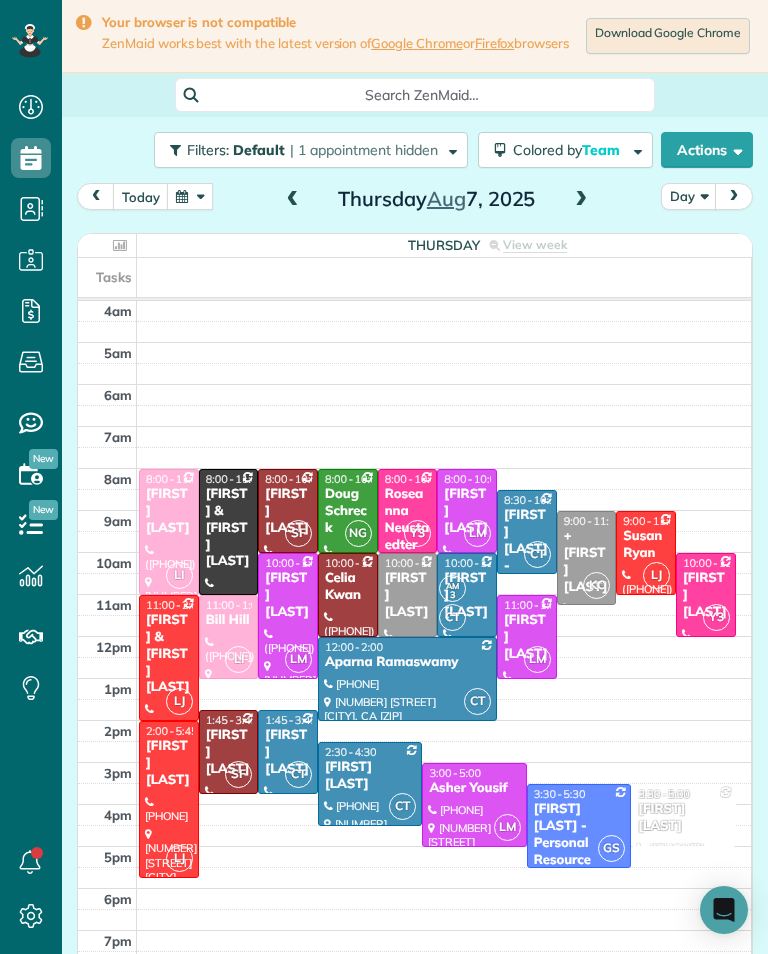 click on "[FIRST] [LAST]" at bounding box center (288, 595) 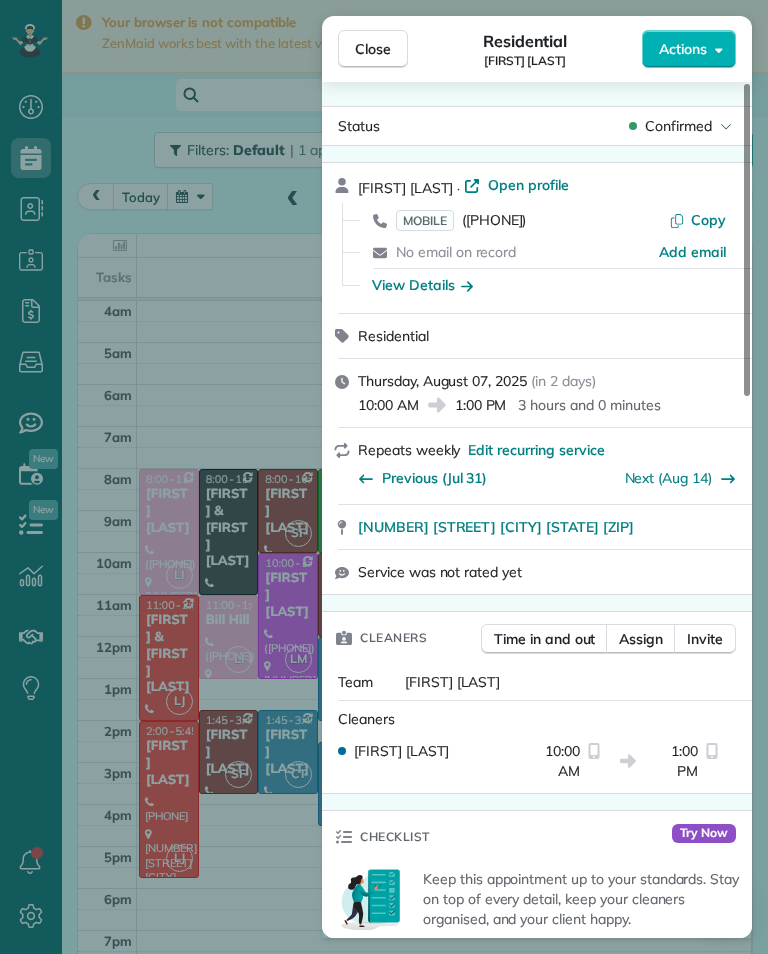 click on "Close Residential [FIRST] [LAST] Actions Status Confirmed [FIRST] [LAST] · Open profile MOBILE [PHONE] Copy No email on record Add email View Details Residential Thursday, August 07, 2025 ( in 2 days ) 10:00 AM 1:00 PM 3 hours and 0 minutes Repeats weekly Edit recurring service Previous (Jul 31) Next (Aug 14) [NUMBER] [STREET] [CITY] [STATE] [POSTAL_CODE] Service was not rated yet Cleaners Time in and out Assign Invite Team [FIRST] [LAST] Cleaners [FIRST] [LAST] 10:00 AM 1:00 PM Checklist Try Now Keep this appointment up to your standards. Stay on top of every detail, keep your cleaners organised, and your client happy. Assign a checklist Watch a 5 min demo Billing Billing actions Service Service Price (1x $195.00) $195.00 Add an item Overcharge $0.00 Discount $0.00 Coupon discount - Primary tax - Secondary tax - Total appointment price $195.00 Tips collected $0.00 Unpaid Mark as paid Total including tip $195.00 Get paid online in no-time! Send an invoice and reward your cleaners with tips Key # - Notes 0" at bounding box center [384, 477] 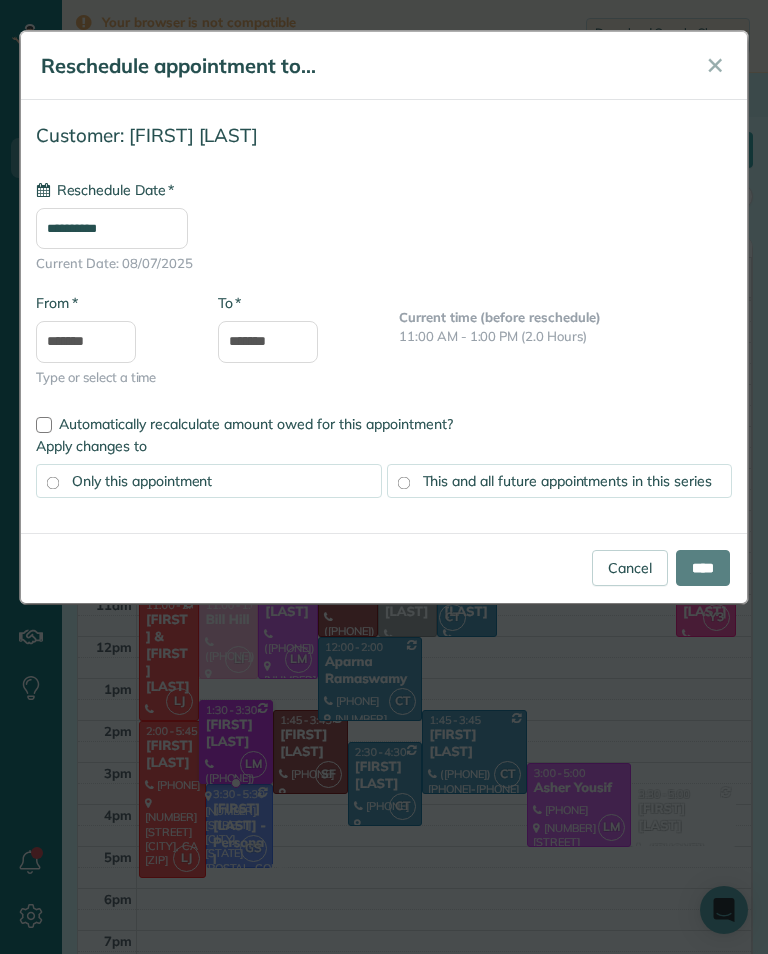 type on "**********" 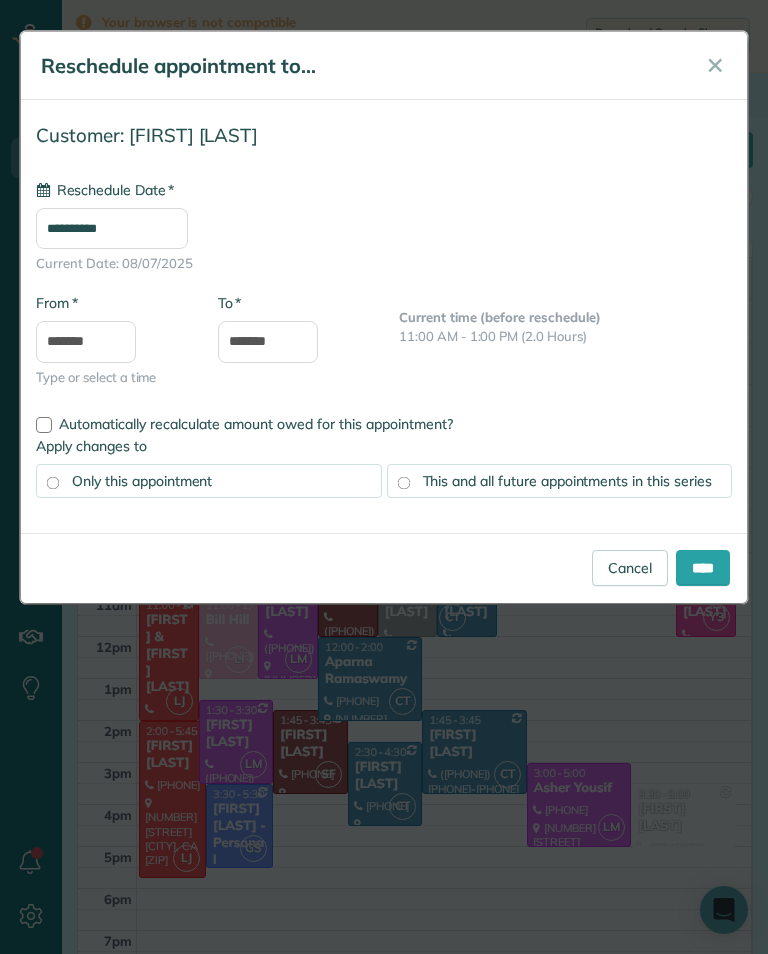 click on "****" at bounding box center [703, 568] 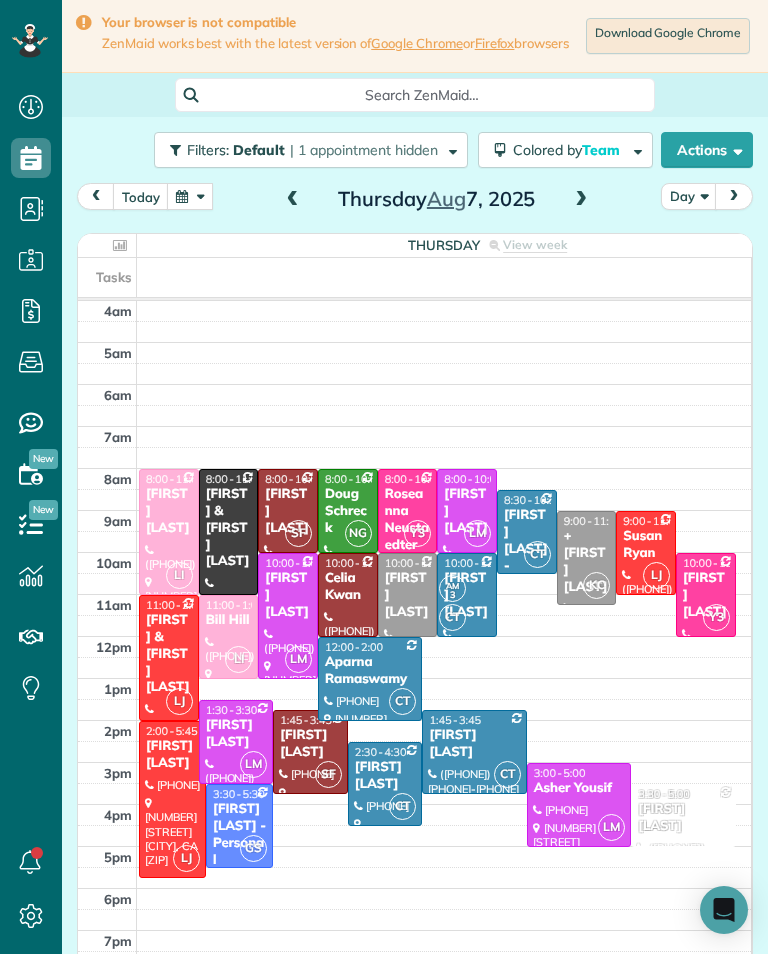 click at bounding box center (581, 200) 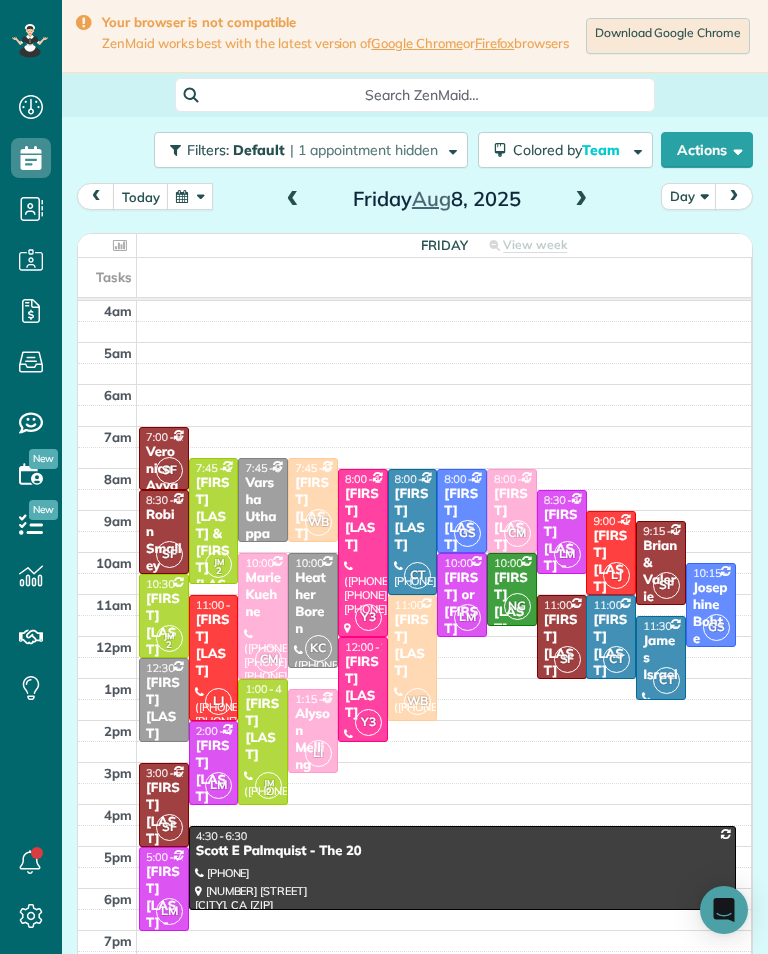 click at bounding box center (581, 200) 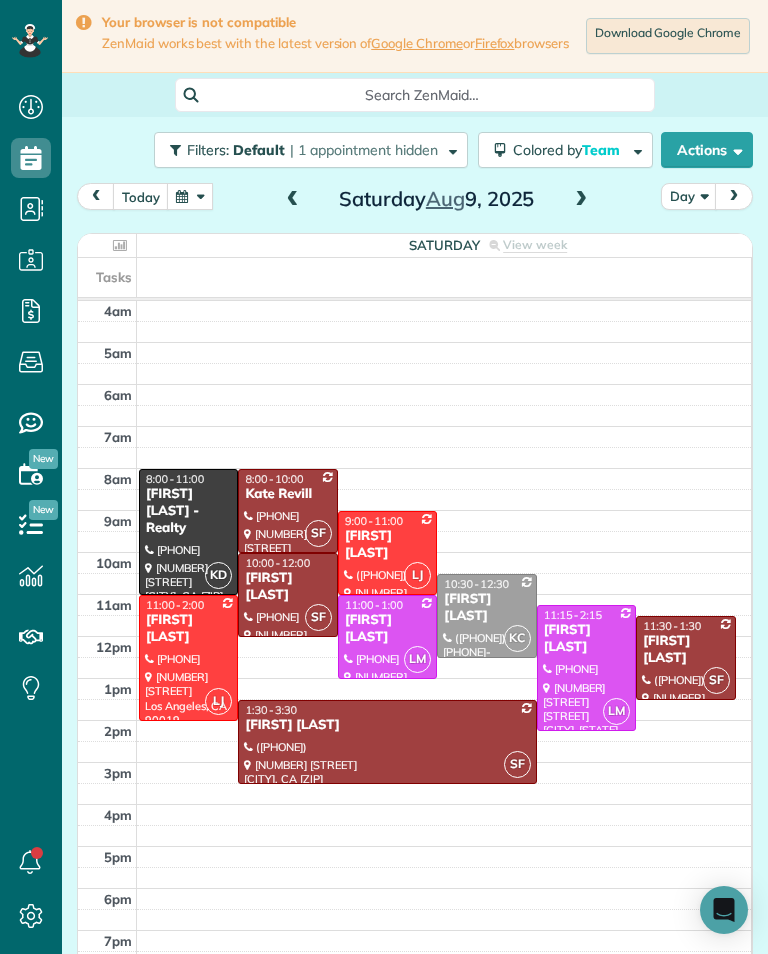 click at bounding box center [293, 200] 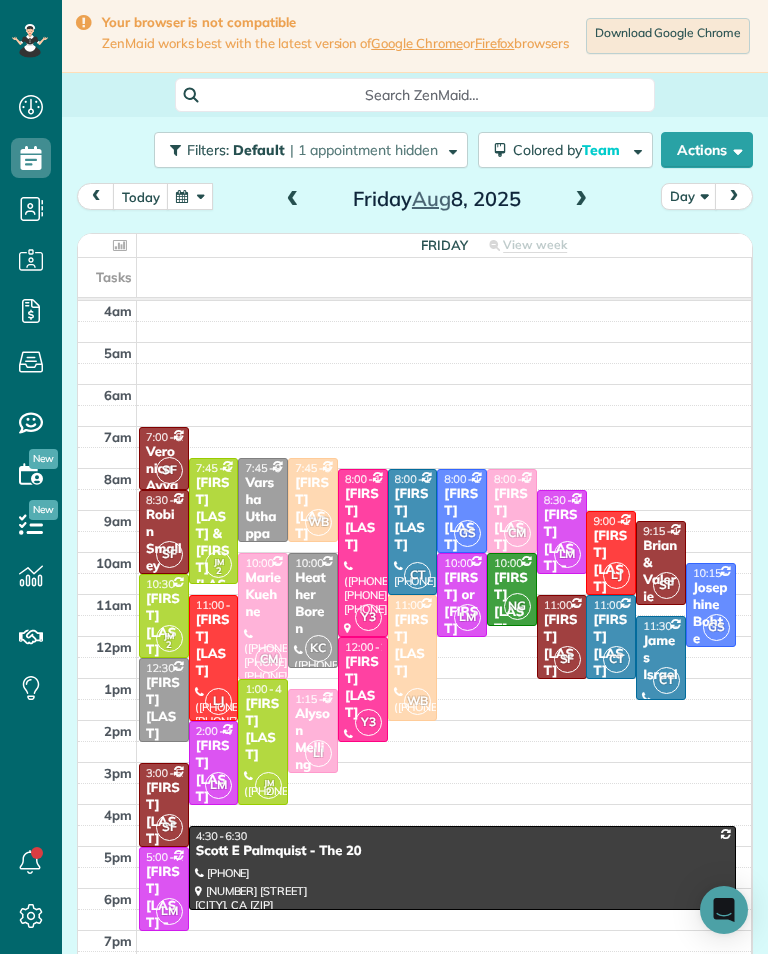scroll, scrollTop: 985, scrollLeft: 62, axis: both 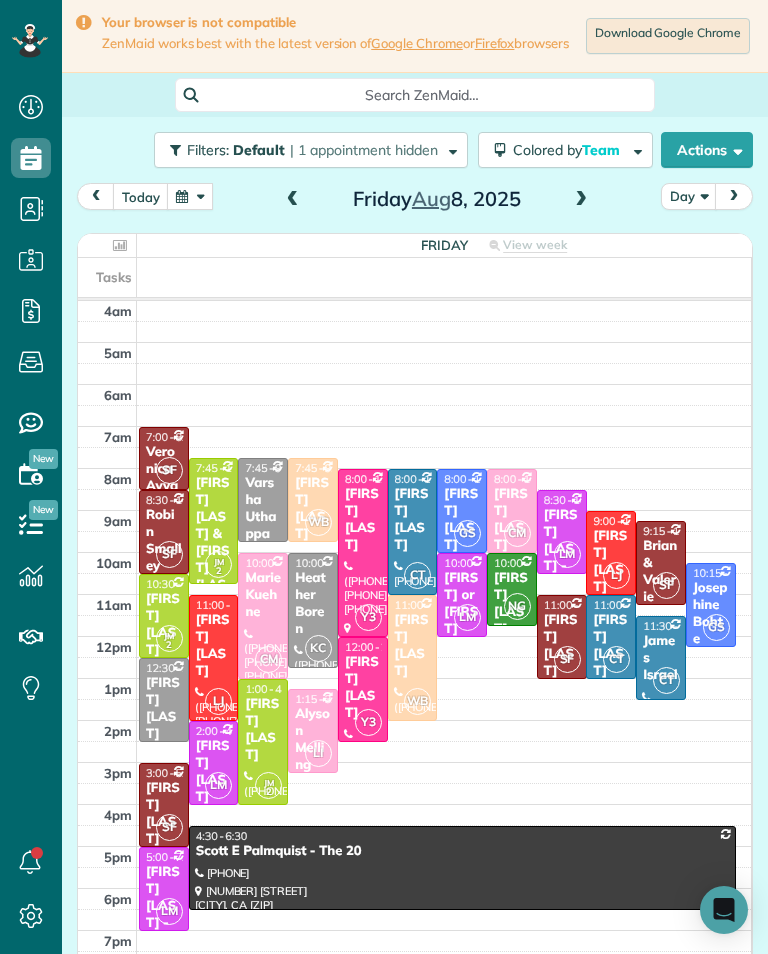 click at bounding box center [293, 200] 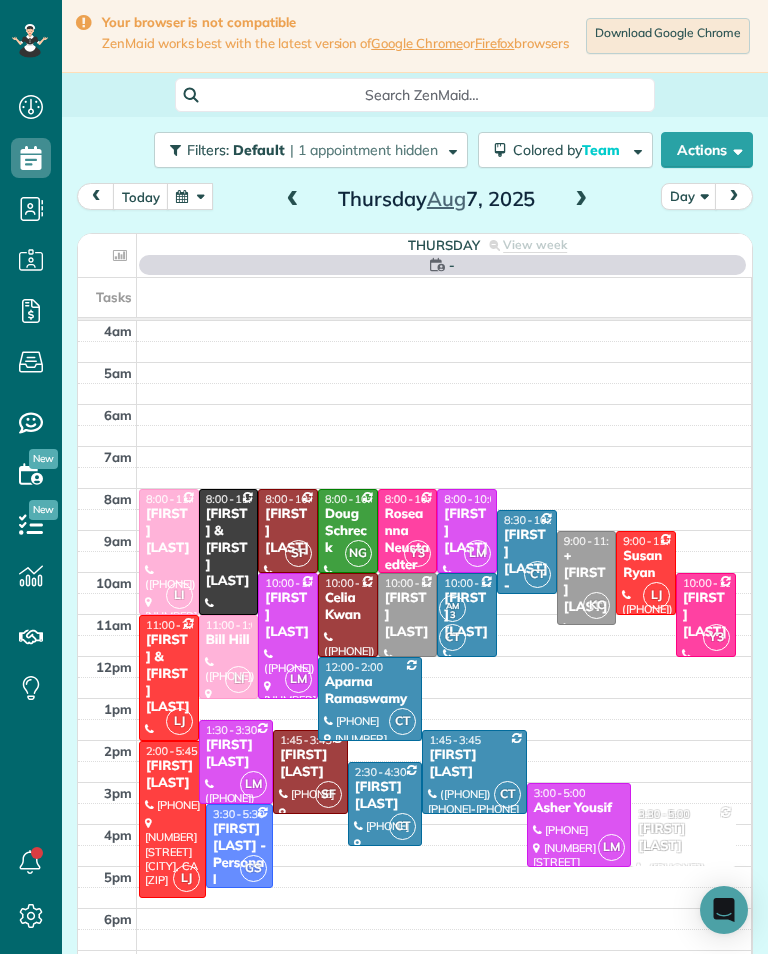 click at bounding box center [293, 200] 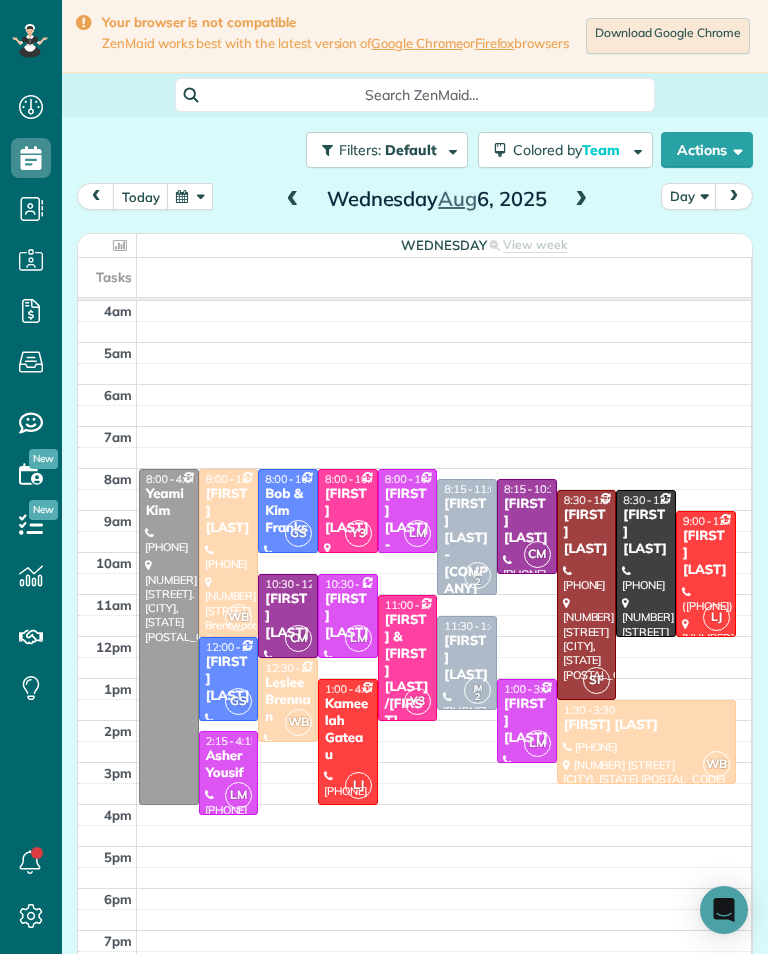 click on "[FIRST] [LAST]" at bounding box center (527, 521) 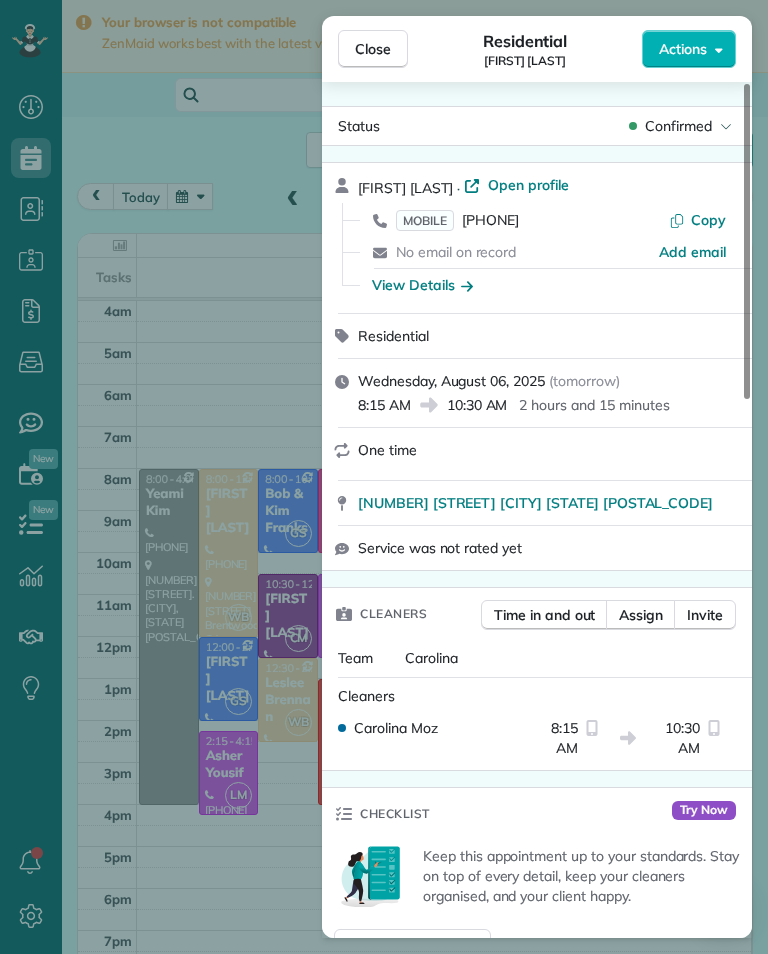 click on "[PHONE]" at bounding box center (490, 220) 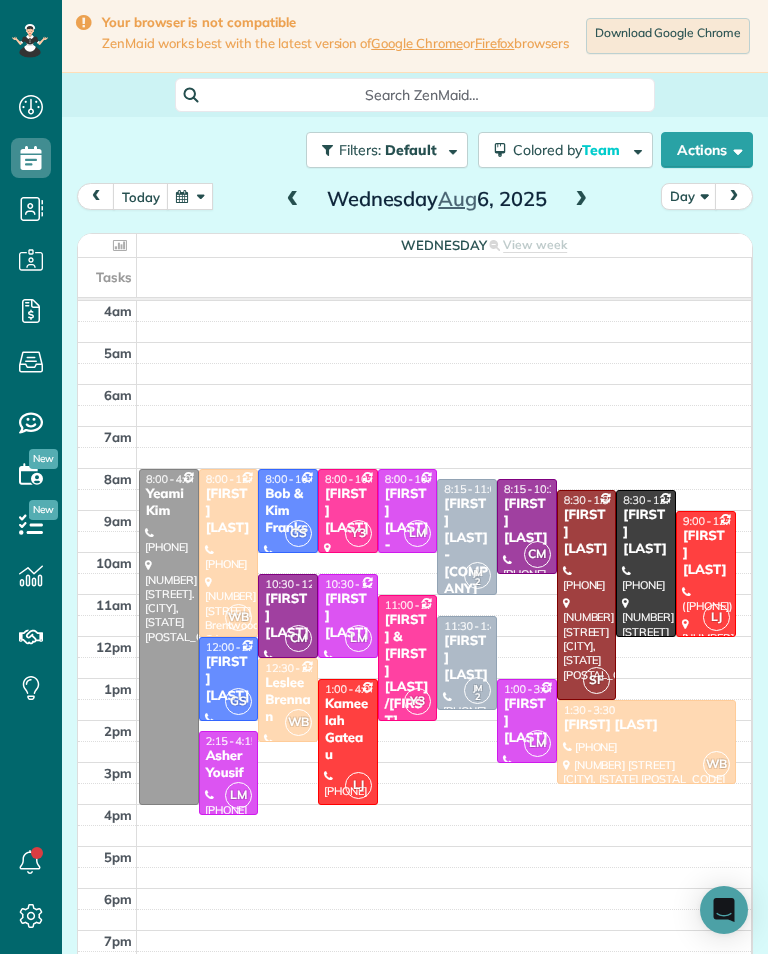 scroll, scrollTop: 985, scrollLeft: 62, axis: both 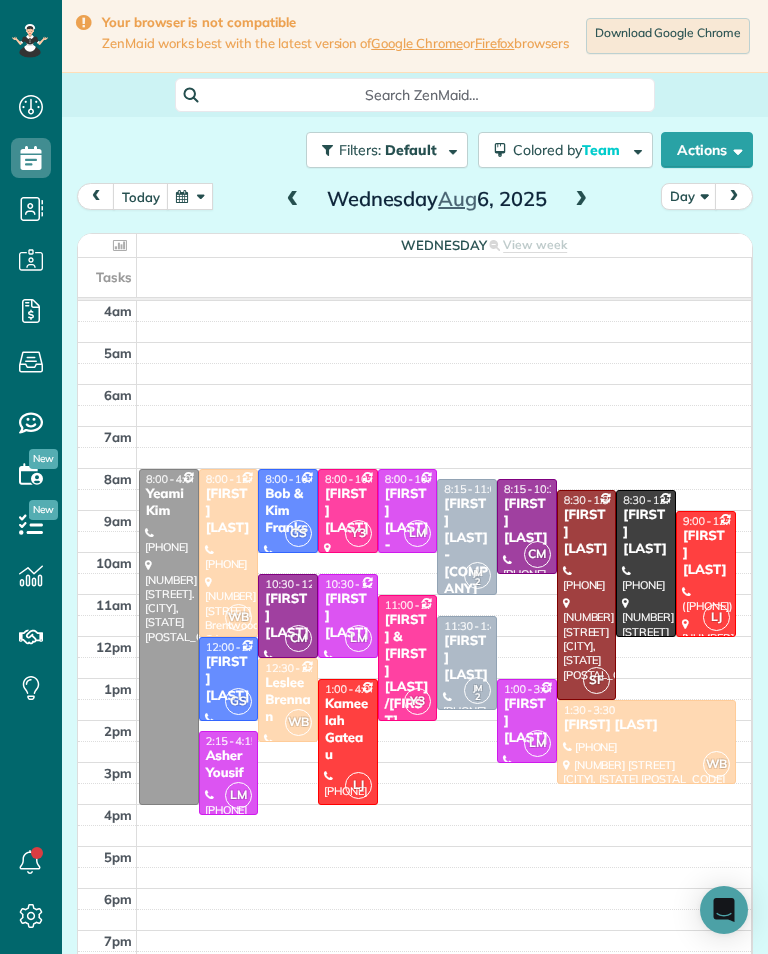 click at bounding box center [581, 200] 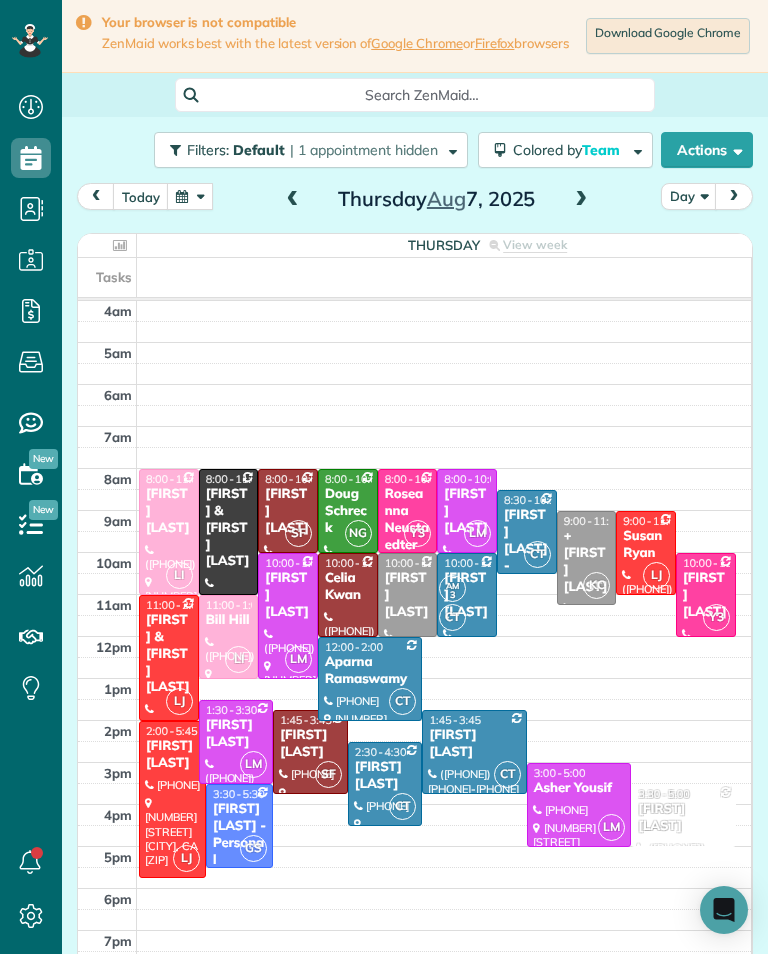 click at bounding box center (581, 200) 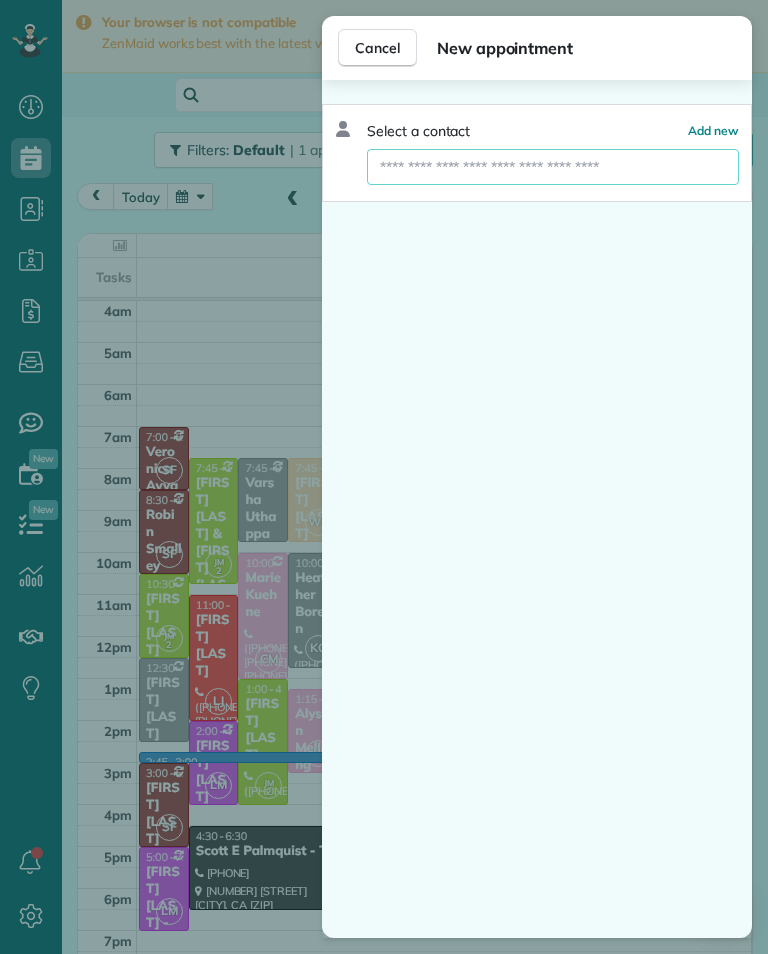click at bounding box center (553, 167) 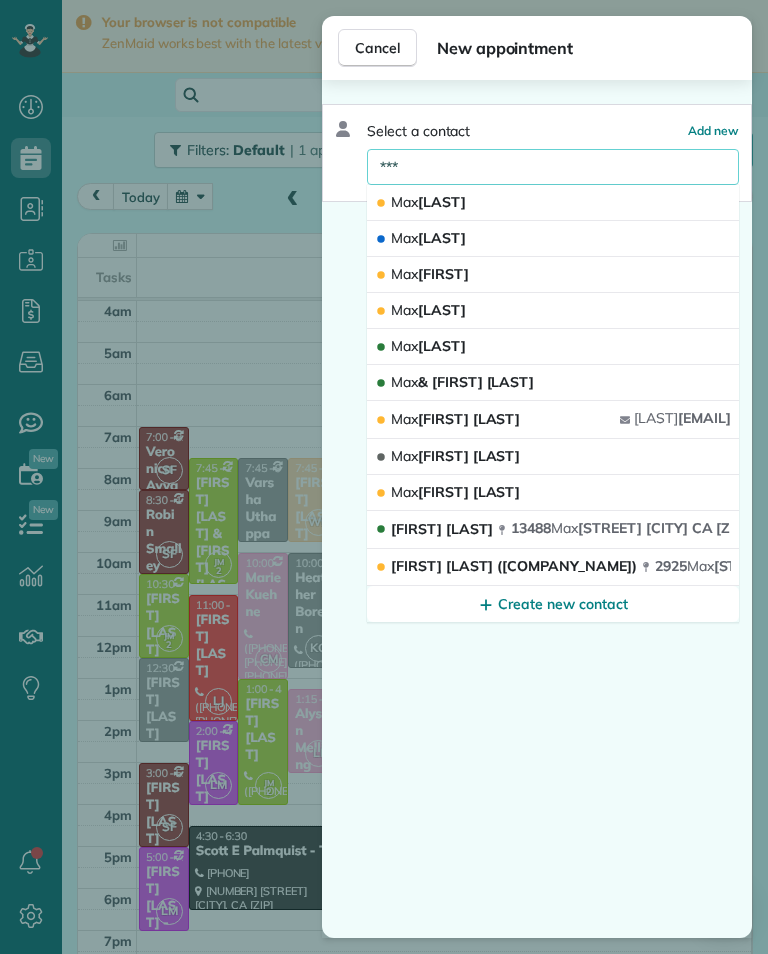 type on "***" 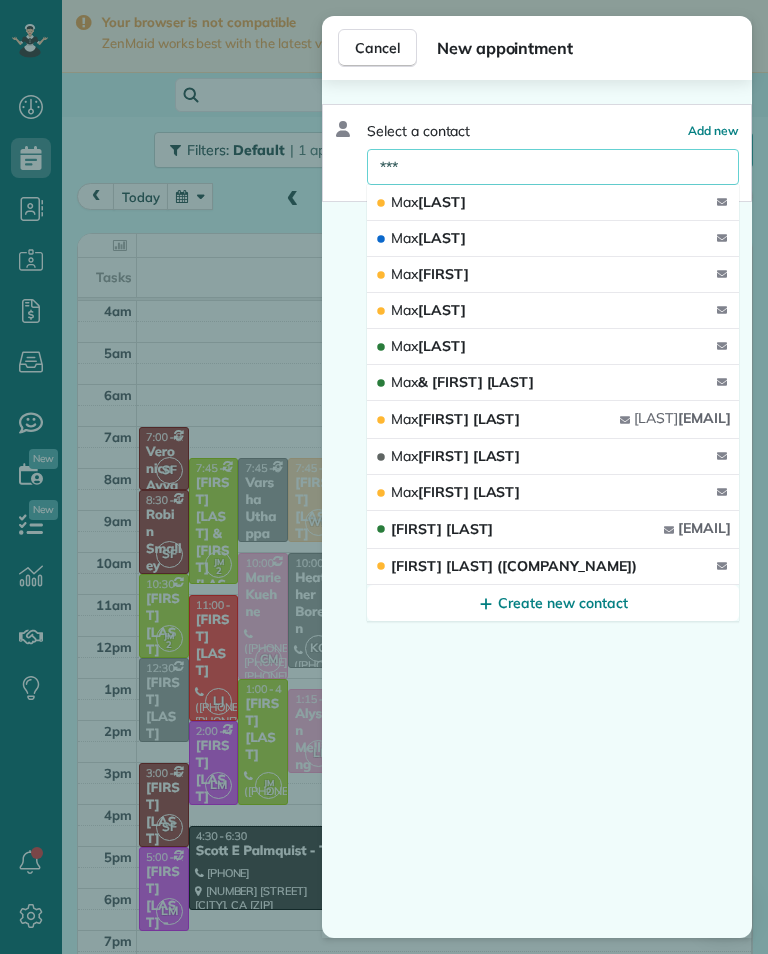 click on "[FIRST] [LAST]" at bounding box center (553, 275) 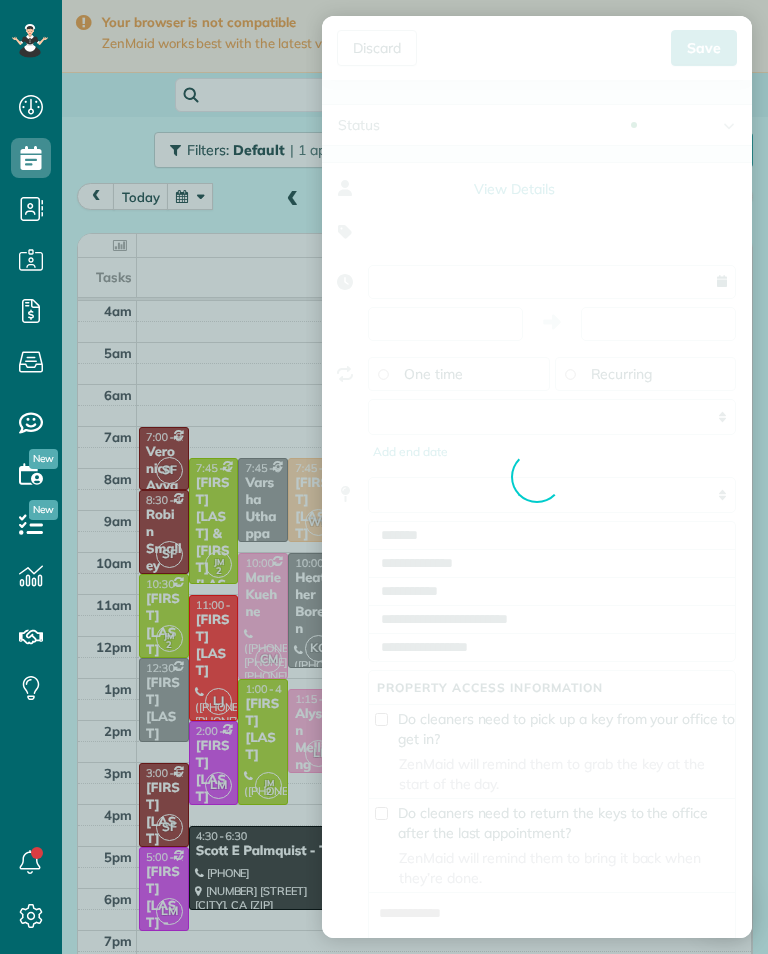 type on "**********" 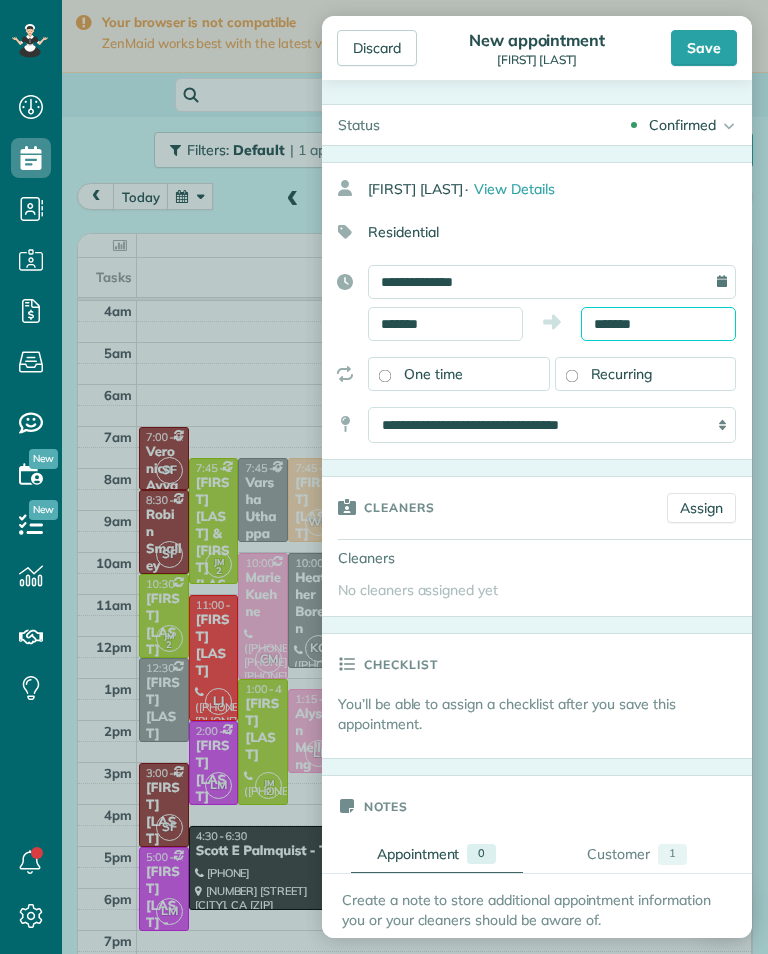 click on "Dashboard
Scheduling
Calendar View
List View
Dispatch View - Weekly scheduling (Beta)" at bounding box center (384, 477) 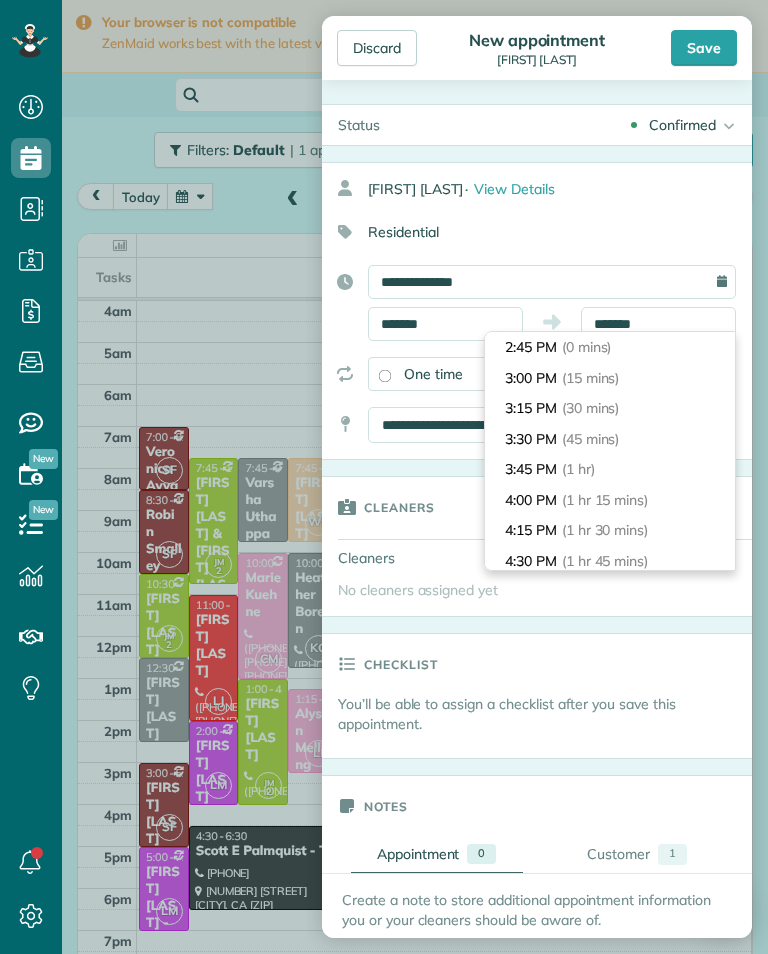 click on "Cleaners" at bounding box center [399, 507] 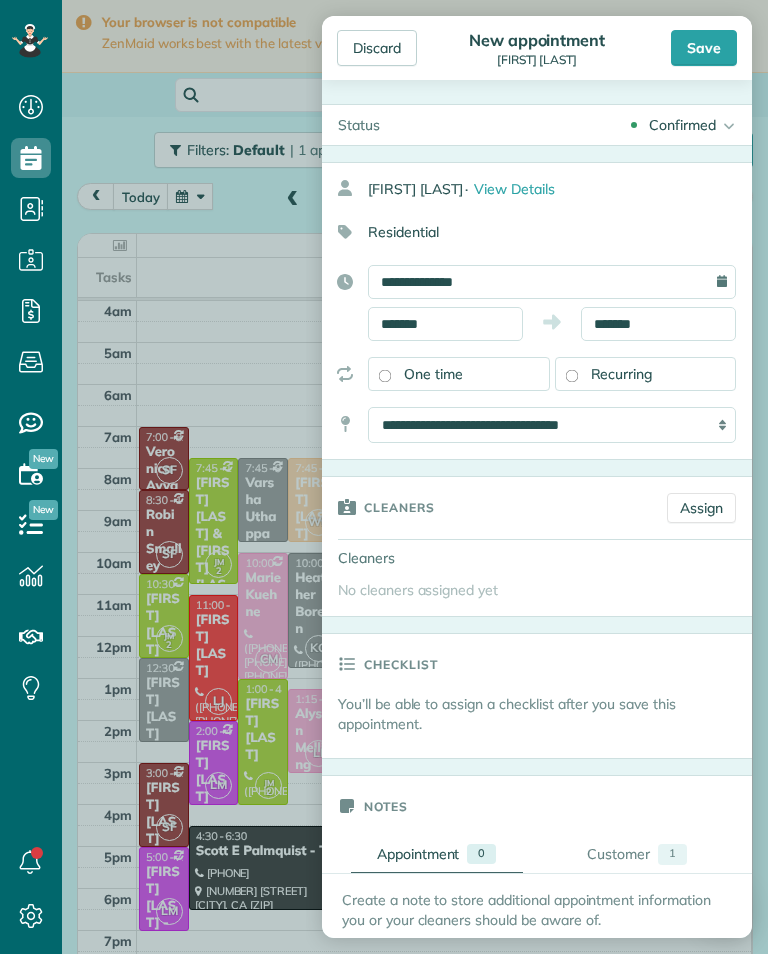 click on "Assign" at bounding box center [701, 508] 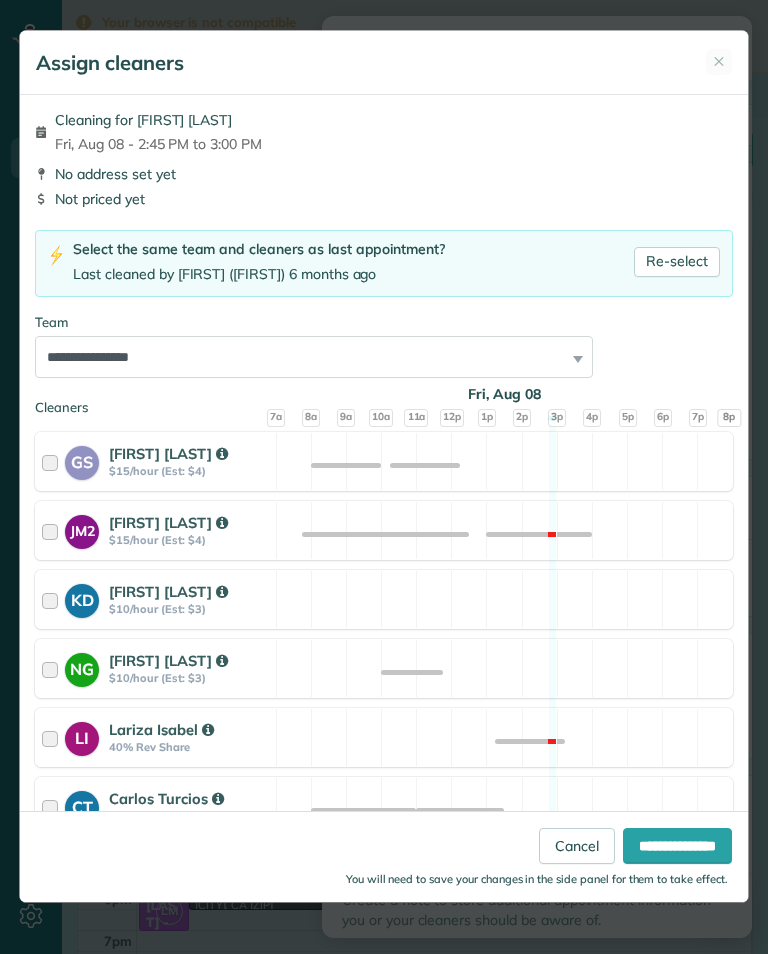 click on "Re-select" at bounding box center [677, 262] 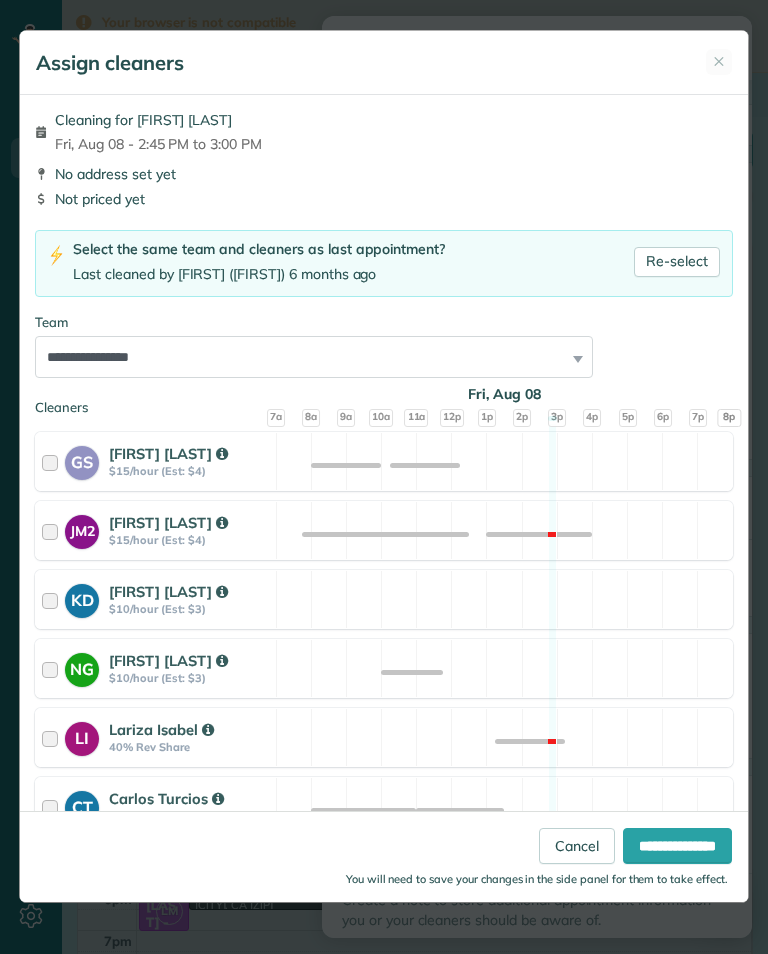 select on "***" 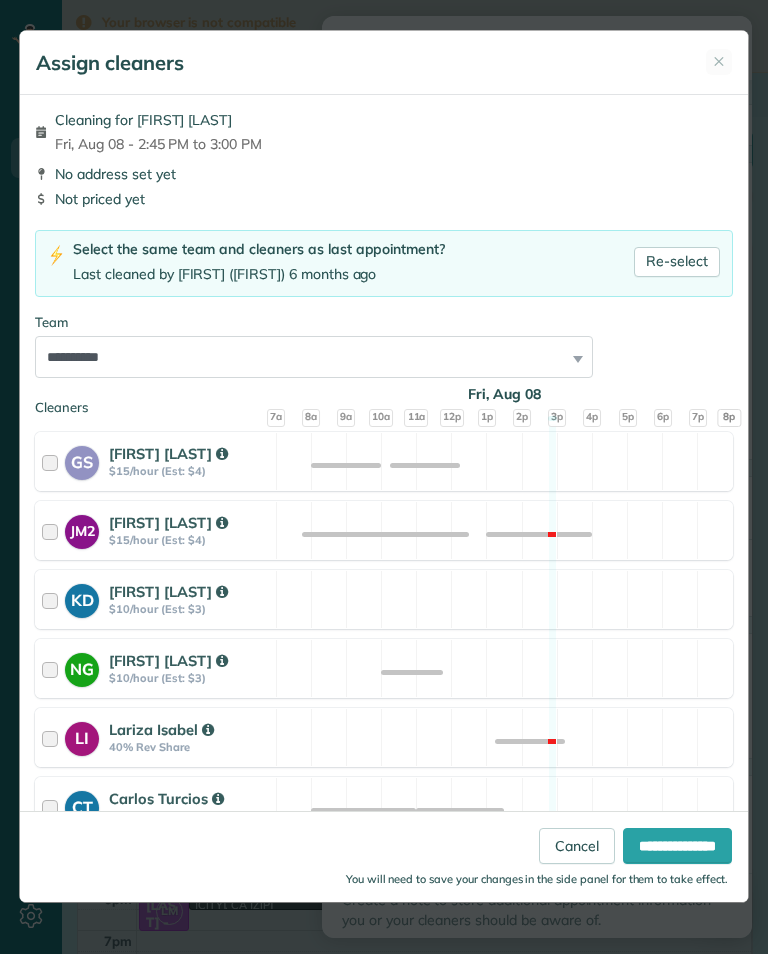 click on "**********" at bounding box center (677, 846) 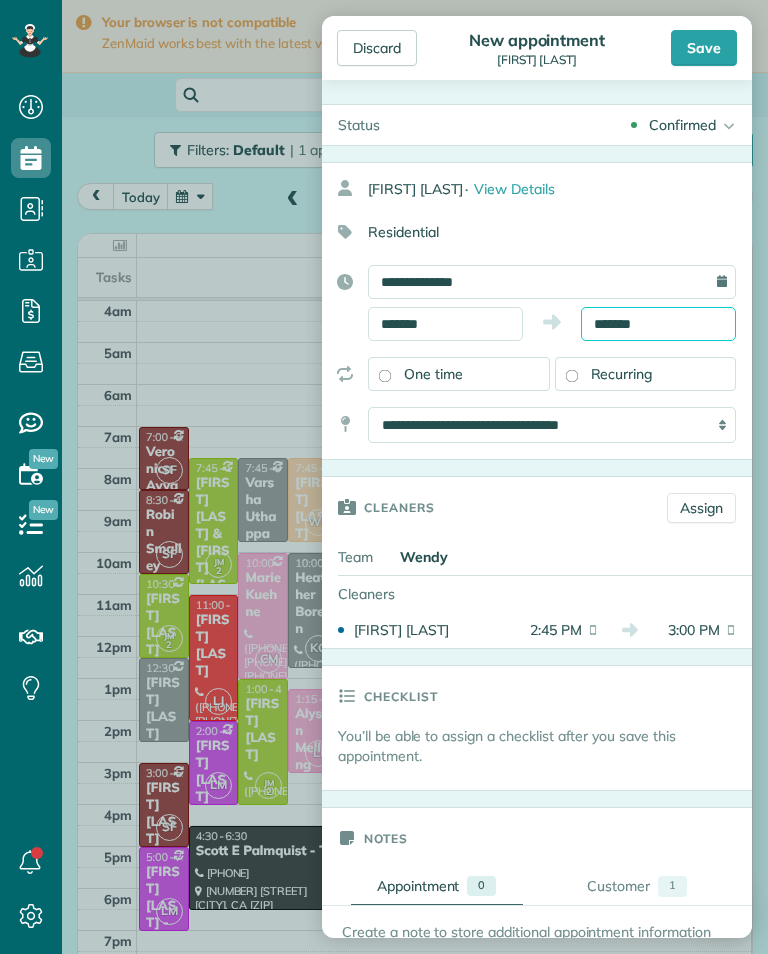 click on "*******" at bounding box center (658, 324) 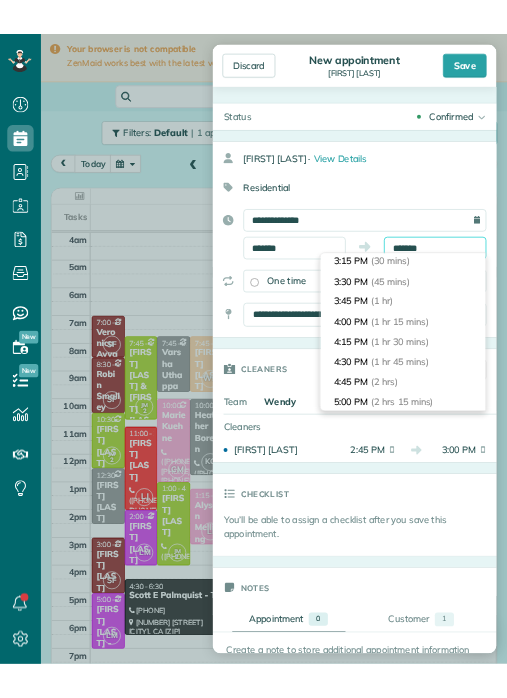 scroll, scrollTop: 68, scrollLeft: 0, axis: vertical 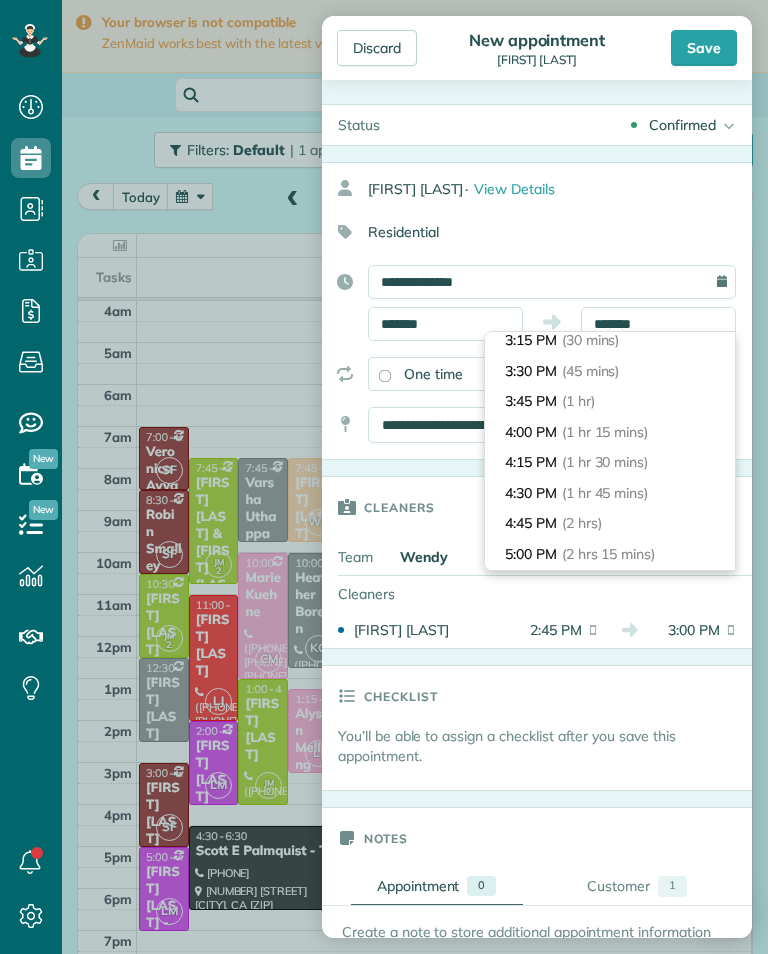 click on "4:45 PM  (2 hrs)" at bounding box center (610, 523) 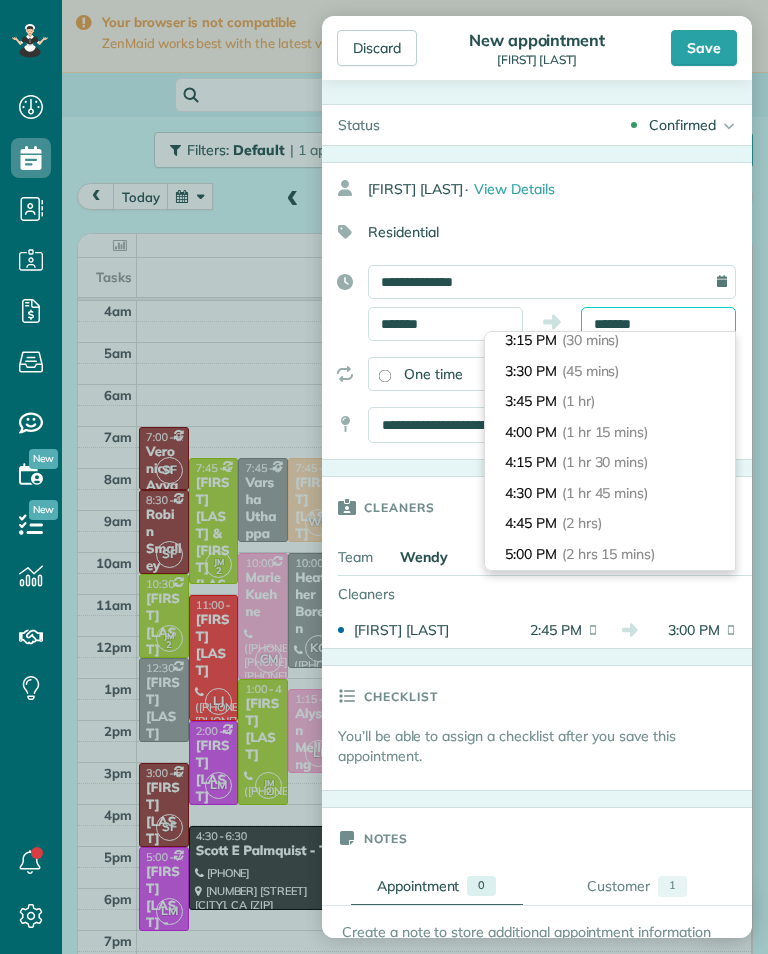 type on "*******" 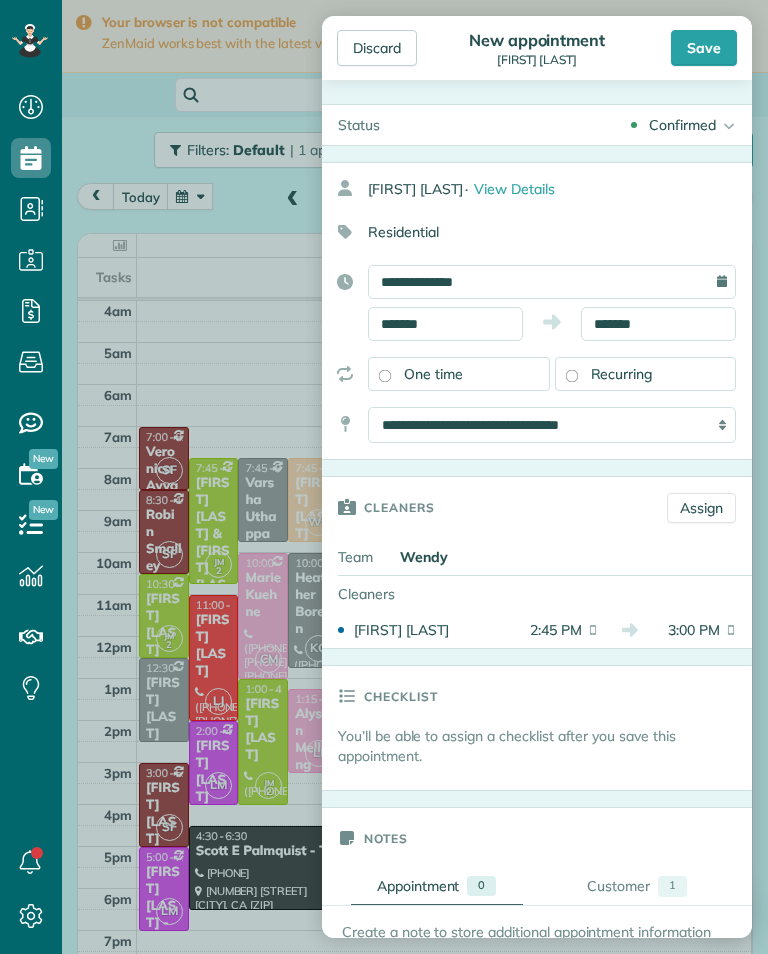 click on "Save" at bounding box center [704, 48] 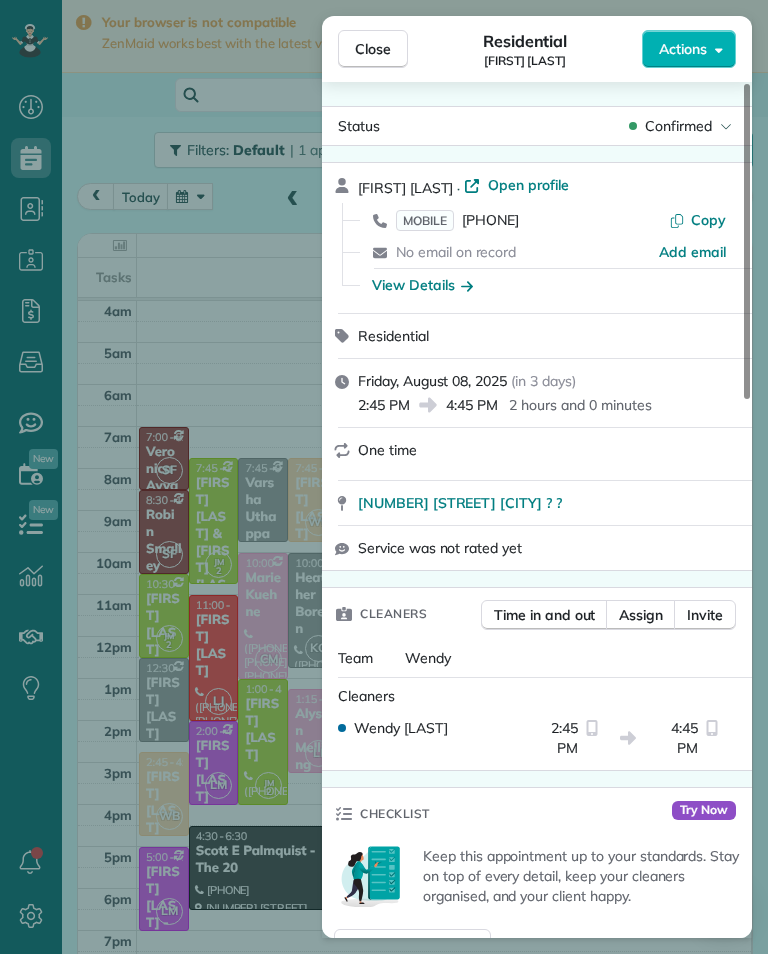 click on "Close Residential [LAST] Actions Status Confirmed [LAST] · Open profile MOBILE [PHONE] Copy No email on record Add email View Details Residential Friday, August 08, 2025 ( in 3 days ) 2:45 PM 4:45 PM 2 hours and 0 minutes One time [NUMBER] [STREET] [CITY] ? ? Service was not rated yet Cleaners Time in and out Assign Invite Team Wendy Cleaners Wendy   Bonilla 2:45 PM 4:45 PM Checklist Try Now Keep this appointment up to your standards. Stay on top of every detail, keep your cleaners organised, and your client happy. Assign a checklist Watch a 5 min demo Billing Billing actions Service Service Price (1x $0.00) $0.00 Add an item Overcharge $0.00 Discount $0.00 Coupon discount - Primary tax - Secondary tax - Total appointment price $0.00 Tips collected $0.00 Mark as paid Total including tip $0.00 Get paid online in no-time! Send an invoice and reward your cleaners with tips Charge customer credit card Appointment custom fields Key # - Work items No work items to display Notes 0 1 ( )" at bounding box center [384, 477] 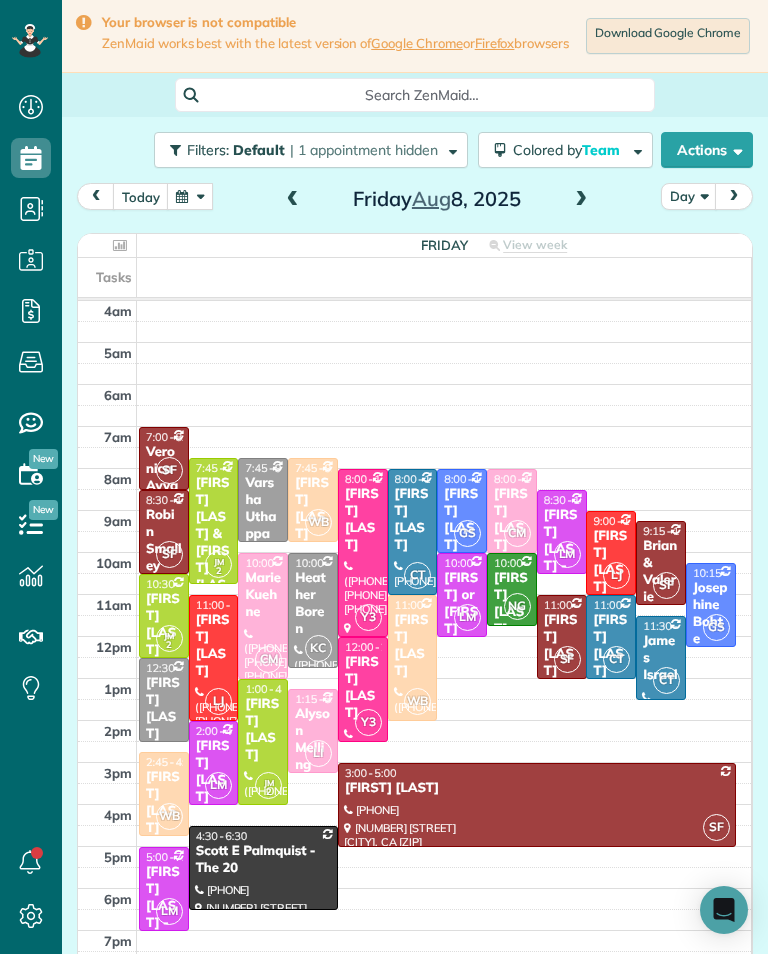 click on "[FIRST] [LAST]" at bounding box center [413, 646] 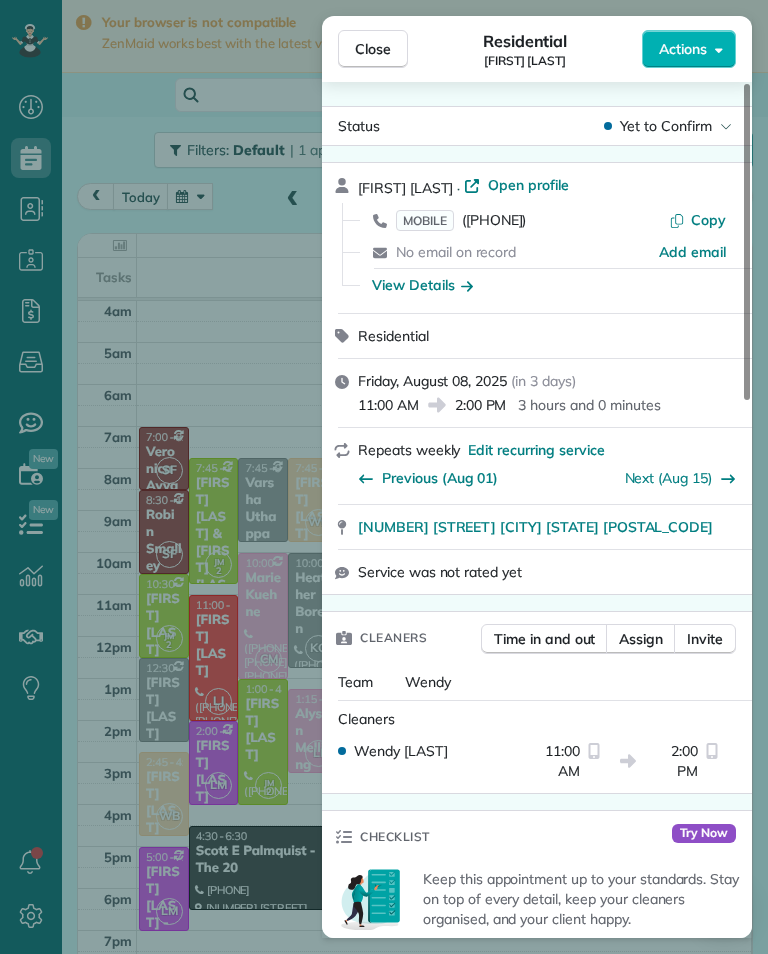 click on "Close Residential [FIRST] [LAST] Actions Status Yet to Confirm [FIRST] [LAST] · Open profile MOBILE [PHONE] Copy No email on record Add email View Details Residential Friday, August 08, 2025 ( in 3 days ) 11:00 AM 2:00 PM 3 hours and 0 minutes Repeats weekly Edit recurring service Previous (Aug 01) Next (Aug 15) [NUMBER] [STREET] [CITY] [STATE] [POSTAL_CODE] Service was not rated yet Cleaners Time in and out Assign Invite Team Wendy Cleaners Wendy   Bonilla 11:00 AM 2:00 PM Checklist Try Now Keep this appointment up to your standards. Stay on top of every detail, keep your cleaners organised, and your client happy. Assign a checklist Watch a 5 min demo Billing Billing actions Service Add an item Overcharge $0.00 Discount $0.00 Coupon discount - Primary tax - Secondary tax - Total appointment price $0.00 Tips collected $0.00 Mark as paid Total including tip $0.00 Get paid online in no-time! Send an invoice and reward your cleaners with tips Charge customer credit card Appointment custom fields Key # - Notes 0" at bounding box center (384, 477) 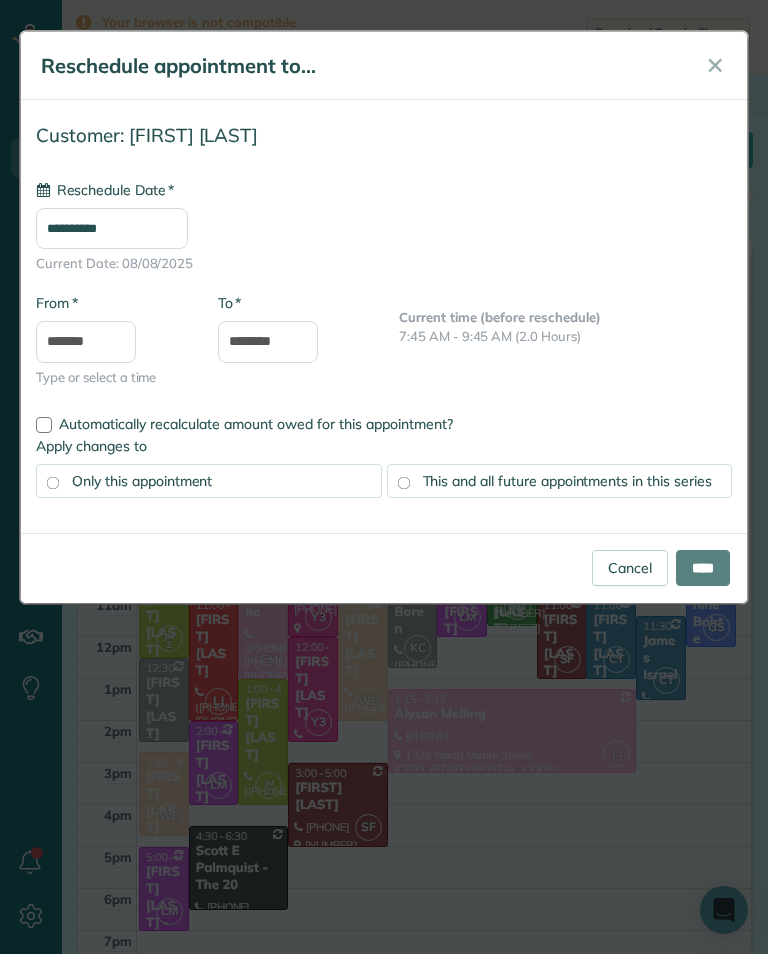 type on "**********" 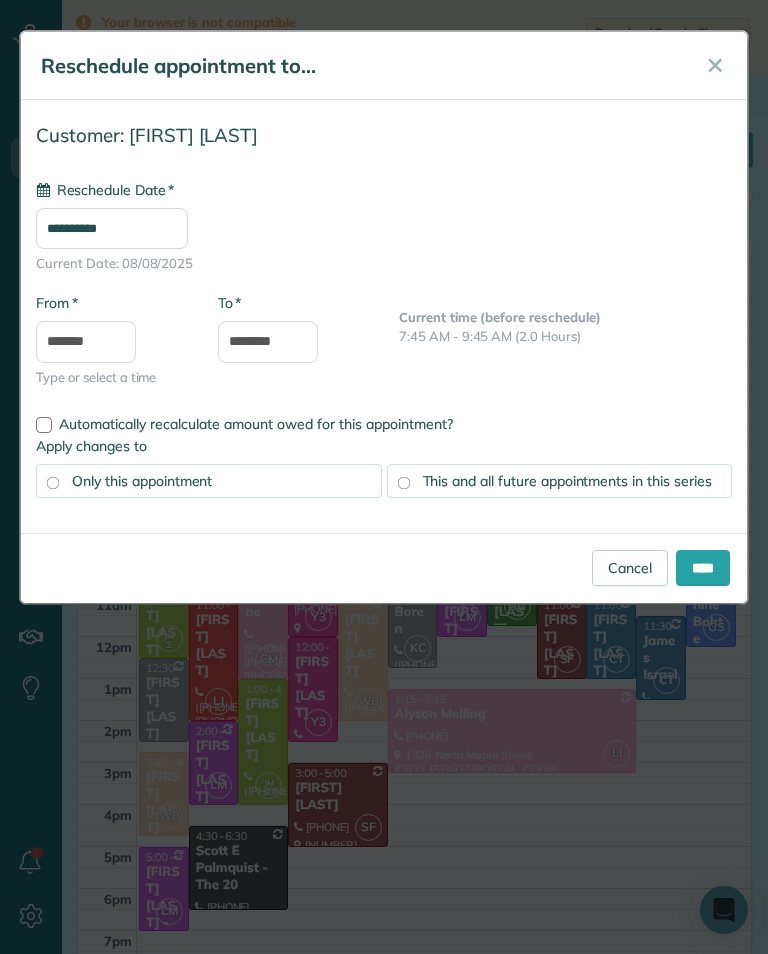 click on "****" at bounding box center [703, 568] 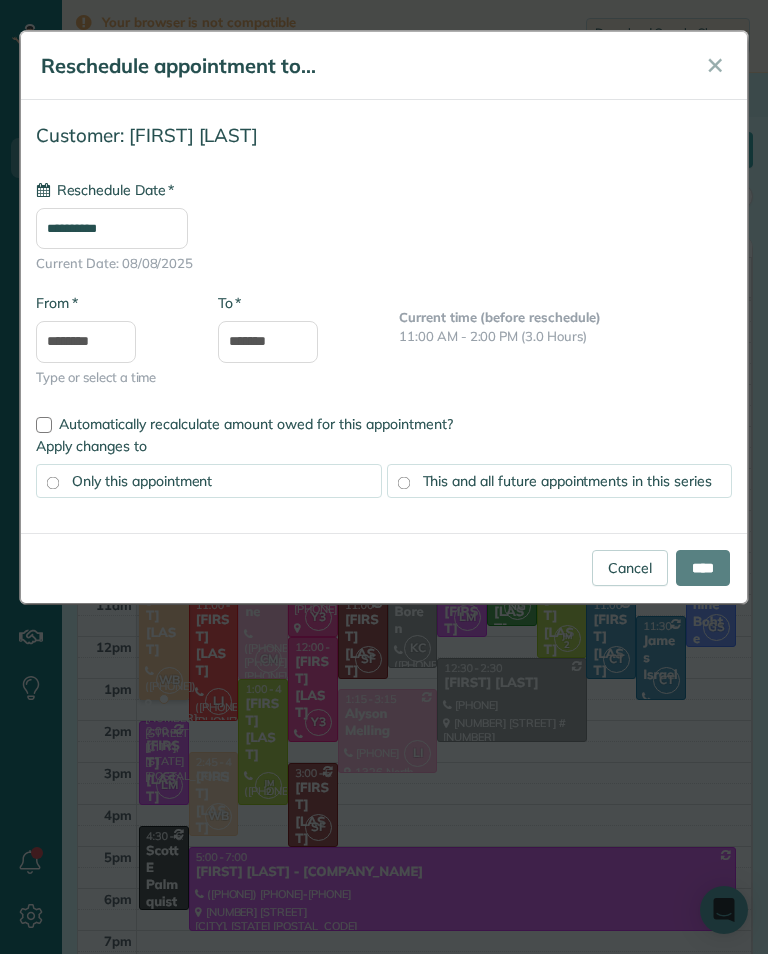 type on "**********" 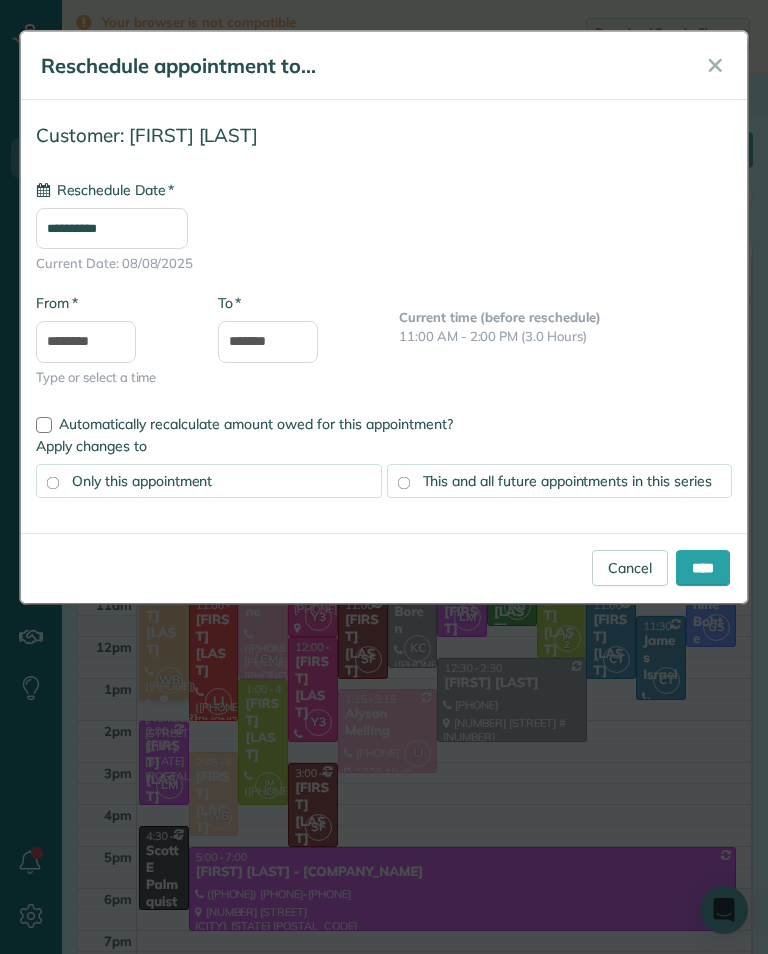click on "****" at bounding box center (703, 568) 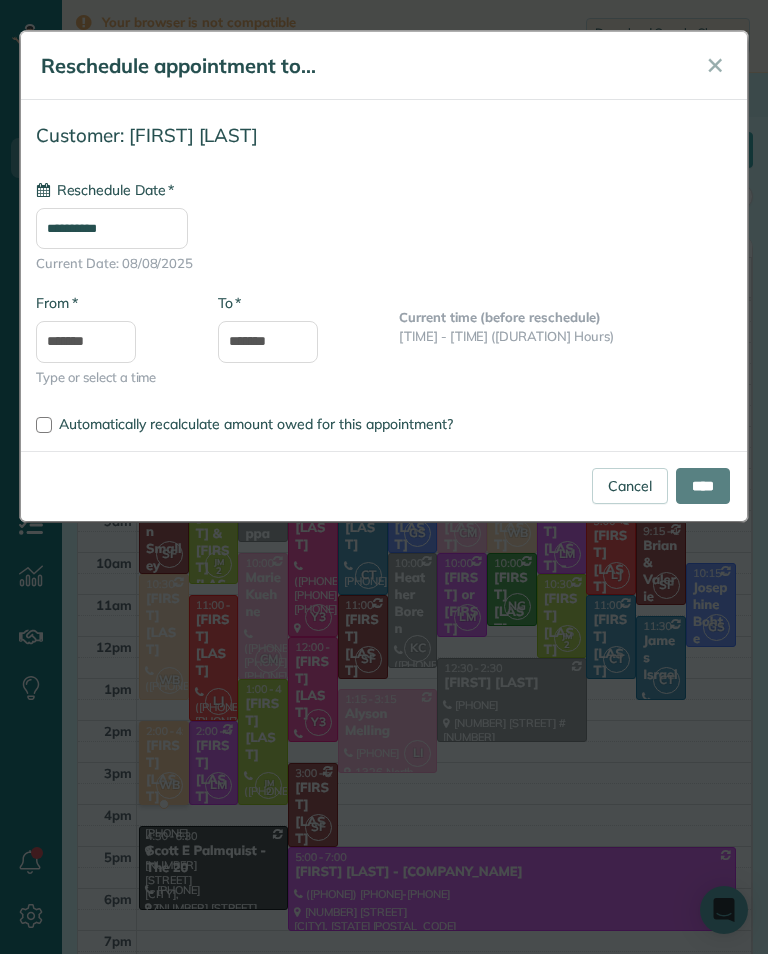 type on "**********" 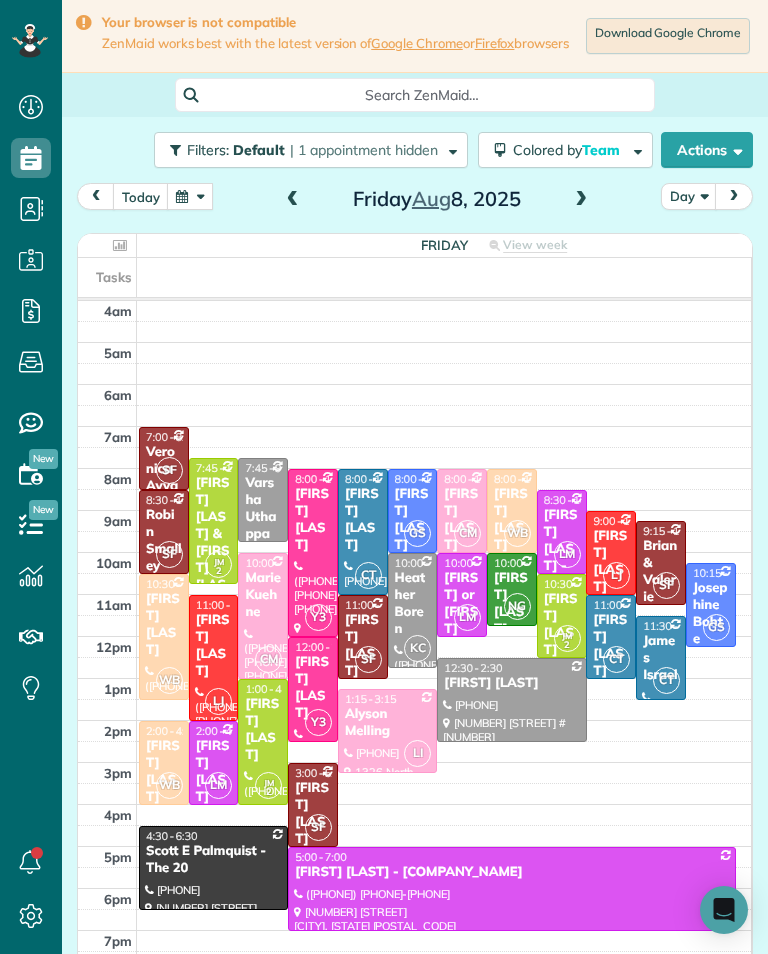 scroll, scrollTop: 985, scrollLeft: 62, axis: both 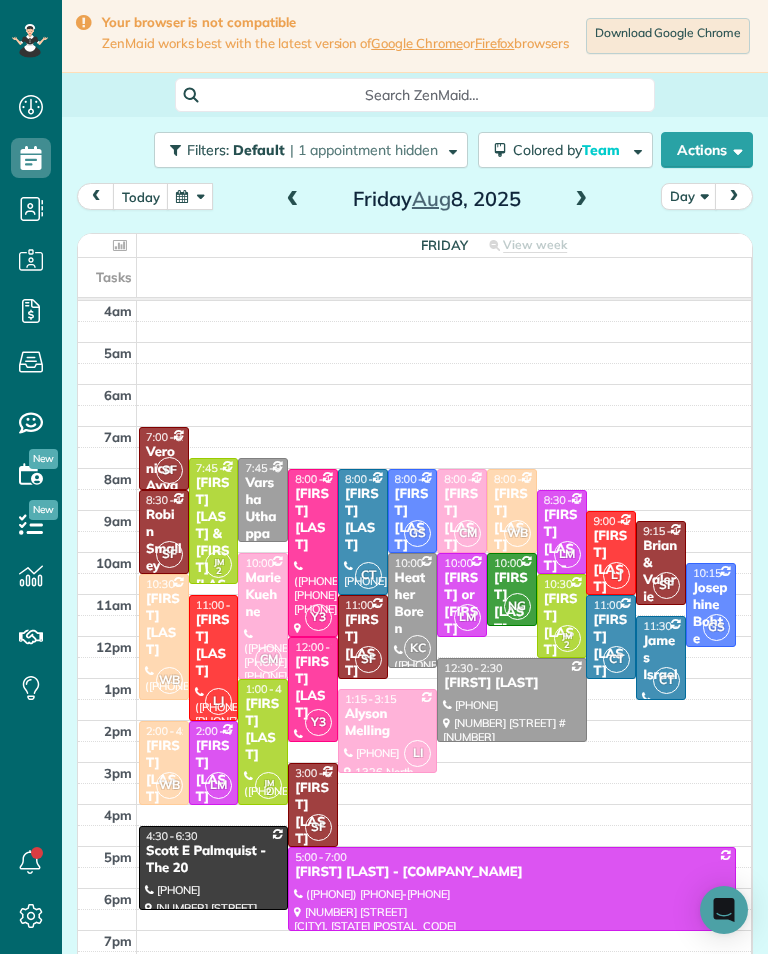 click at bounding box center (190, 196) 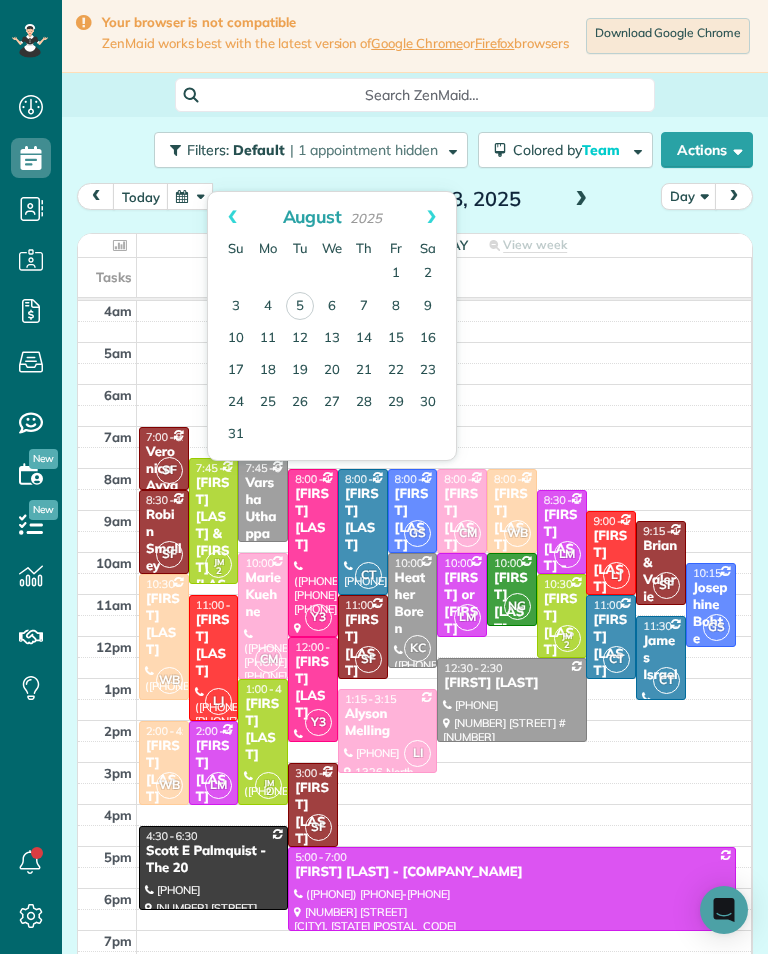 click on "12" at bounding box center [300, 339] 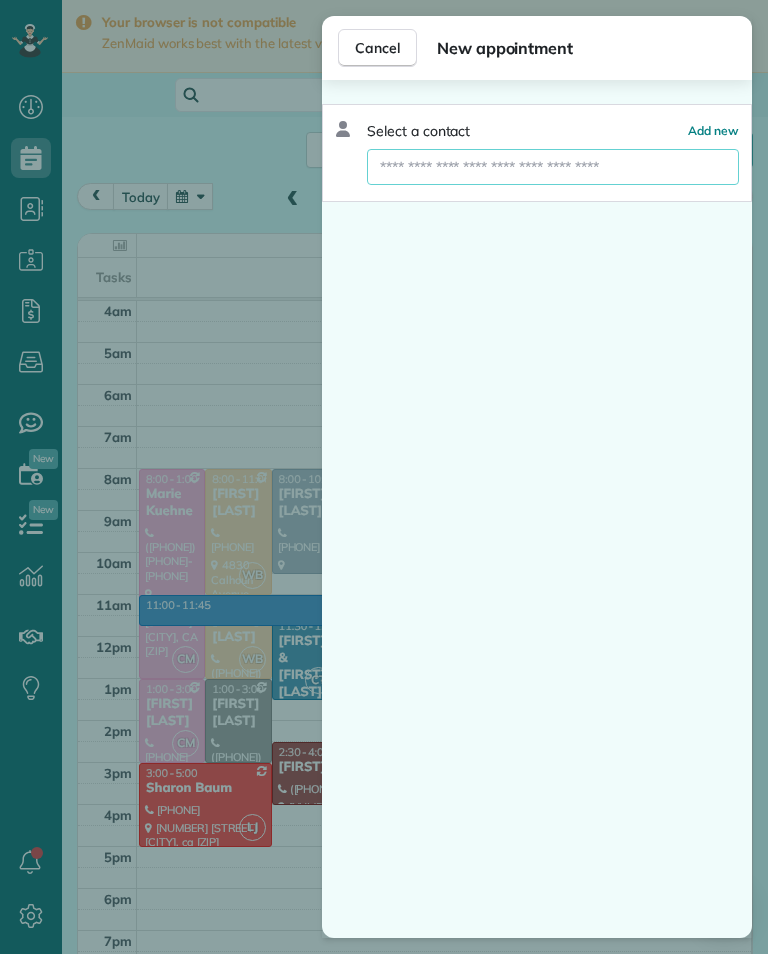 click at bounding box center [553, 167] 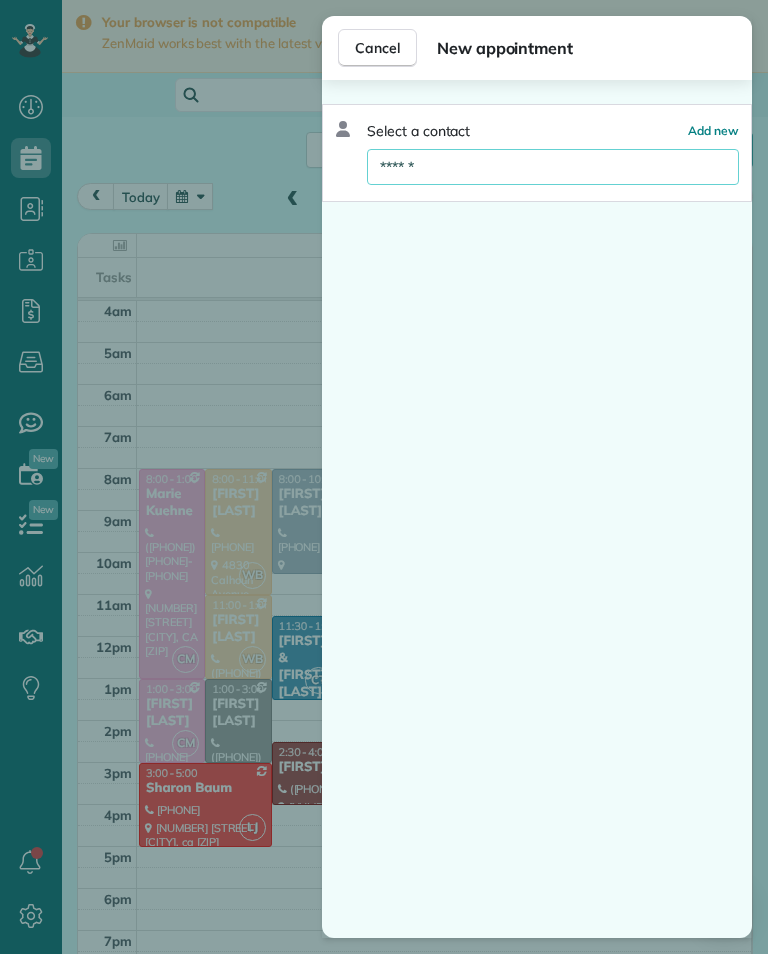 type on "*******" 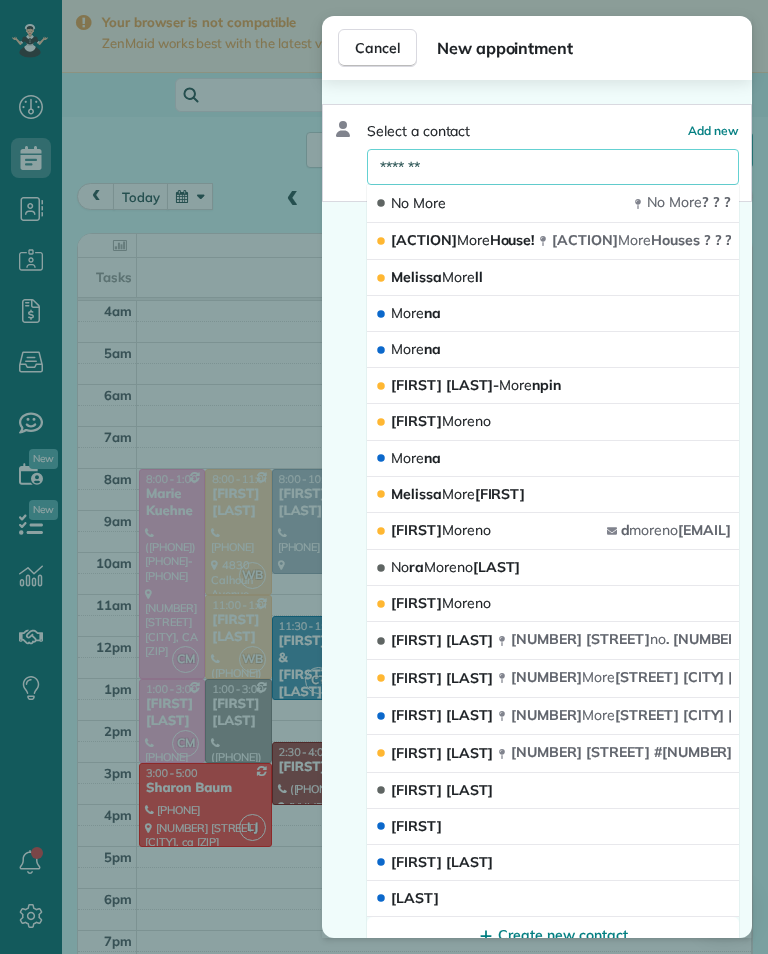 click on "No   More No   More  ? ? ?" at bounding box center [553, 204] 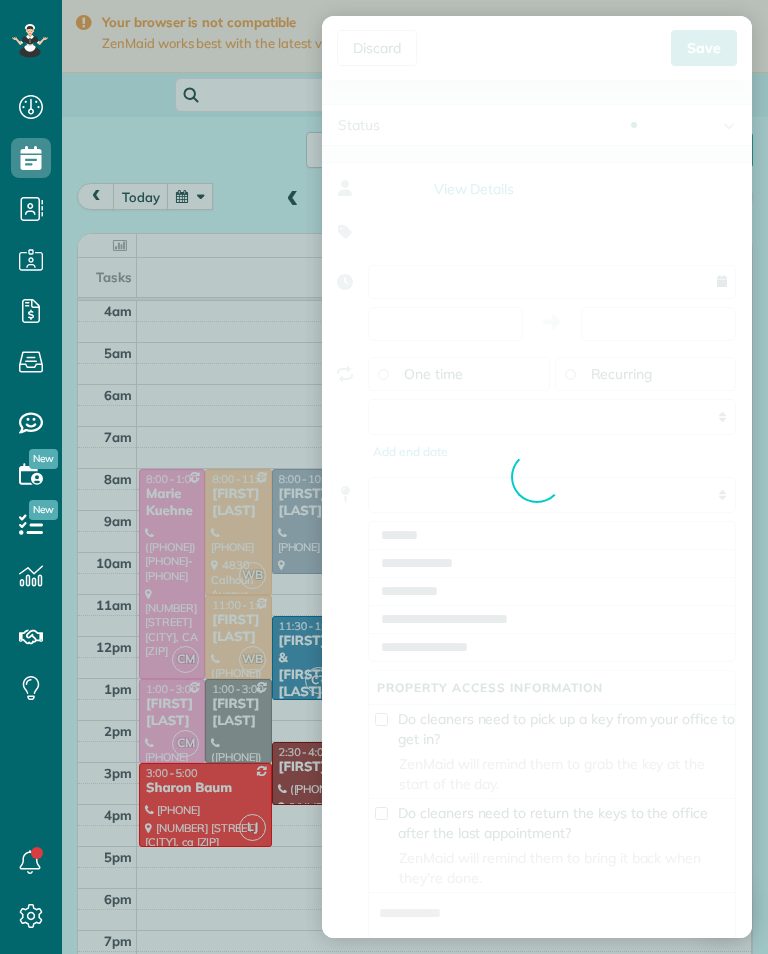 type on "**********" 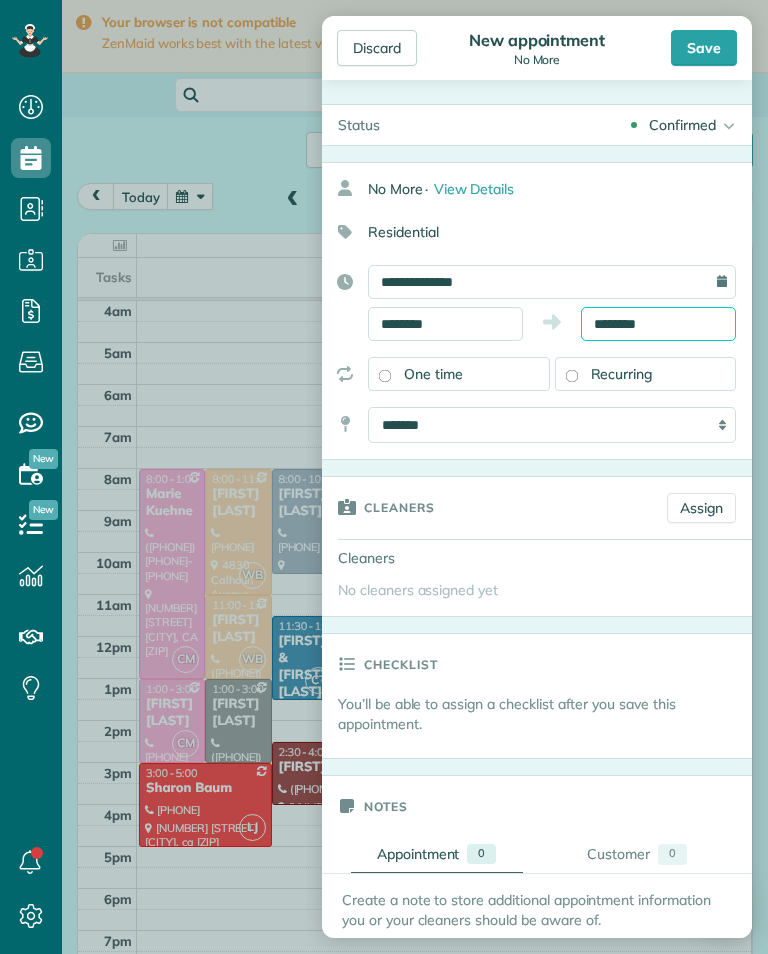 click on "********" at bounding box center [658, 324] 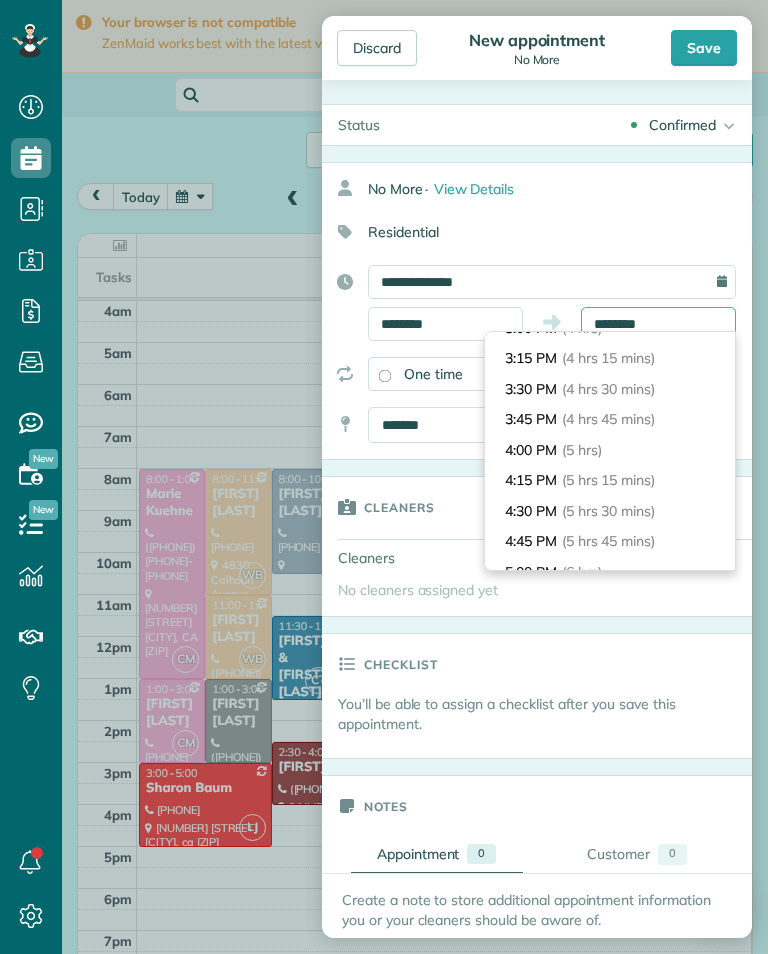 scroll, scrollTop: 509, scrollLeft: 0, axis: vertical 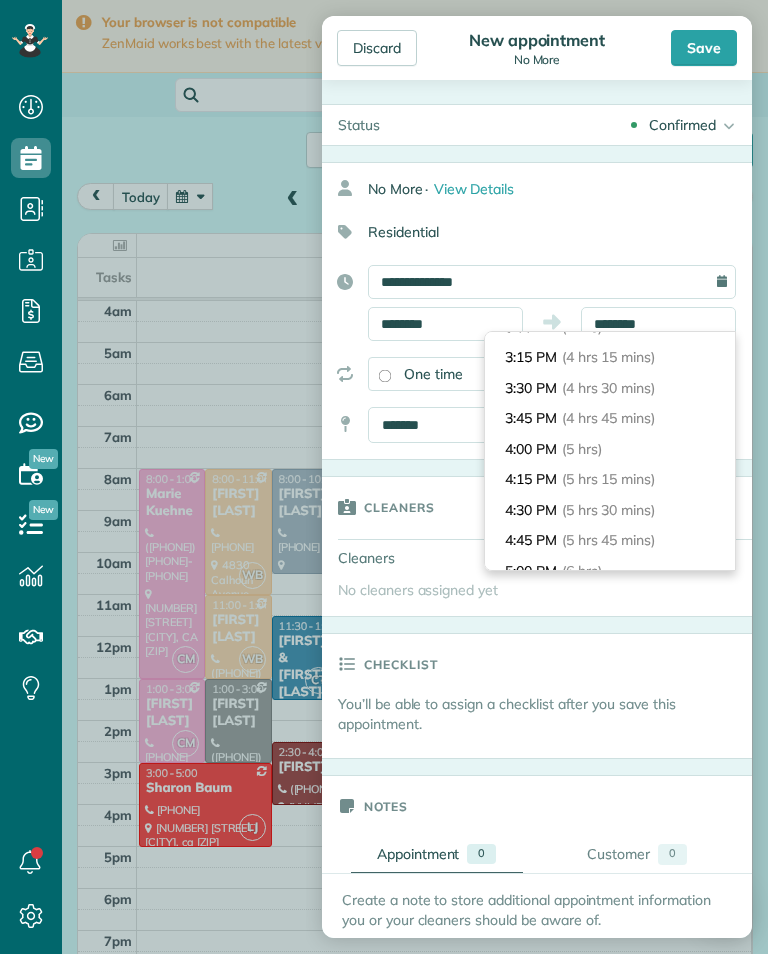 click on "4:00 PM (5 hrs)" at bounding box center [610, 449] 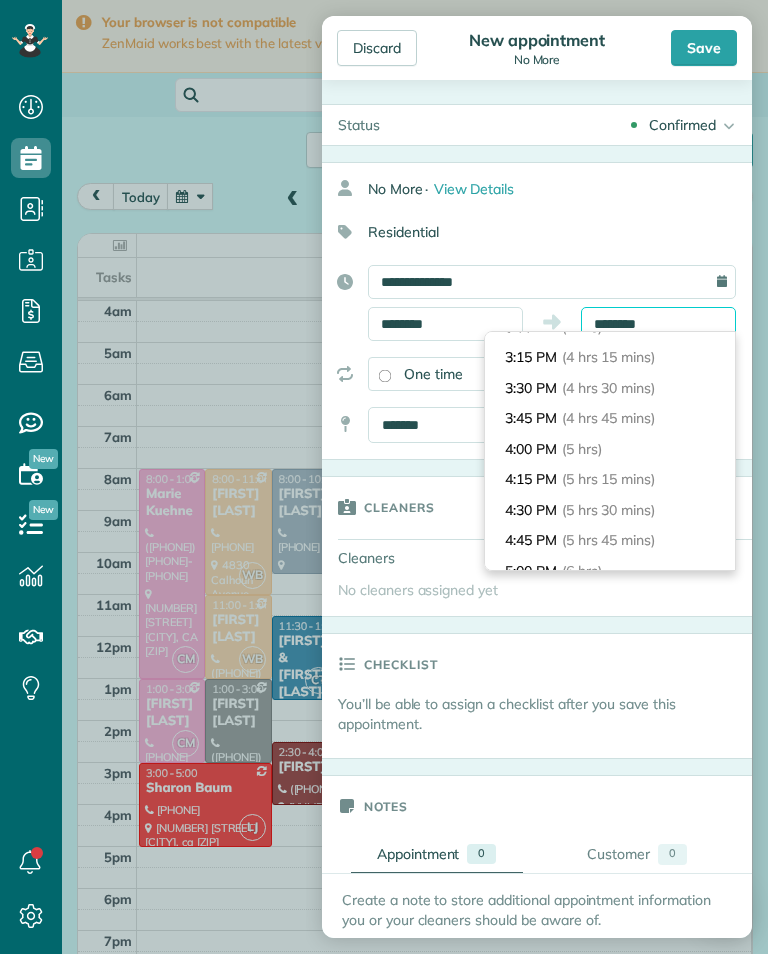 type on "*******" 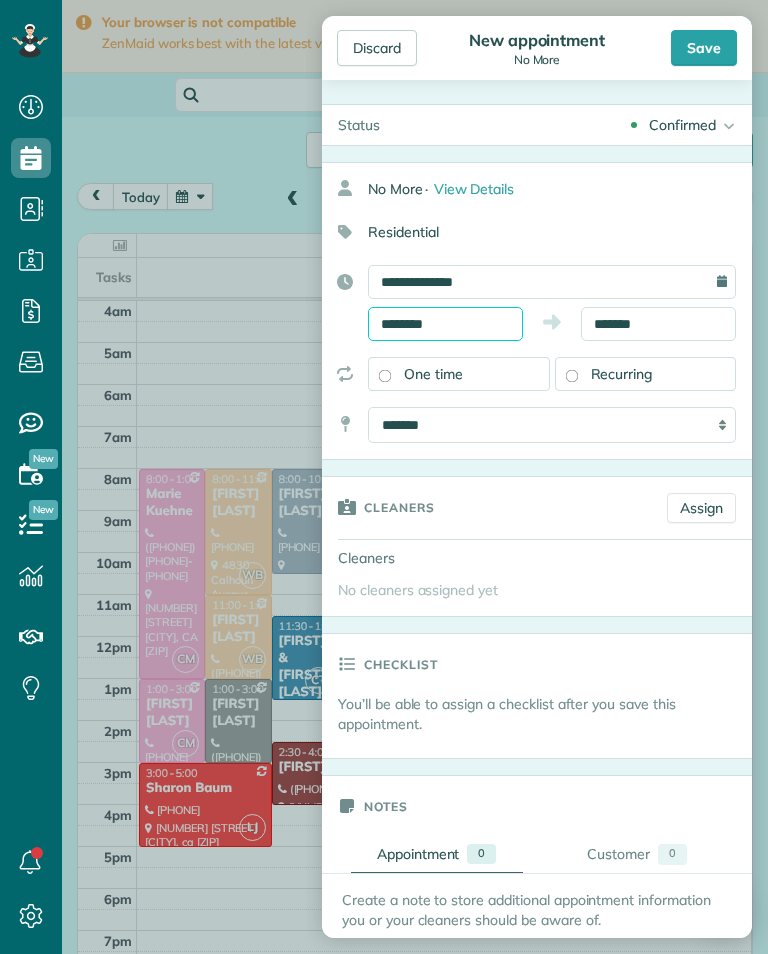 click on "********" at bounding box center [445, 324] 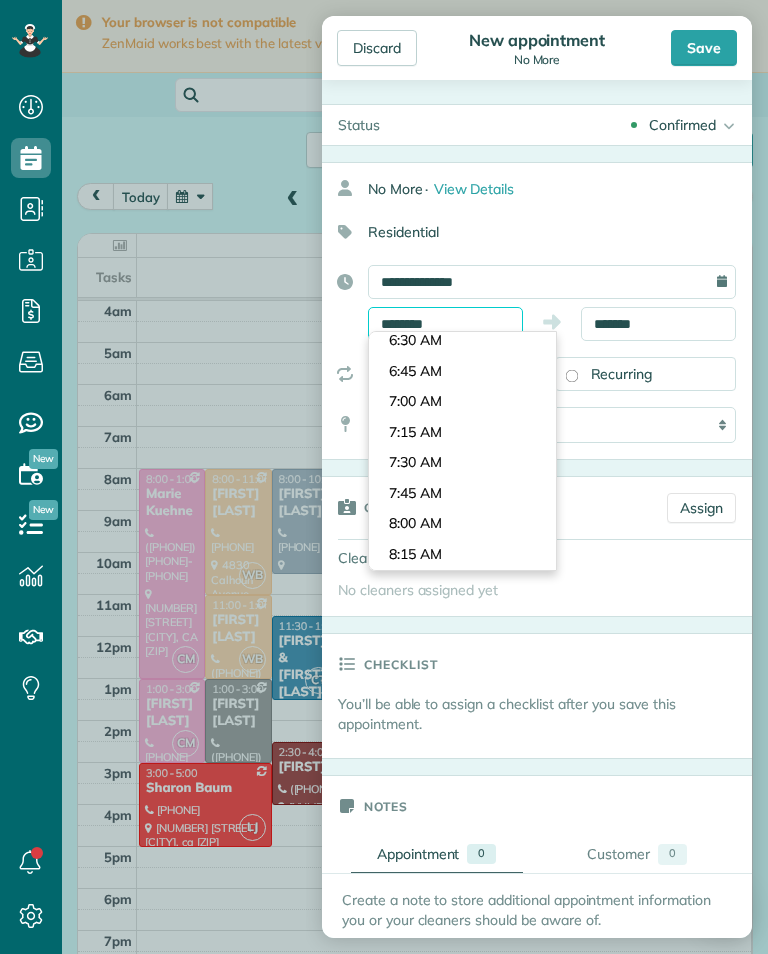scroll, scrollTop: 771, scrollLeft: 0, axis: vertical 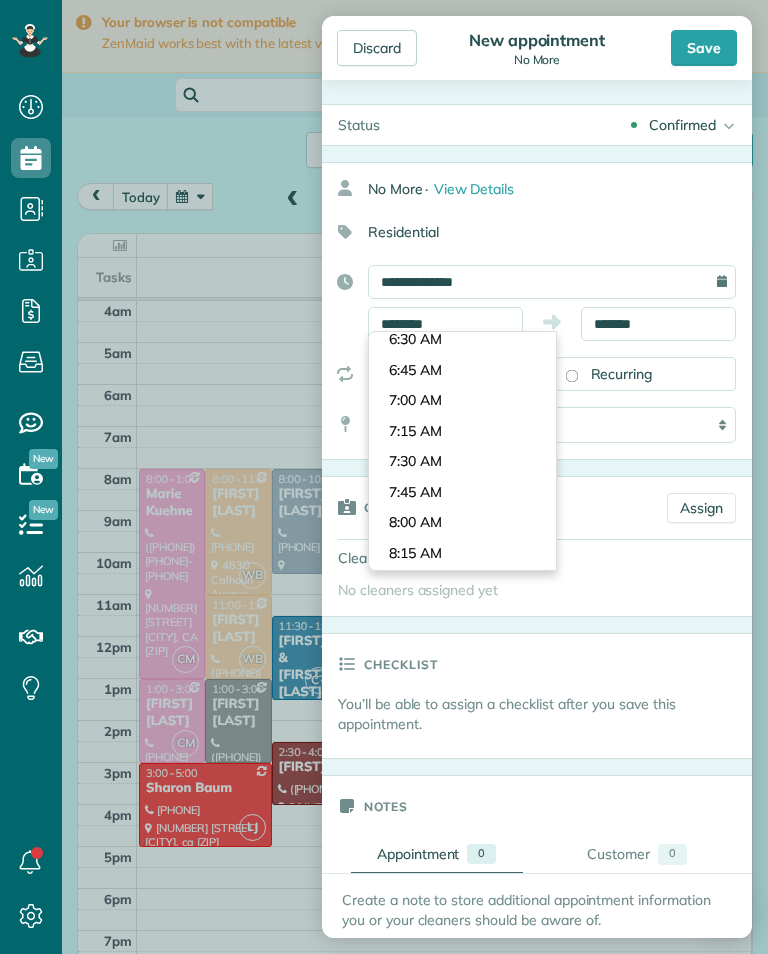 click on "Dashboard
Scheduling
Calendar View
List View
Dispatch View - Weekly scheduling (Beta)" at bounding box center [384, 477] 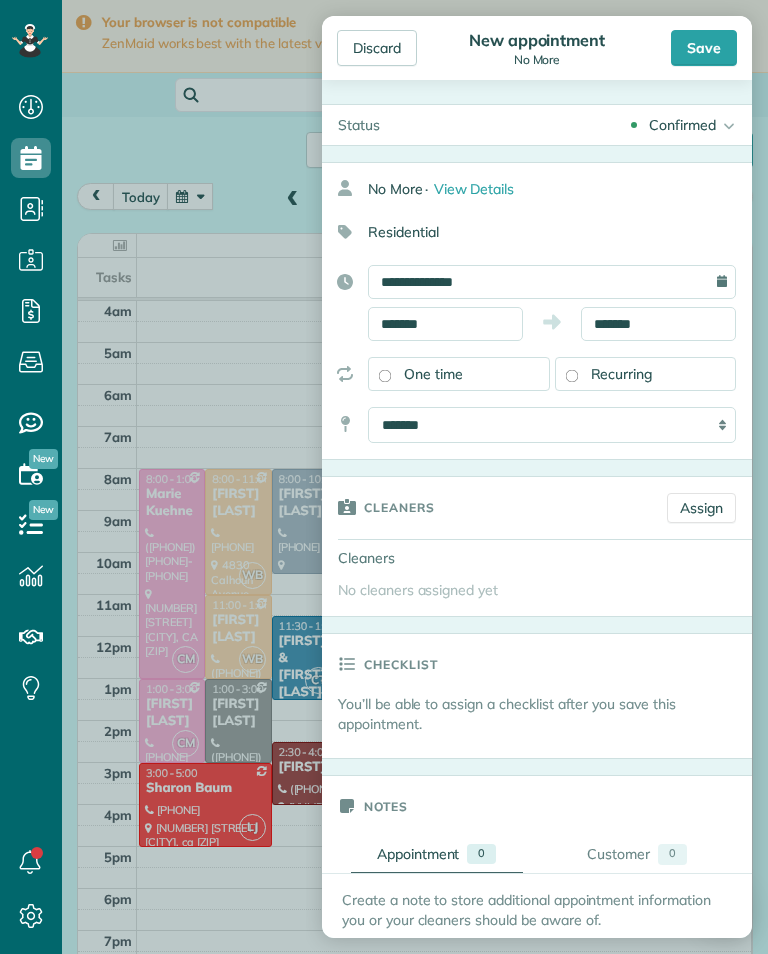 click on "Save" at bounding box center [704, 48] 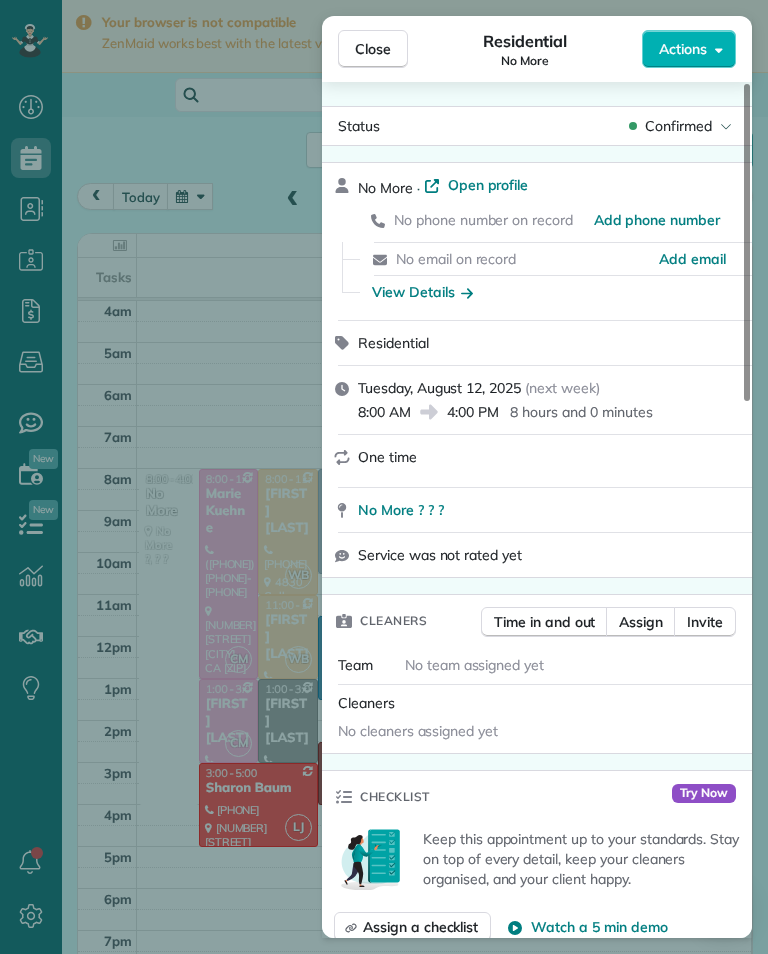 click on "Assign" at bounding box center (641, 622) 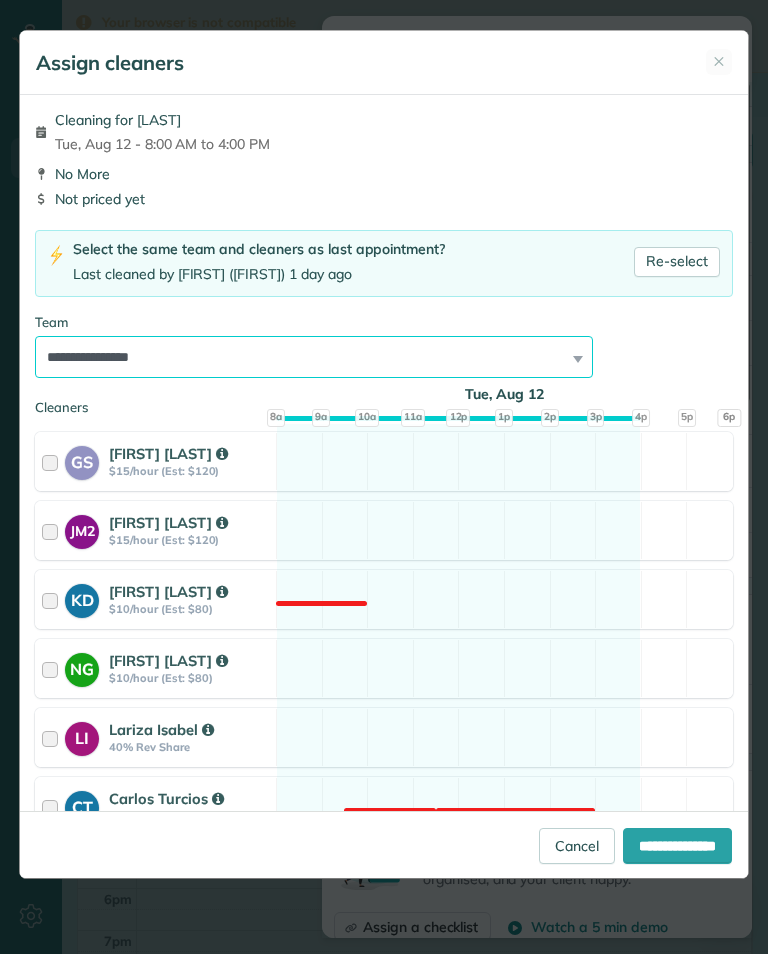 click on "**********" at bounding box center (314, 357) 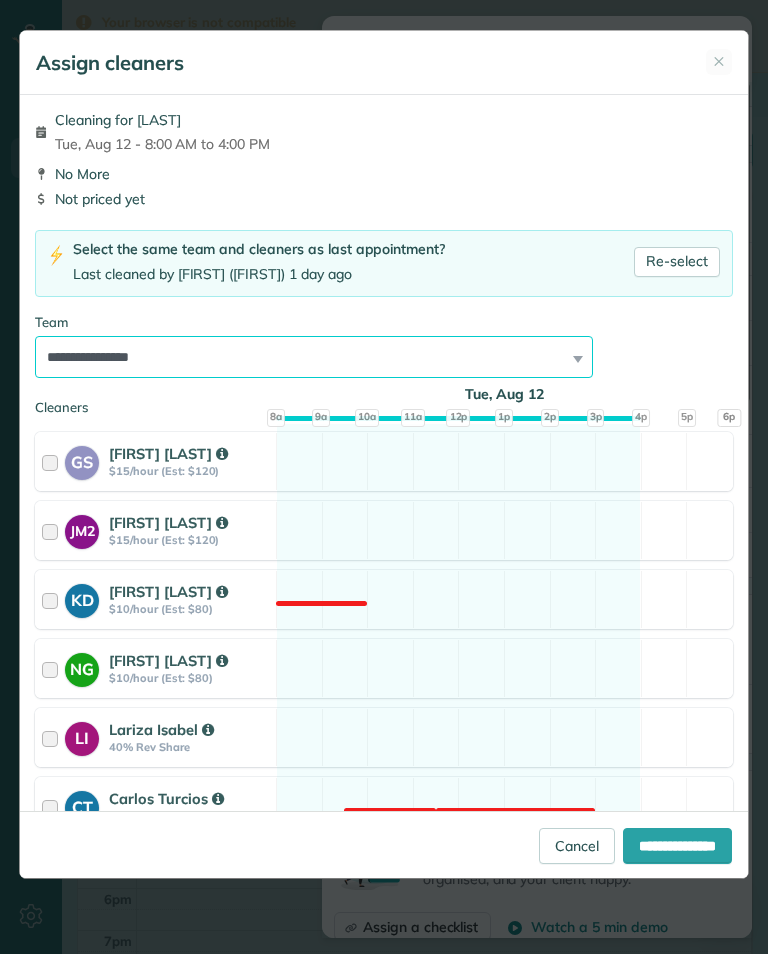 select on "*****" 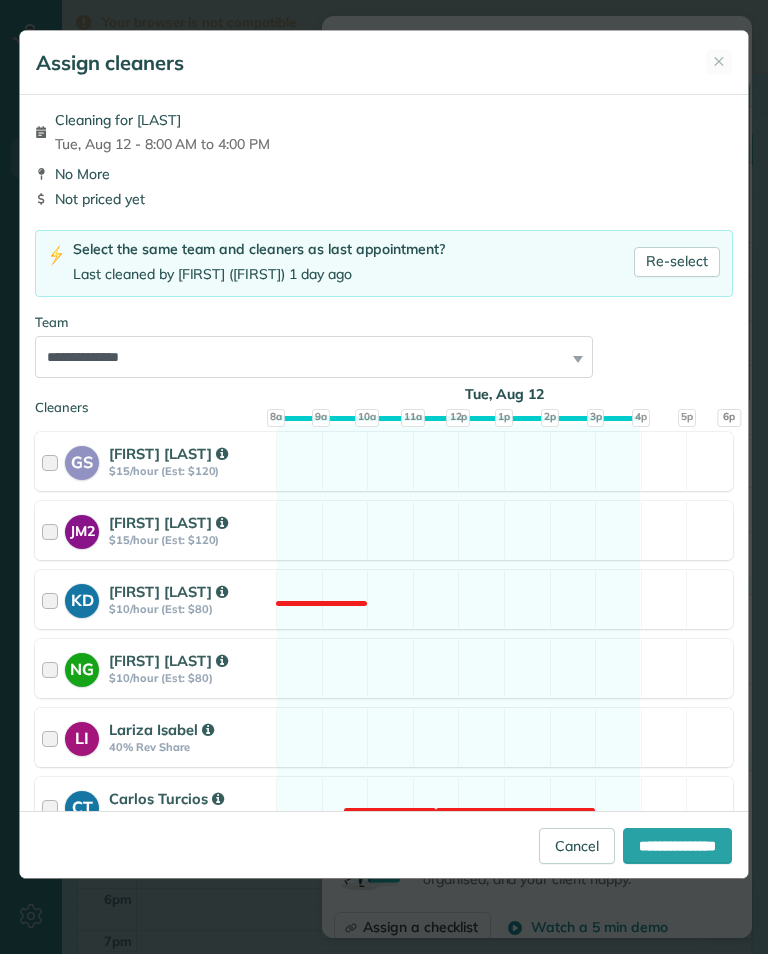 click on "**********" at bounding box center [677, 846] 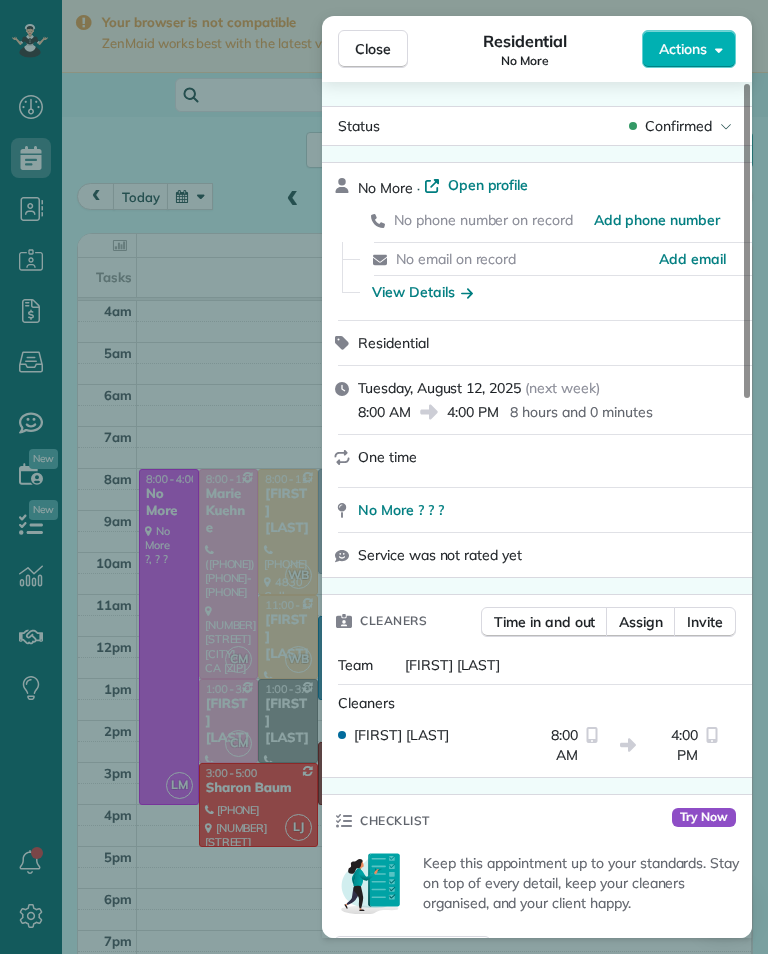 click on "Close Residential No More Actions Status Confirmed No More · Open profile No phone number on record Add phone number No email on record Add email View Details Residential Tuesday, August 12, 2025 ( next week ) 8:00 AM 4:00 PM 8 hours and 0 minutes One time No More ? ? ? Service was not rated yet Cleaners Time in and out Assign Invite Team Leslie Miranda Cleaners Leslie Mirnada   8:00 AM 4:00 PM Checklist Try Now Keep this appointment up to your standards. Stay on top of every detail, keep your cleaners organised, and your client happy. Assign a checklist Watch a 5 min demo Billing Billing actions Service Service Price (1x $0.00) $0.00 Add an item Overcharge $0.00 Discount $0.00 Coupon discount - Primary tax - Secondary tax - Total appointment price $0.00 Tips collected $0.00 Mark as paid Total including tip $0.00 Get paid online in no-time! Send an invoice and reward your cleaners with tips Charge customer credit card Appointment custom fields Key # - Work items No work items to display Notes Appointment 0 0" at bounding box center (384, 477) 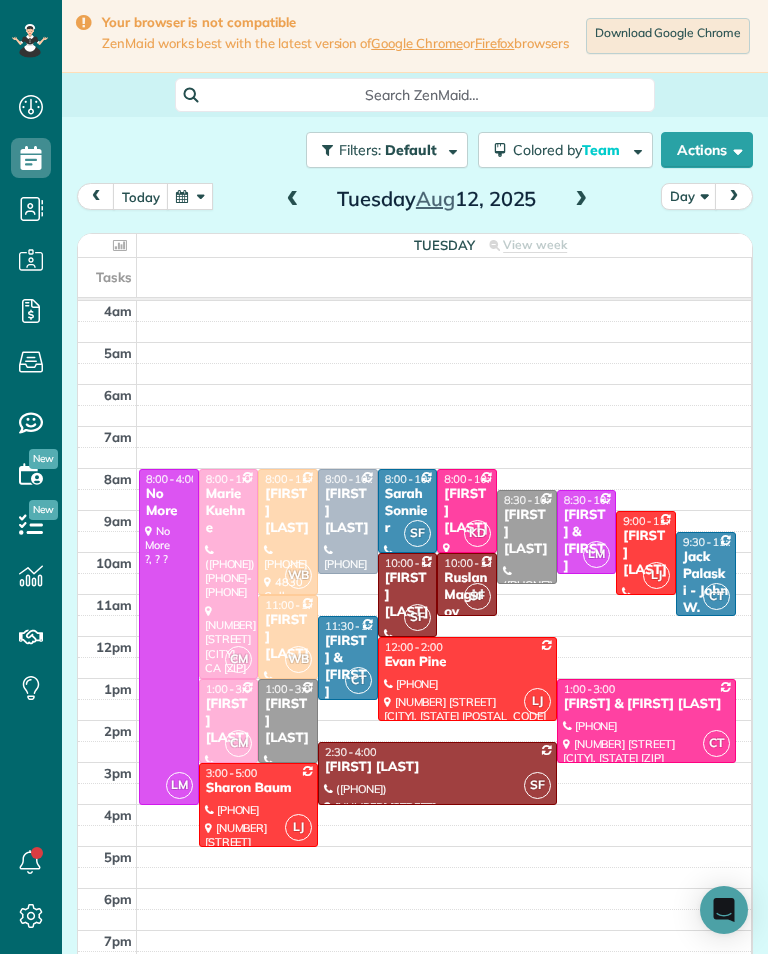click at bounding box center [581, 200] 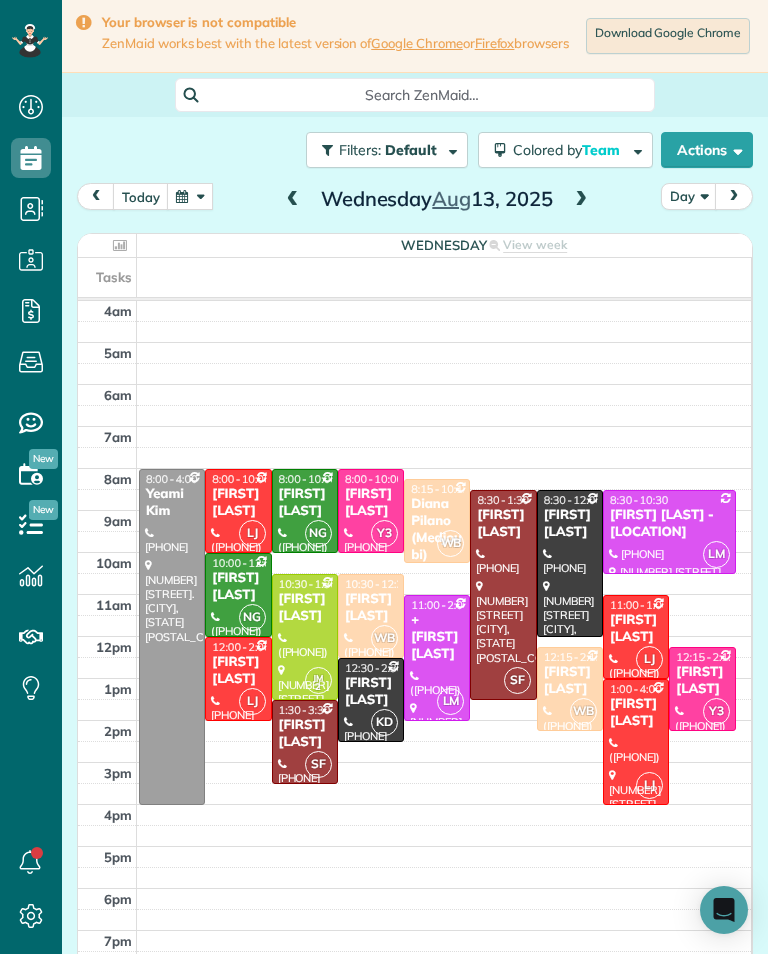 click at bounding box center (581, 200) 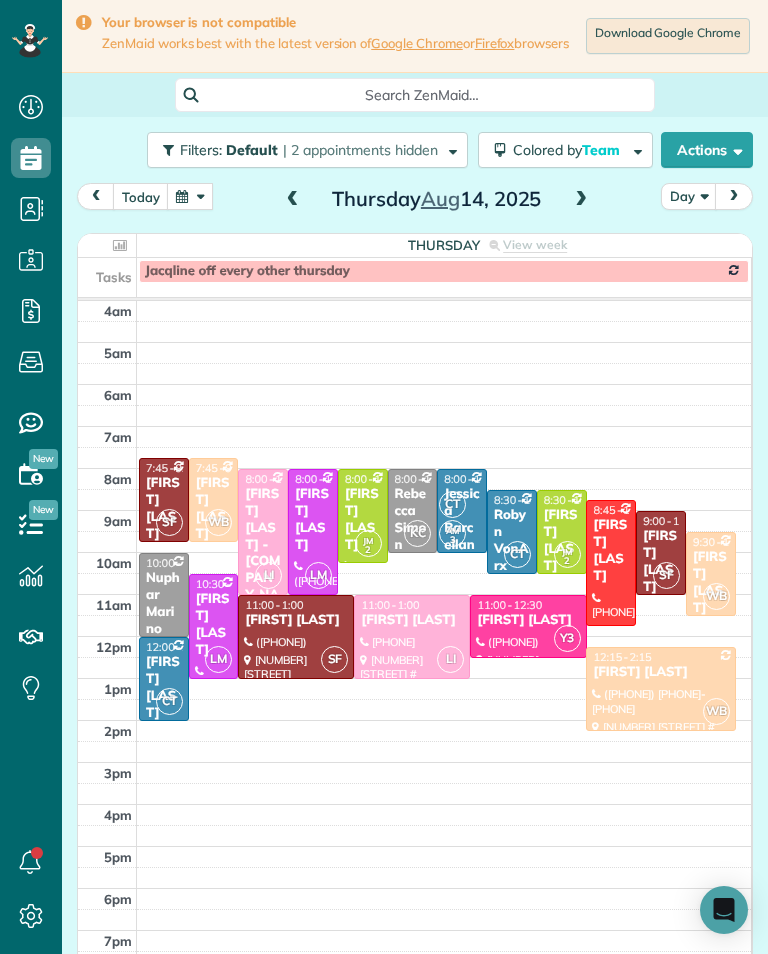 click at bounding box center [293, 200] 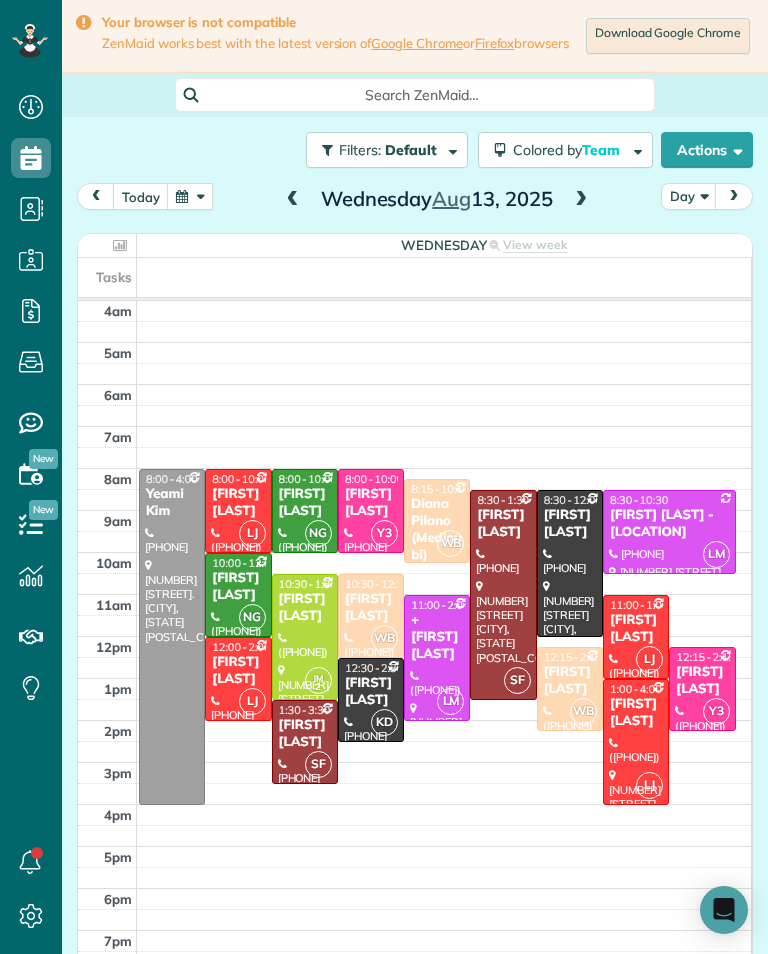 click at bounding box center (293, 200) 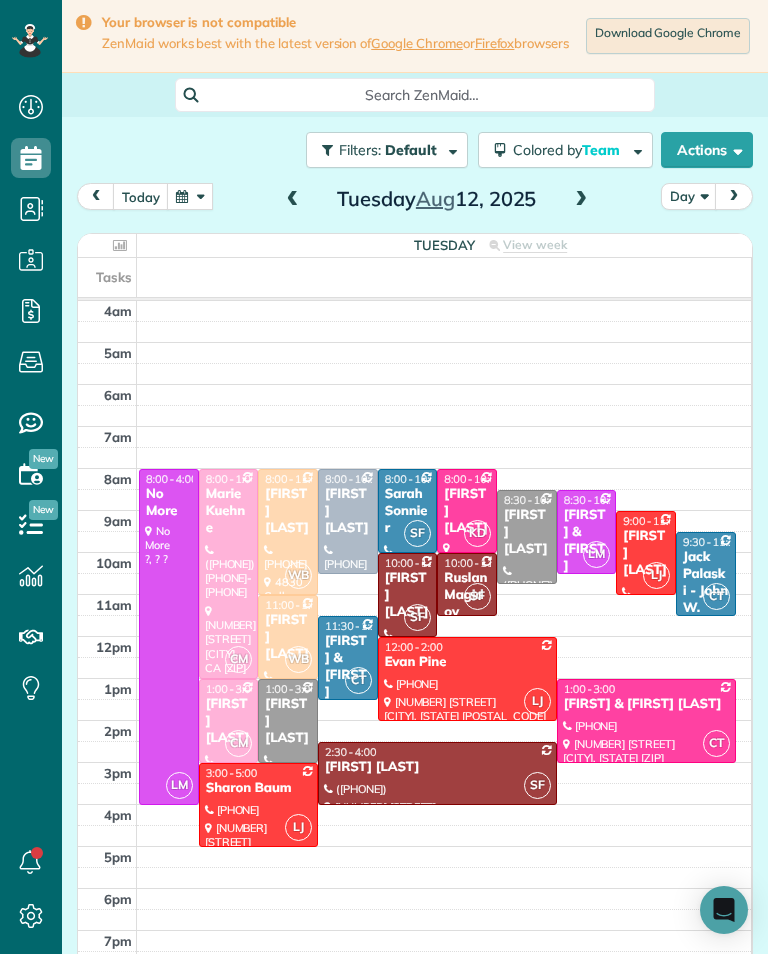 click on "today   Day Tuesday  Aug  12, 2025" at bounding box center (415, 201) 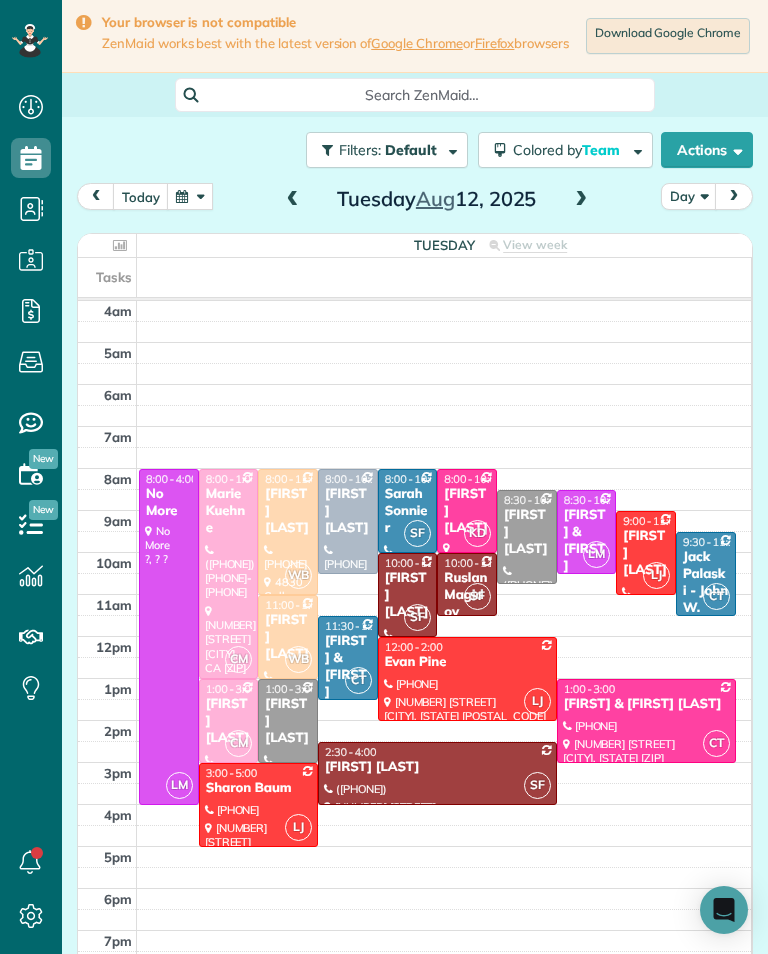 click at bounding box center (293, 200) 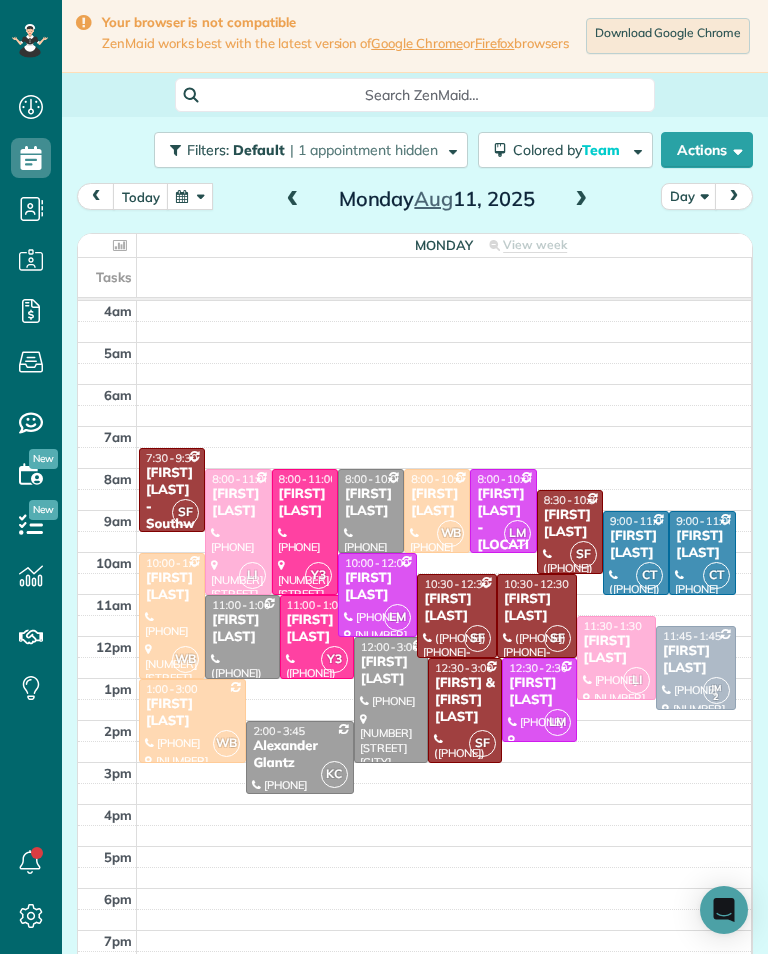 click at bounding box center [190, 196] 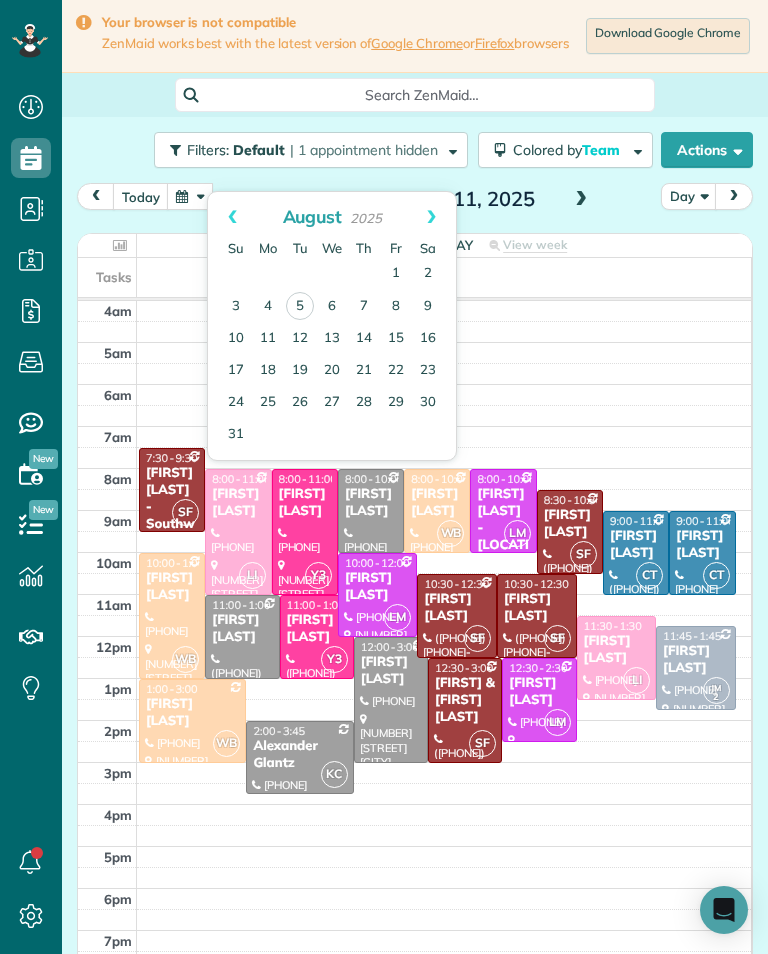 click on "6" at bounding box center (332, 307) 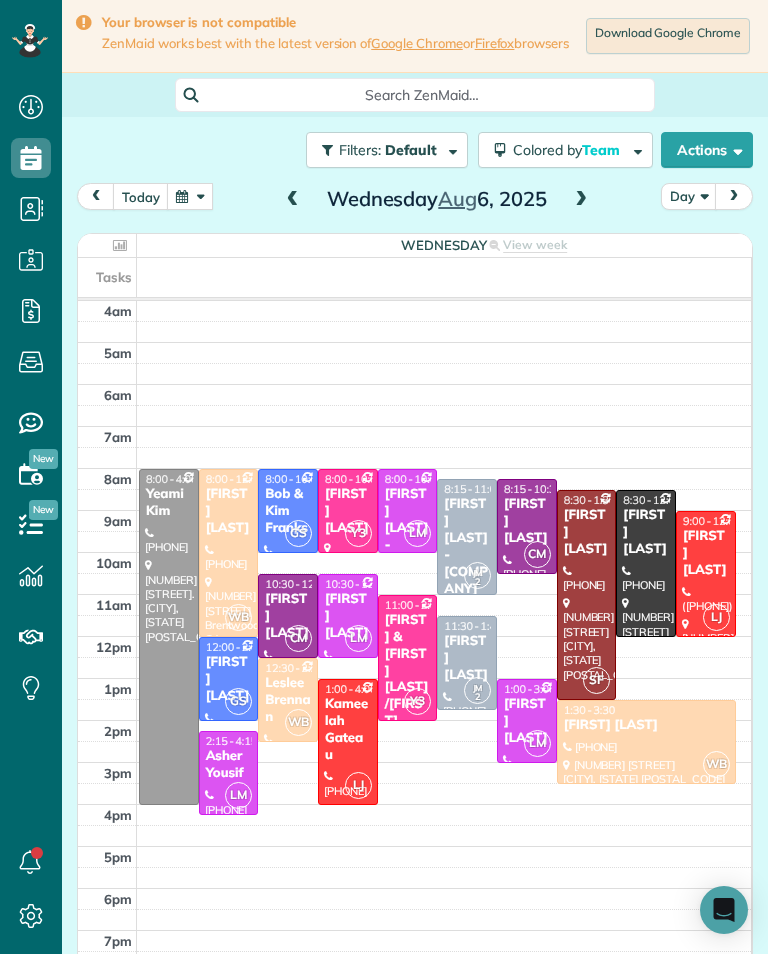 scroll, scrollTop: 985, scrollLeft: 62, axis: both 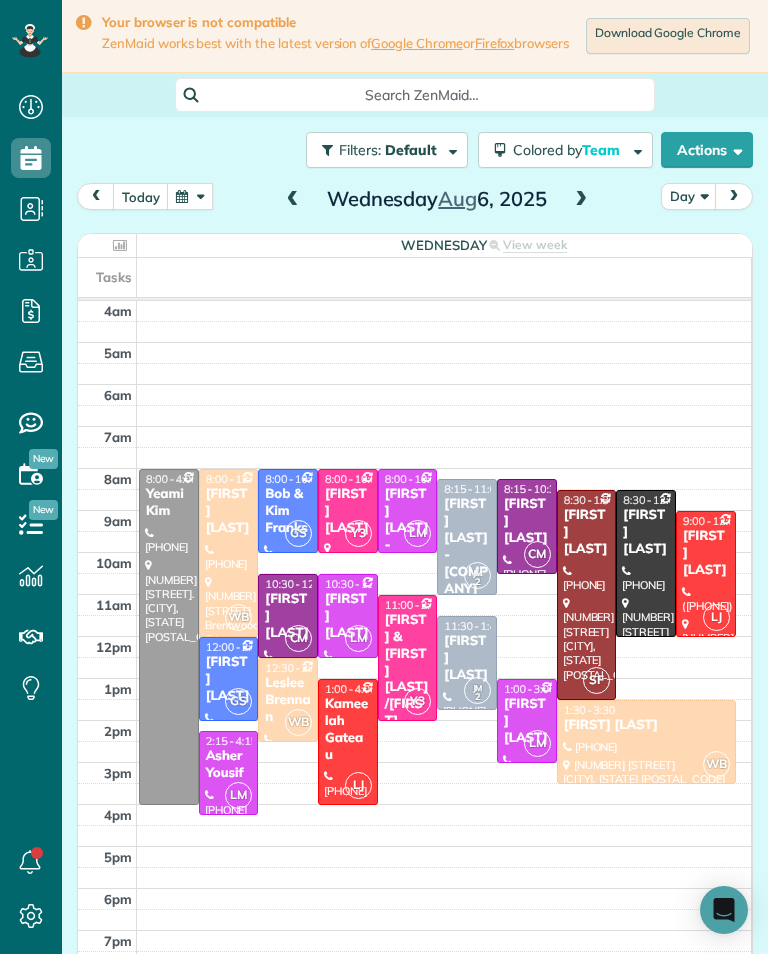 click on "[FIRST] [LAST]" at bounding box center [527, 521] 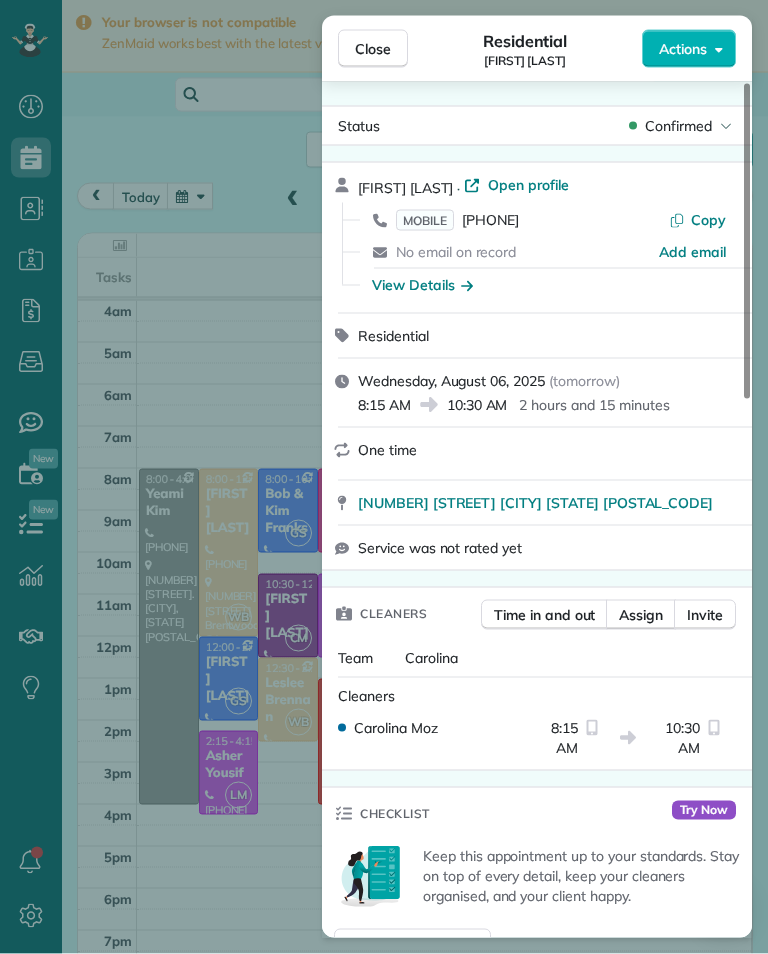 scroll, scrollTop: 31, scrollLeft: 0, axis: vertical 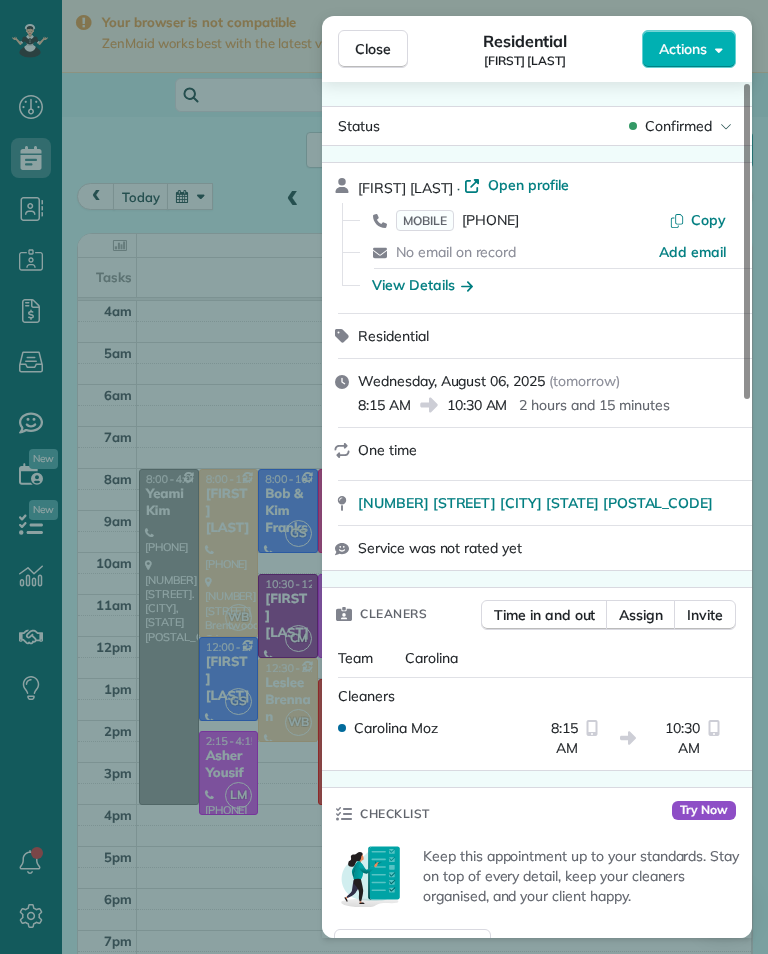 click on "Close Residential [FIRST] [LAST] Actions Status Confirmed [FIRST] [LAST] · Open profile MOBILE [PHONE] Copy No email on record Add email View Details Residential Wednesday, August 06, 2025 ( tomorrow ) 8:15 AM 10:30 AM 2 hours and 15 minutes One time [NUMBER] [STREET] [CITY] [STATE] [POSTAL_CODE] Service was not rated yet Cleaners Time in and out Assign Invite Team [FIRST] Cleaners [FIRST] [LAST] 8:15 AM 10:30 AM Checklist Try Now Keep this appointment up to your standards. Stay on top of every detail, keep your cleaners organised, and your client happy. Assign a checklist Watch a 5 min demo Billing Billing actions Service Service Price (1x $0.00) $0.00 Add an item Overcharge $0.00 Discount $0.00 Coupon discount - Primary tax - Secondary tax - Total appointment price $0.00 Tips collected $0.00 Mark as paid Total including tip $0.00 Get paid online in no-time! Send an invoice and reward your cleaners with tips Charge customer credit card Appointment custom fields Key # - Work items No work items to display" at bounding box center [384, 477] 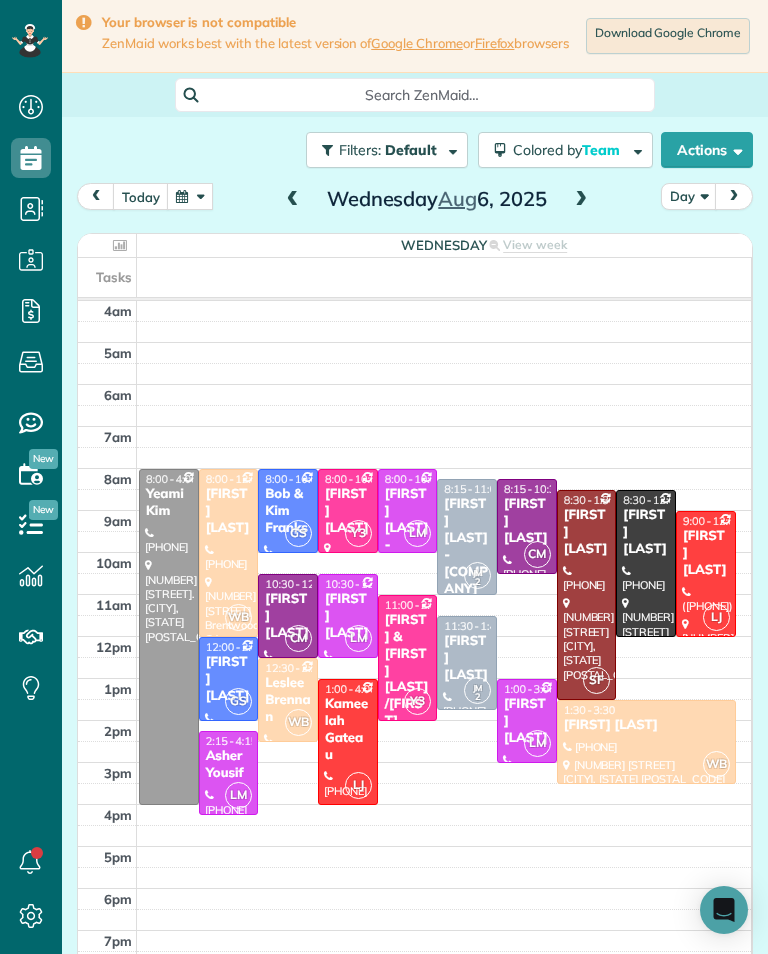 click on "[FIRST] [LAST]" at bounding box center (288, 616) 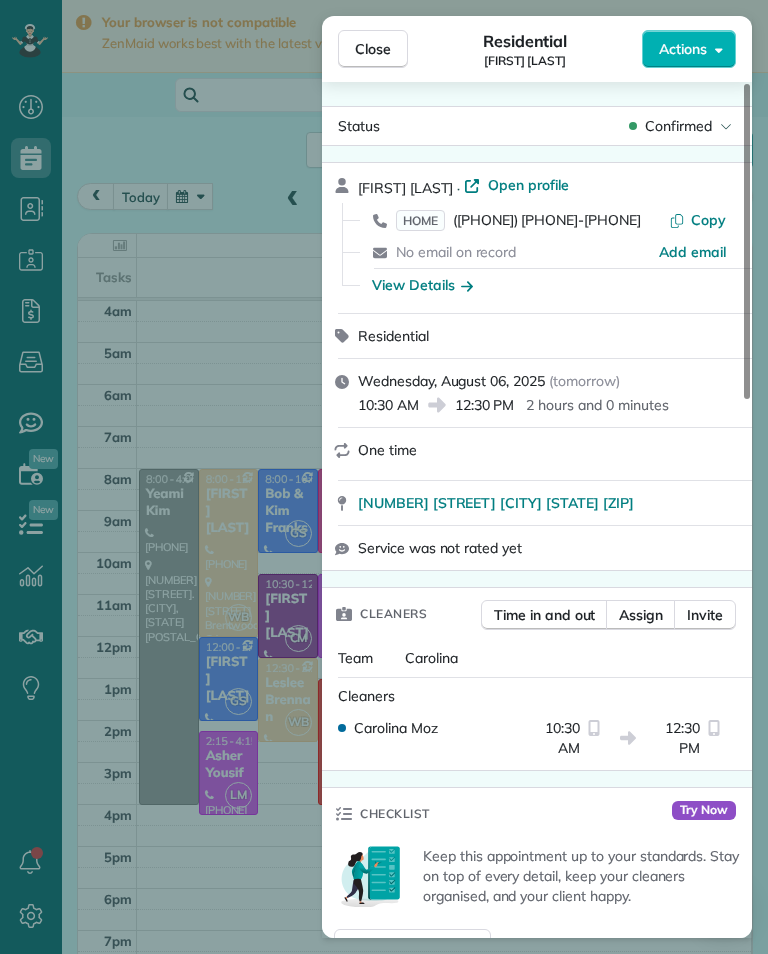 click on "Close Residential [FIRST] [LAST] Actions Status Confirmed [FIRST] [LAST] · Open profile HOME [PHONE] Copy No email on record Add email View Details Residential [DAY], [MONTH] [NUMBER], [YEAR] ( [RELATIVE_TIME] ) [TIME] [AM/PM] [TIME] [AM/PM] [DURATION] One time [NUMBER] [STREET] [CITY] [STATE] [POSTAL_CODE] Service was not rated yet Cleaners Time in and out Assign Invite Team [FIRST] Cleaners [FIRST] [TIME] [AM/PM] [TIME] [AM/PM] Checklist Try Now Keep this appointment up to your standards. Stay on top of every detail, keep your cleaners organised, and your client happy. Assign a checklist Watch a 5 min demo Billing Billing actions Service Service Price (1x $[PRICE]) $[PRICE] Add an item Overcharge $[PRICE] Discount $[PRICE] Coupon discount - Primary tax - Secondary tax - Total appointment price $[PRICE] Tips collected $[PRICE] Mark as paid Total including tip $[PRICE] Get paid online in no-time! Send an invoice and reward your cleaners with tips Charge customer credit card Appointment custom fields Key # - Work items Notes [NUMBER] [NUMBER] ( )" at bounding box center (384, 477) 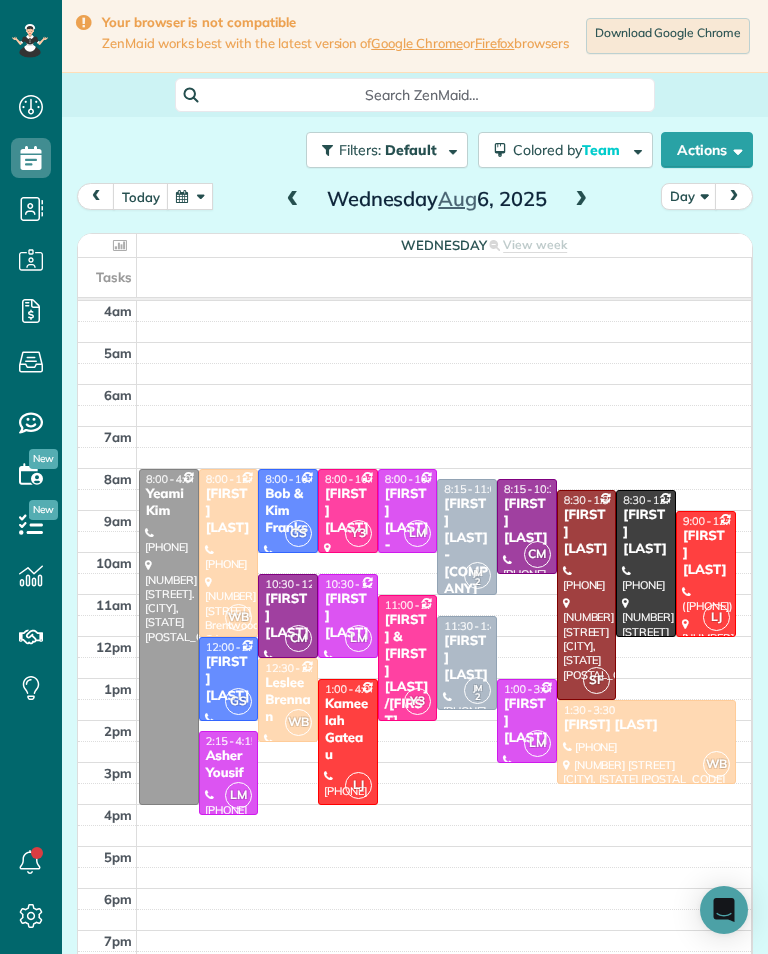 click on "[FIRST] [LAST]" at bounding box center (527, 521) 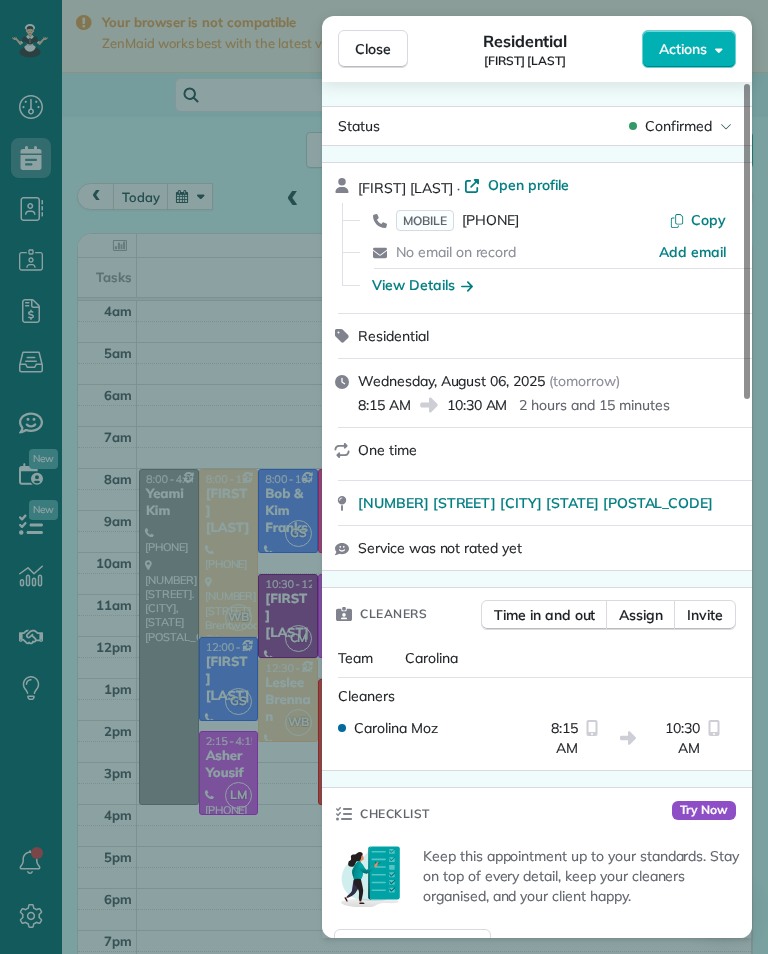 click on "Close Residential [FIRST] [LAST] Actions Status Confirmed [FIRST] [LAST] · Open profile MOBILE [PHONE] Copy No email on record Add email View Details Residential Wednesday, August 06, 2025 ( tomorrow ) 8:15 AM 10:30 AM 2 hours and 15 minutes One time [NUMBER] [STREET] [CITY] [STATE] [POSTAL_CODE] Service was not rated yet Cleaners Time in and out Assign Invite Team [FIRST] Cleaners [FIRST] [LAST] 8:15 AM 10:30 AM Checklist Try Now Keep this appointment up to your standards. Stay on top of every detail, keep your cleaners organised, and your client happy. Assign a checklist Watch a 5 min demo Billing Billing actions Service Service Price (1x $0.00) $0.00 Add an item Overcharge $0.00 Discount $0.00 Coupon discount - Primary tax - Secondary tax - Total appointment price $0.00 Tips collected $0.00 Mark as paid Total including tip $0.00 Get paid online in no-time! Send an invoice and reward your cleaners with tips Charge customer credit card Appointment custom fields Key # - Work items No work items to display" at bounding box center [384, 477] 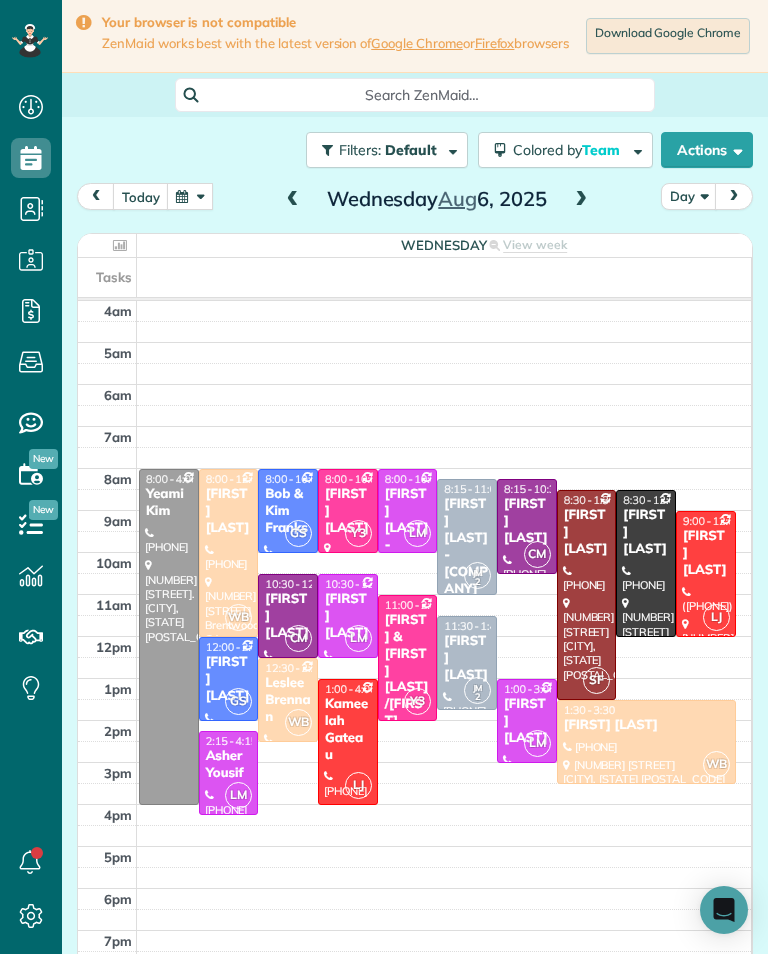 click on "[FIRST] [LAST]" at bounding box center [288, 616] 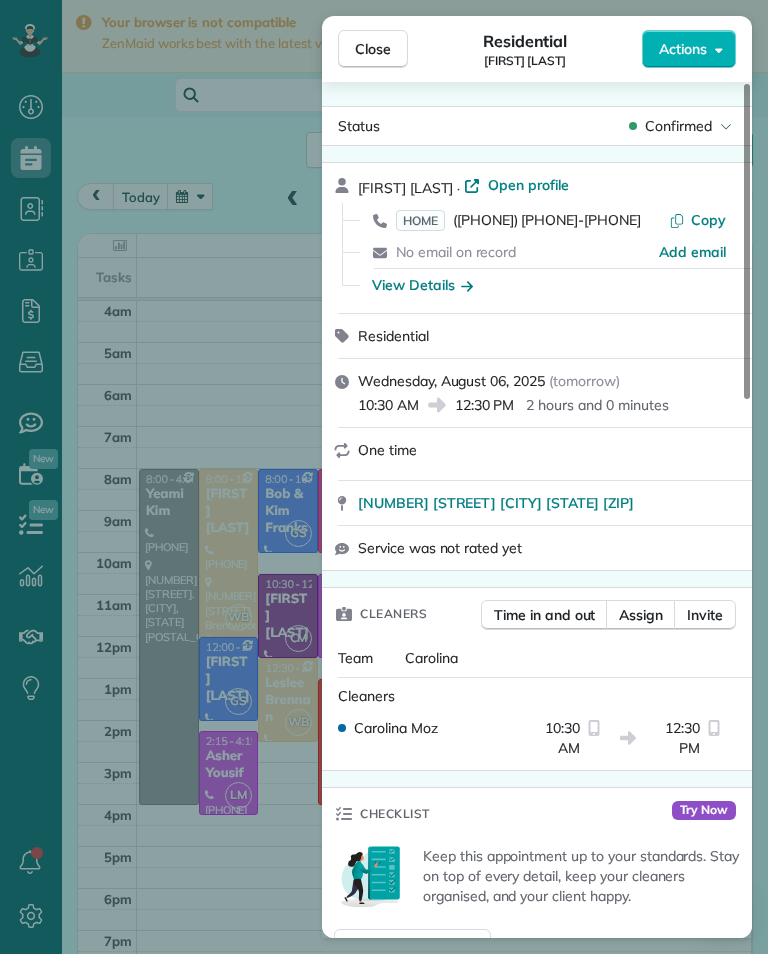 click on "Close Residential [FIRST] [LAST] Actions Status Confirmed [FIRST] [LAST] · Open profile HOME [PHONE] Copy No email on record Add email View Details Residential [DAY], [MONTH] [NUMBER], [YEAR] ( [RELATIVE_TIME] ) [TIME] [AM/PM] [TIME] [AM/PM] [DURATION] One time [NUMBER] [STREET] [CITY] [STATE] [POSTAL_CODE] Service was not rated yet Cleaners Time in and out Assign Invite Team [FIRST] Cleaners [FIRST] [TIME] [AM/PM] [TIME] [AM/PM] Checklist Try Now Keep this appointment up to your standards. Stay on top of every detail, keep your cleaners organised, and your client happy. Assign a checklist Watch a 5 min demo Billing Billing actions Service Service Price (1x $[PRICE]) $[PRICE] Add an item Overcharge $[PRICE] Discount $[PRICE] Coupon discount - Primary tax - Secondary tax - Total appointment price $[PRICE] Tips collected $[PRICE] Mark as paid Total including tip $[PRICE] Get paid online in no-time! Send an invoice and reward your cleaners with tips Charge customer credit card Appointment custom fields Key # - Work items Notes [NUMBER] [NUMBER] ( )" at bounding box center (384, 477) 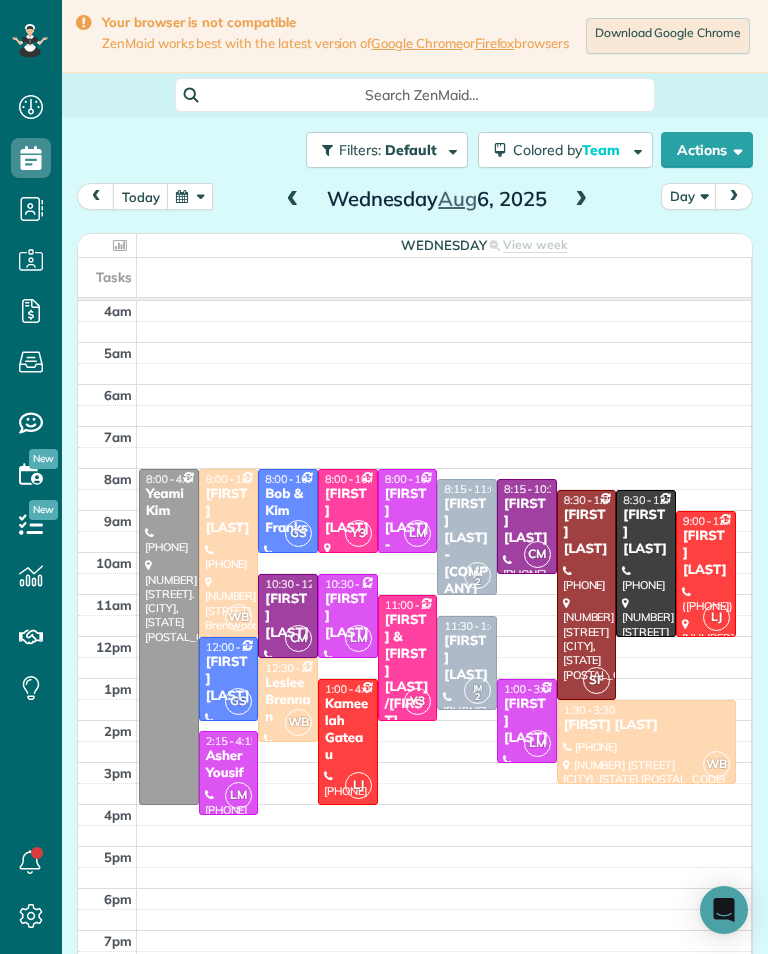 scroll, scrollTop: 985, scrollLeft: 62, axis: both 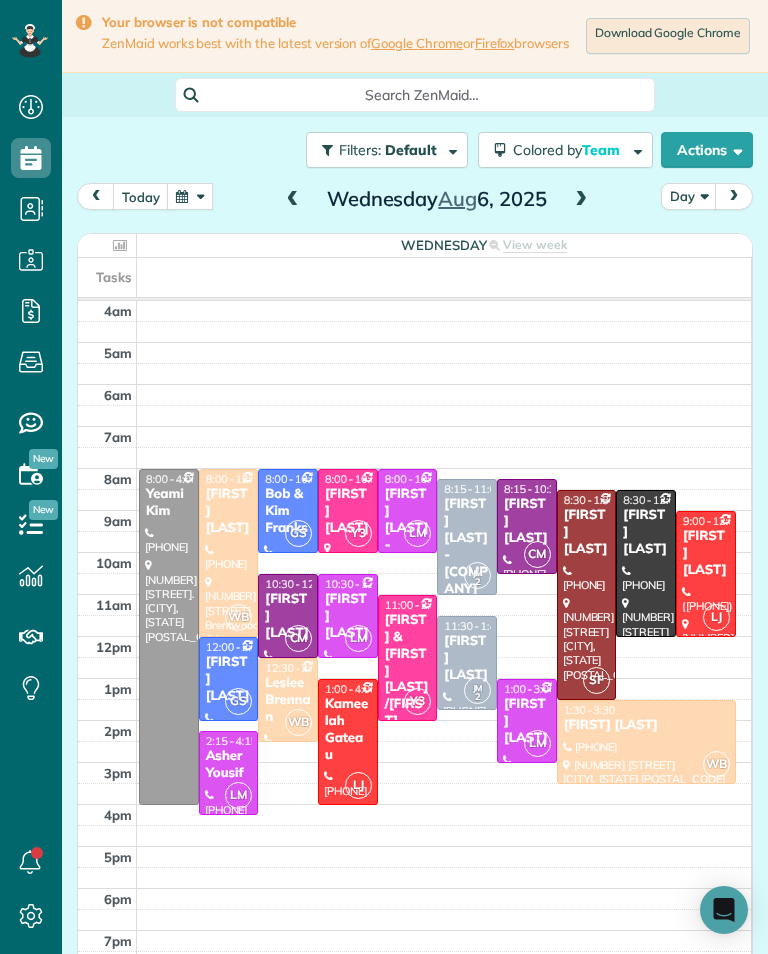 click at bounding box center [581, 200] 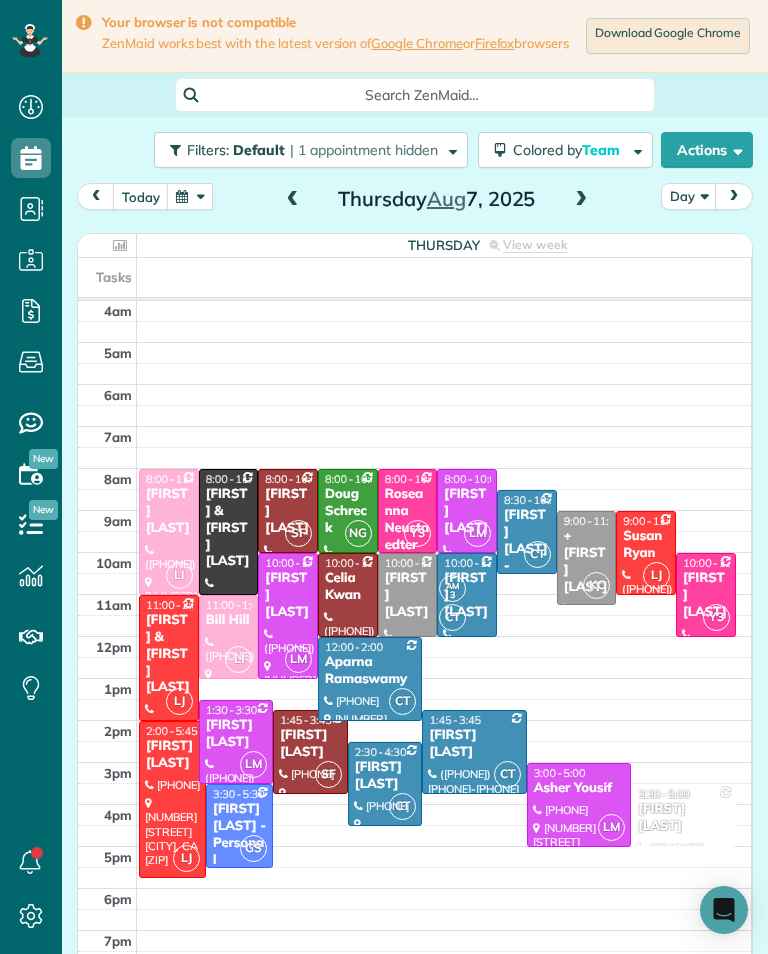 scroll, scrollTop: 985, scrollLeft: 62, axis: both 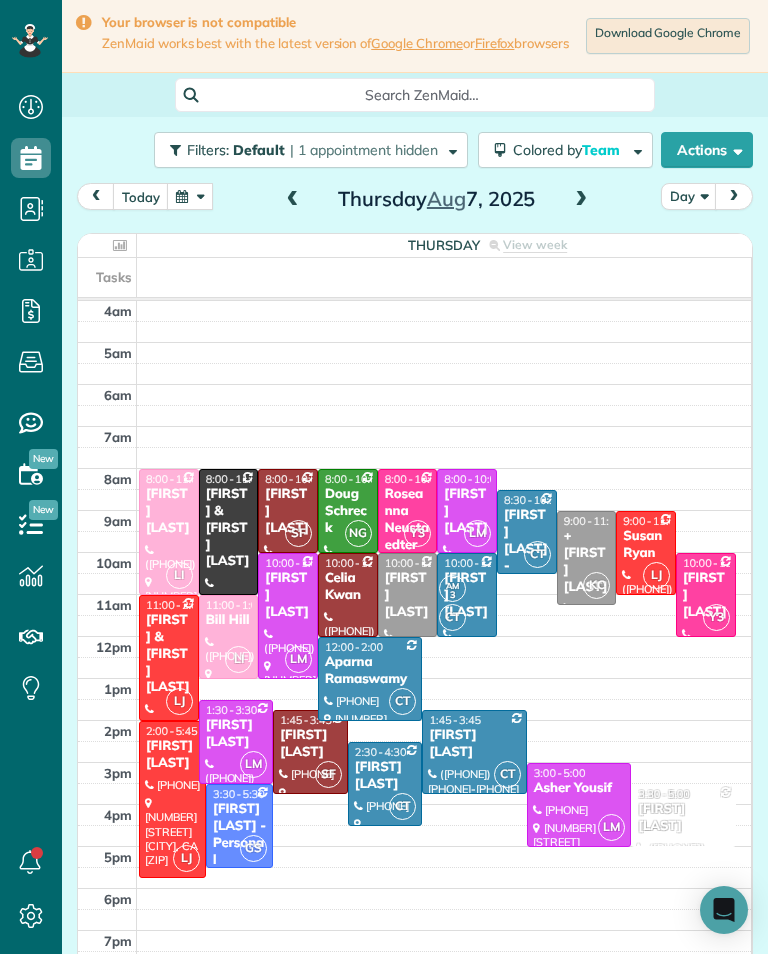 click at bounding box center [474, 752] 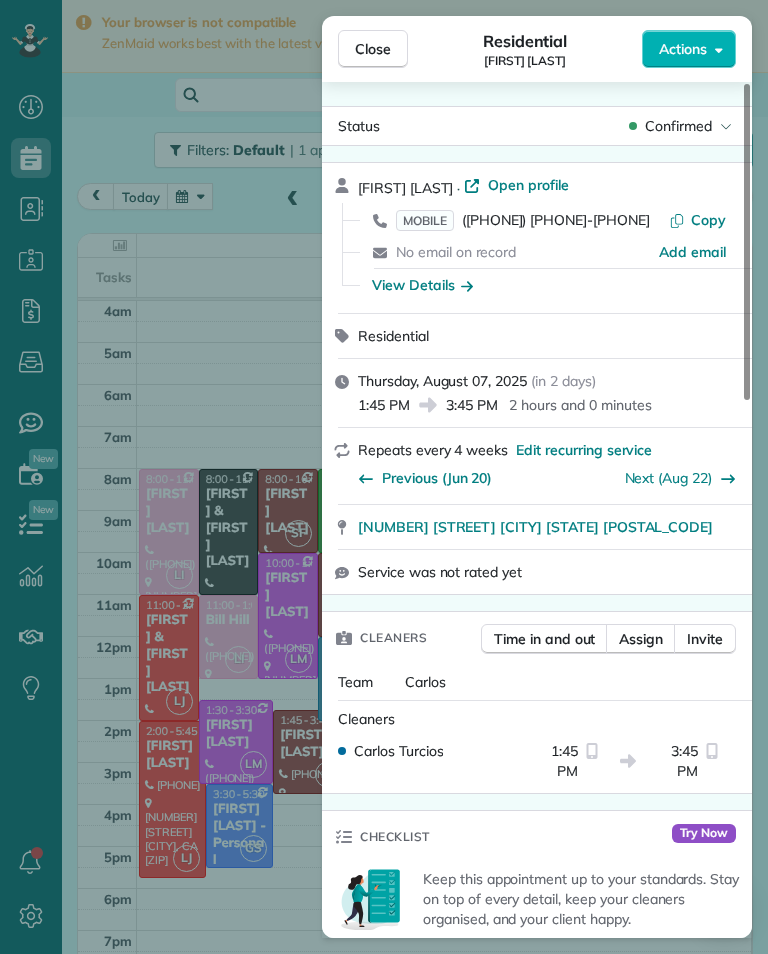 click on "([PHONE]) [PHONE]-[PHONE]" at bounding box center (556, 220) 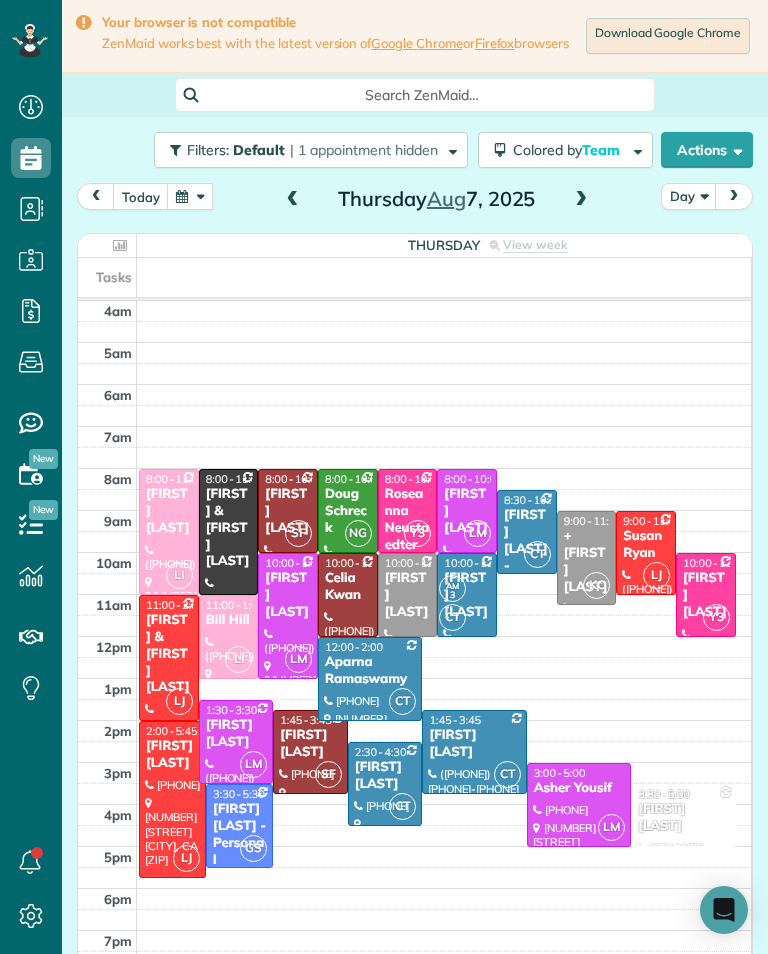click at bounding box center (190, 196) 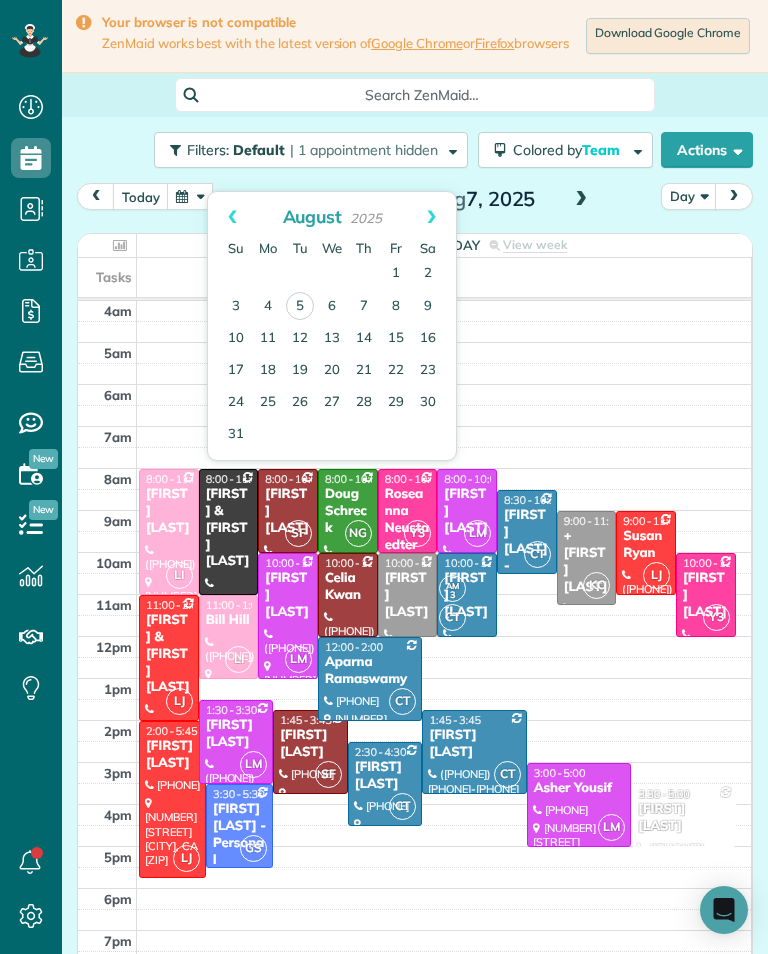 click on "1" at bounding box center [396, 274] 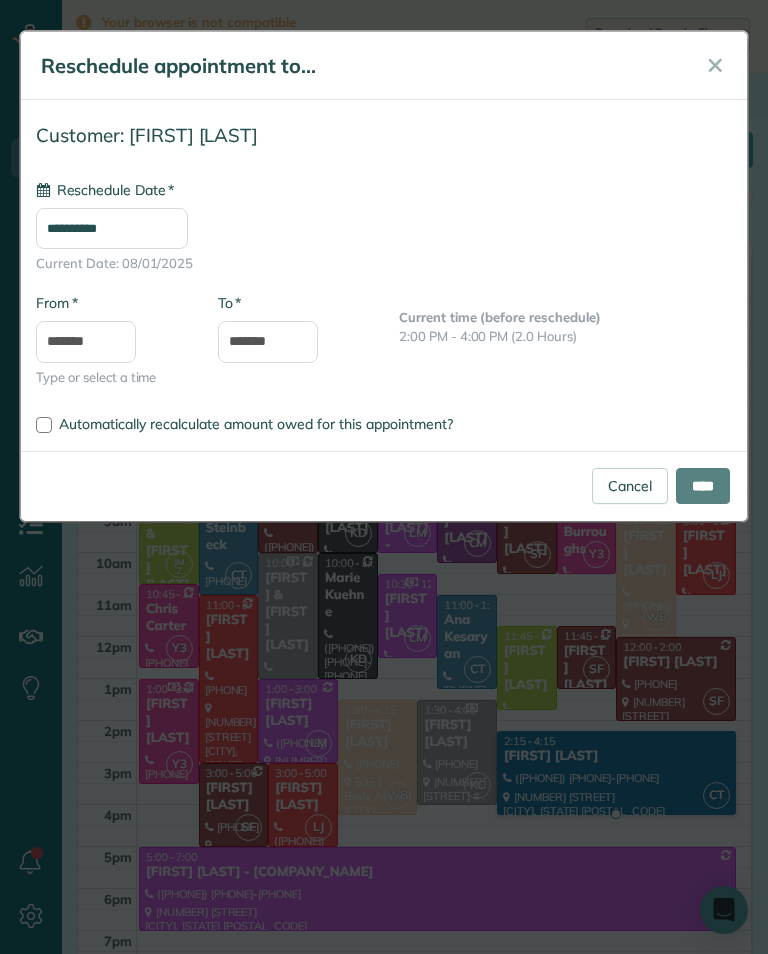 type on "**********" 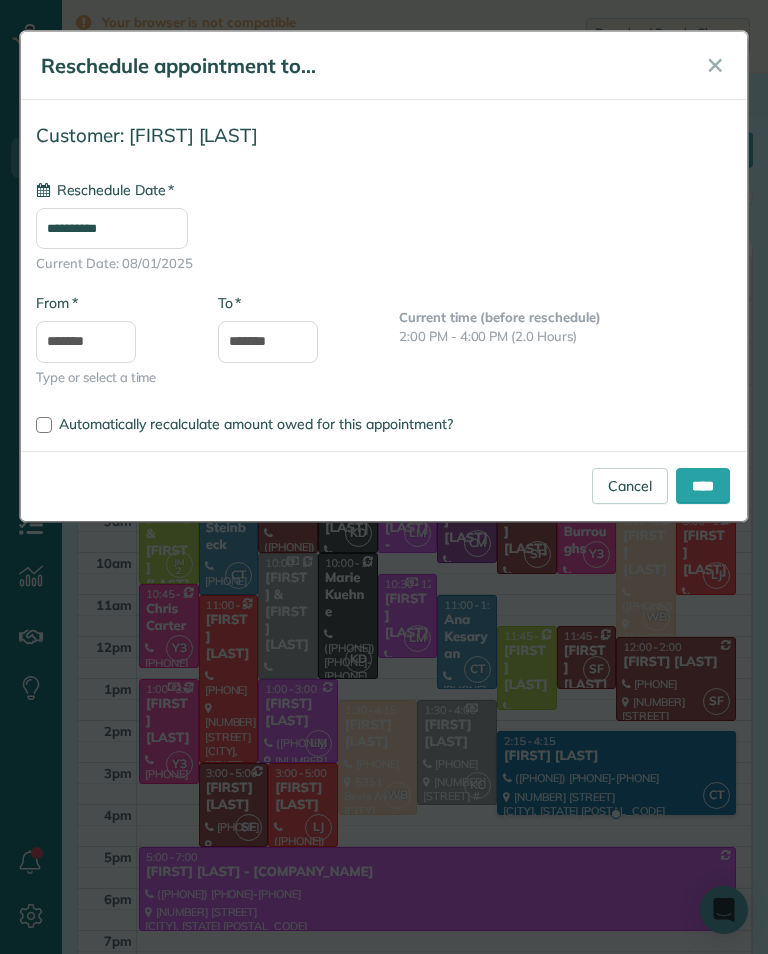 click on "✕" at bounding box center (715, 65) 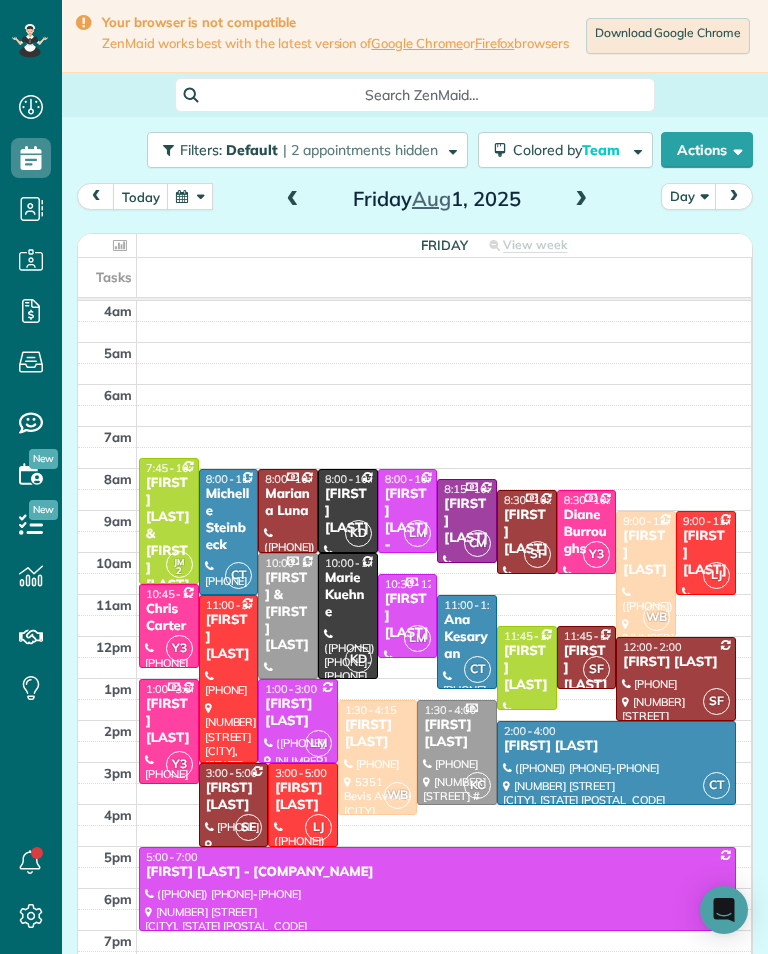 click on "[FIRST] [LAST]" at bounding box center (616, 746) 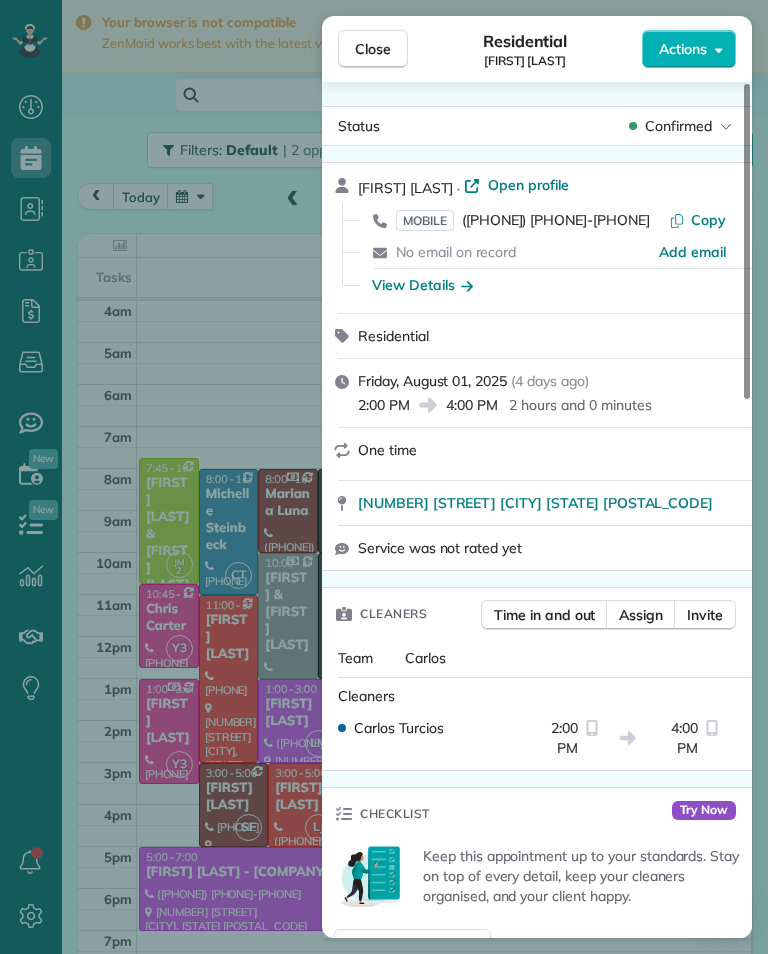 click on "Close Residential [FIRST] [LAST] Actions Status Confirmed [FIRST] [LAST] · Open profile MOBILE ([PHONE]) Copy No email on record Add email View Details Residential Friday, August 01, 2025 ( 4 days ago ) 2:00 PM 4:00 PM 2 hours and 0 minutes One time [NUMBER] [STREET] # [ZIP] [CITY] [STATE] [ZIP] Service was not rated yet Cleaners Time in and out Assign Invite Team [FIRST] Cleaners [FIRST]   [LAST] 2:00 PM 4:00 PM Checklist Try Now Keep this appointment up to your standards. Stay on top of every detail, keep your cleaners organised, and your client happy. Assign a checklist Watch a 5 min demo Billing Billing actions Service Service Price (1x $0.00) $0.00 Add an item Overcharge $0.00 Discount $0.00 Coupon discount - Primary tax - Secondary tax - Total appointment price $0.00 Tips collected $0.00 Mark as paid Total including tip $0.00 Get paid online in no-time! Send an invoice and reward your cleaners with tips Charge customer credit card Appointment custom fields Key # - Work items No work items to display Notes 0 0" at bounding box center (384, 477) 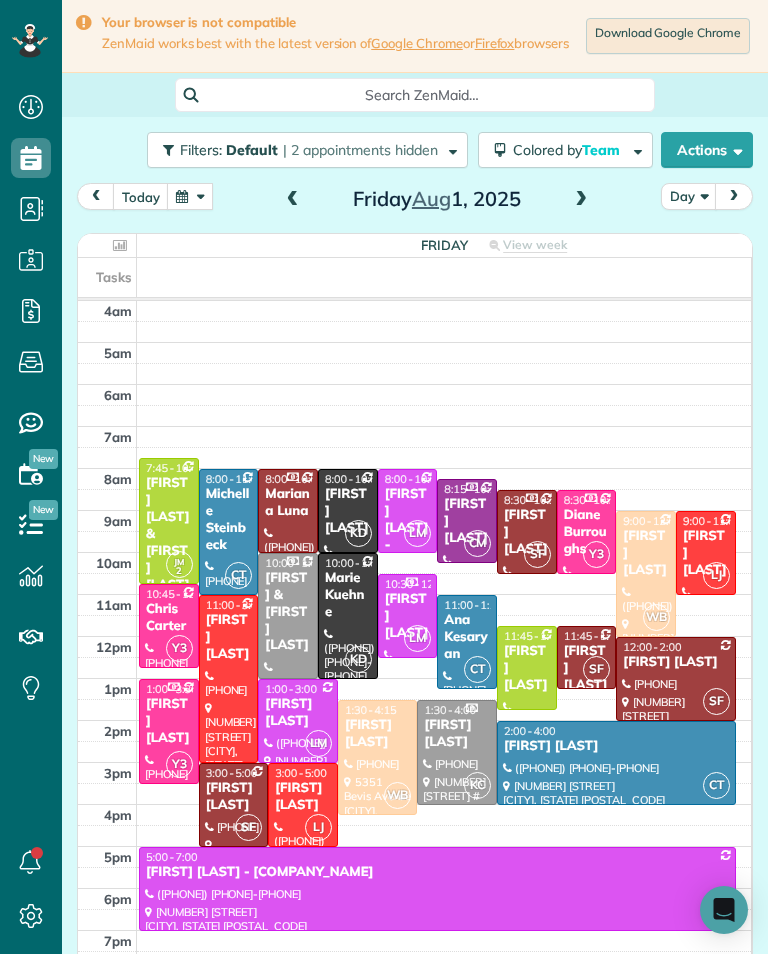 click at bounding box center (190, 196) 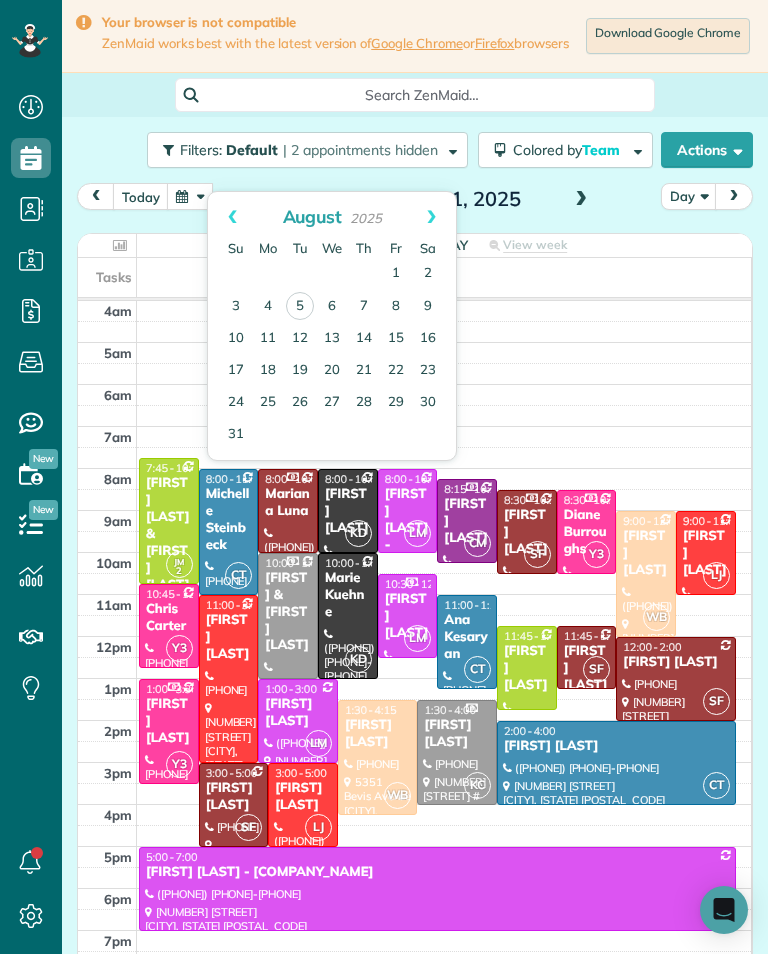 click on "29" at bounding box center [396, 403] 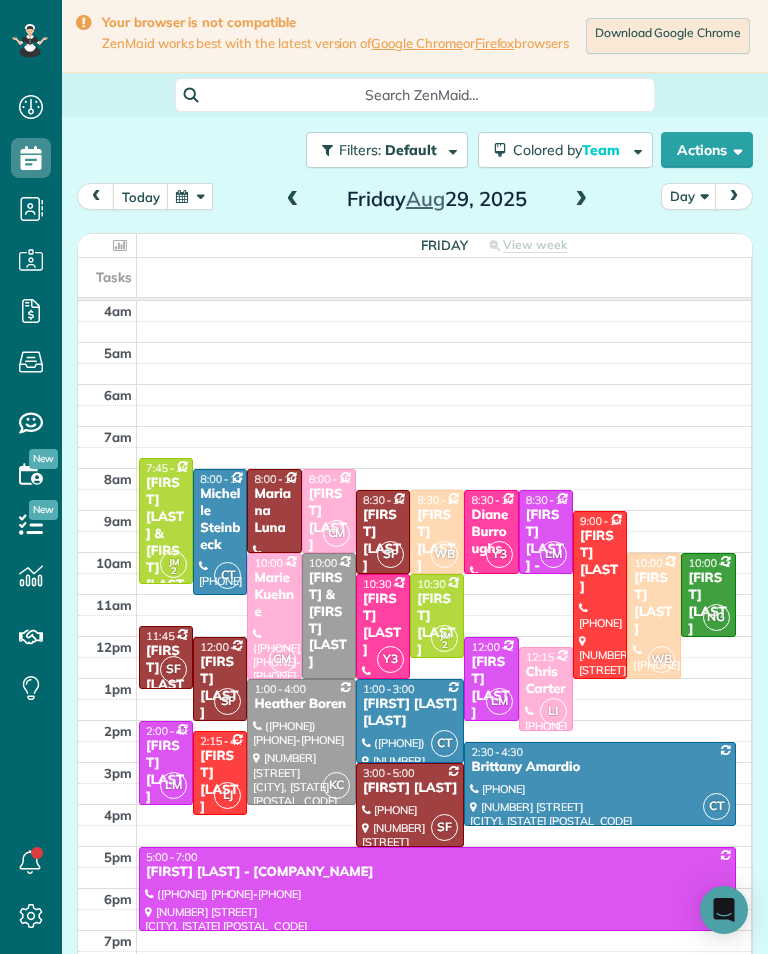 click at bounding box center [190, 196] 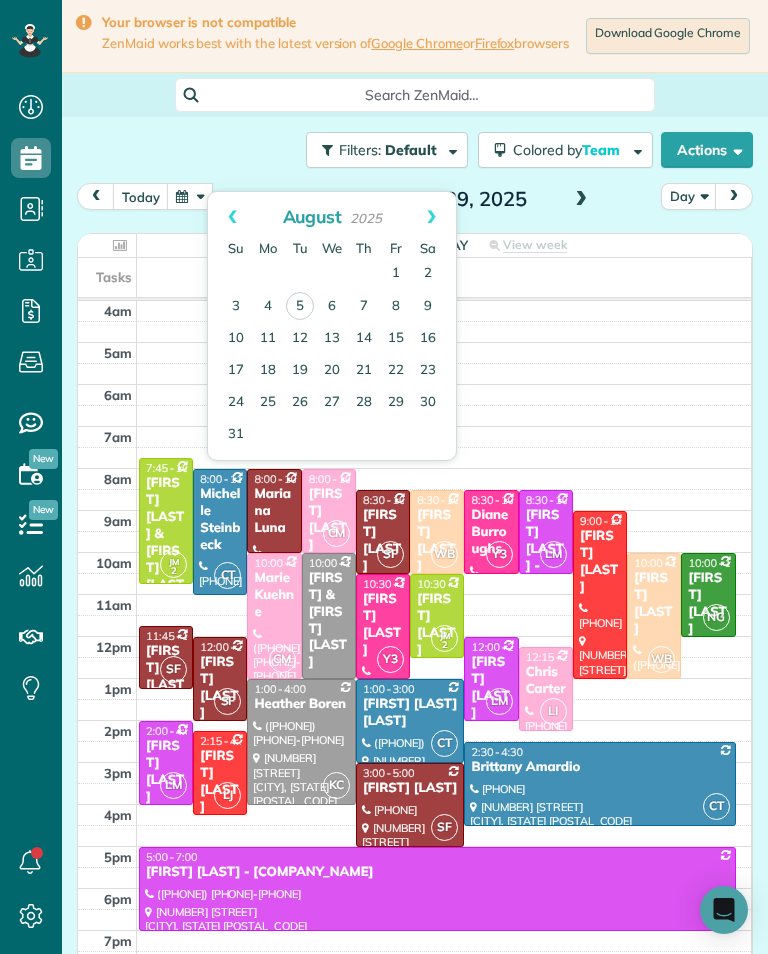 click on "8" at bounding box center (396, 307) 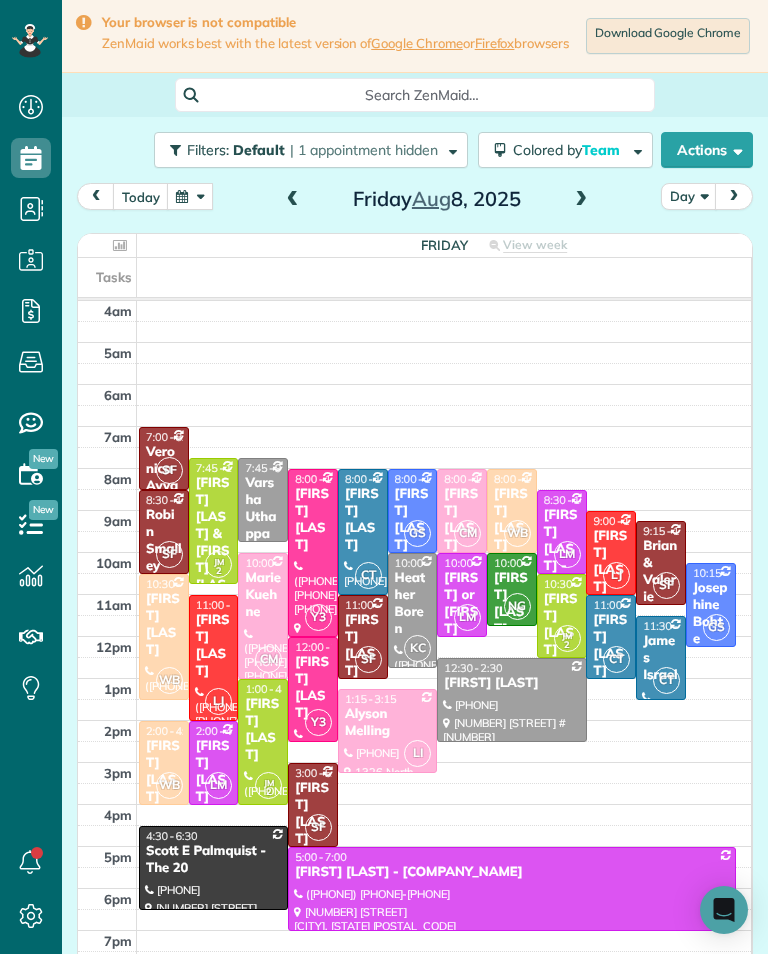 click on "today   Day [DAY] [MONTH] [NUMBER], [YEAR] [DAY]
View week $[PRICE] [NUMBER] Man Hours [NUMBER]  Appointments [NUMBER]% Paid [NUMBER]% Assigned Tasks [TIME] [TIME] [FIRST] [LAST] - Under Car [PHONE] [NUMBER] [STREET] [CITY], [STATE] [POSTAL_CODE] [NUMBER] [NUMBER] [TIME] - [TIME] [FIRST] [LAST] & [FIRST] [LAST] [PHONE] [NUMBER] [STREET] [CITY], [STATE] [POSTAL_CODE] [TIME] - [TIME] [FIRST] [LAST] [PHONE] [NUMBER] [STREET] [CITY], [STATE] [POSTAL_CODE] [NUMBER] [TIME] - [TIME] [FIRST] [LAST] [PHONE] [NUMBER] [STREET] [CITY], [STATE] [POSTAL_CODE] [NUMBER] [TIME] - [TIME] [FIRST] [LAST] [PHONE] [NUMBER] [STREET] [CITY], [STATE] [POSTAL_CODE] [NUMBER] [TIME] - [TIME] [FIRST] [LAST] [PHONE] [NUMBER] [STREET] [CITY], [STATE] [POSTAL_CODE] [NUMBER] [TIME] - [TIME] [FIRST] [LAST] [PHONE] [NUMBER] [STREET] [CITY], [STATE] [POSTAL_CODE] [NUMBER] [TIME] - [TIME] [FIRST] [LAST] [PHONE] [NUMBER] [STREET] [CITY], [STATE] [POSTAL_CODE]" at bounding box center [415, 585] 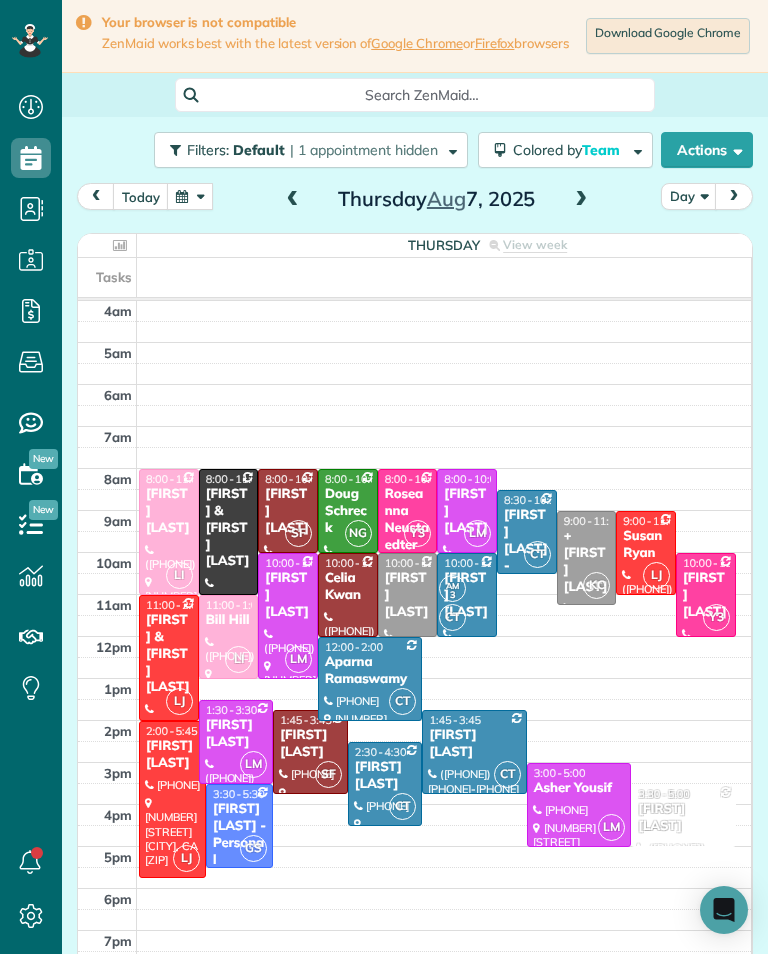 click at bounding box center (474, 752) 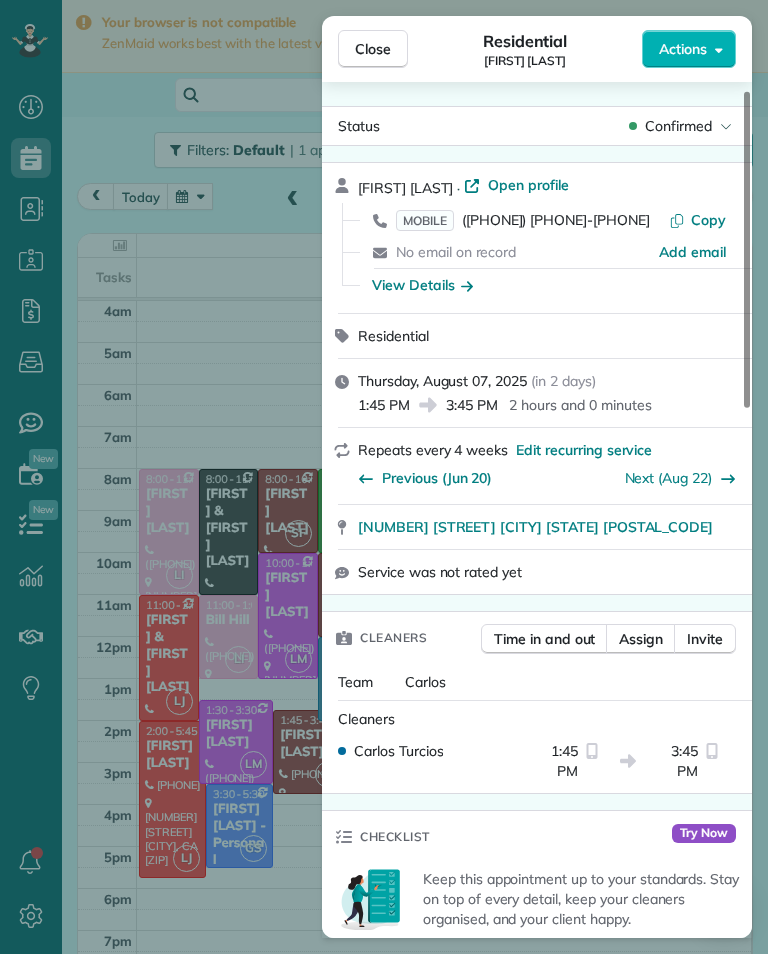scroll, scrollTop: 21, scrollLeft: 0, axis: vertical 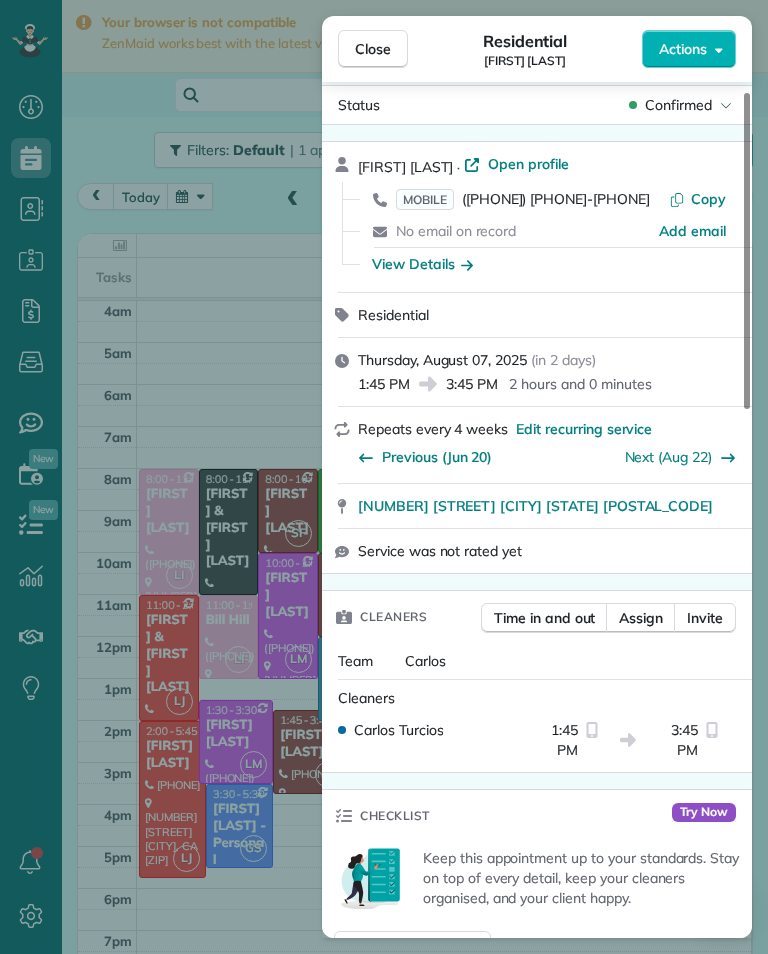 click on "Close Residential [FIRST] [LAST] Actions Status Confirmed [FIRST] [LAST] · Open profile MOBILE [PHONE] Copy No email on record Add email View Details Residential Thursday, August 07, 2025 ( in 2 days ) 1:45 PM 3:45 PM 2 hours and 0 minutes Repeats every 4 weeks Edit recurring service Previous (Jun 20) Next (Aug 22) [NUMBER] [STREET] # [NUMBER] [CITY] [STATE] [POSTAL_CODE] Service was not rated yet Cleaners Time in and out Assign Invite Team Carlos Cleaners Carlos   Turcios 1:45 PM 3:45 PM Checklist Try Now Keep this appointment up to your standards. Stay on top of every detail, keep your cleaners organised, and your client happy. Assign a checklist Watch a 5 min demo Billing Billing actions Service Add an item Overcharge $0.00 Discount $0.00 Coupon discount - Primary tax - Secondary tax - Total appointment price $0.00 Tips collected $0.00 Mark as paid Total including tip $0.00 Get paid online in no-time! Send an invoice and reward your cleaners with tips Charge customer credit card Appointment custom fields Key # - Work items" at bounding box center [384, 477] 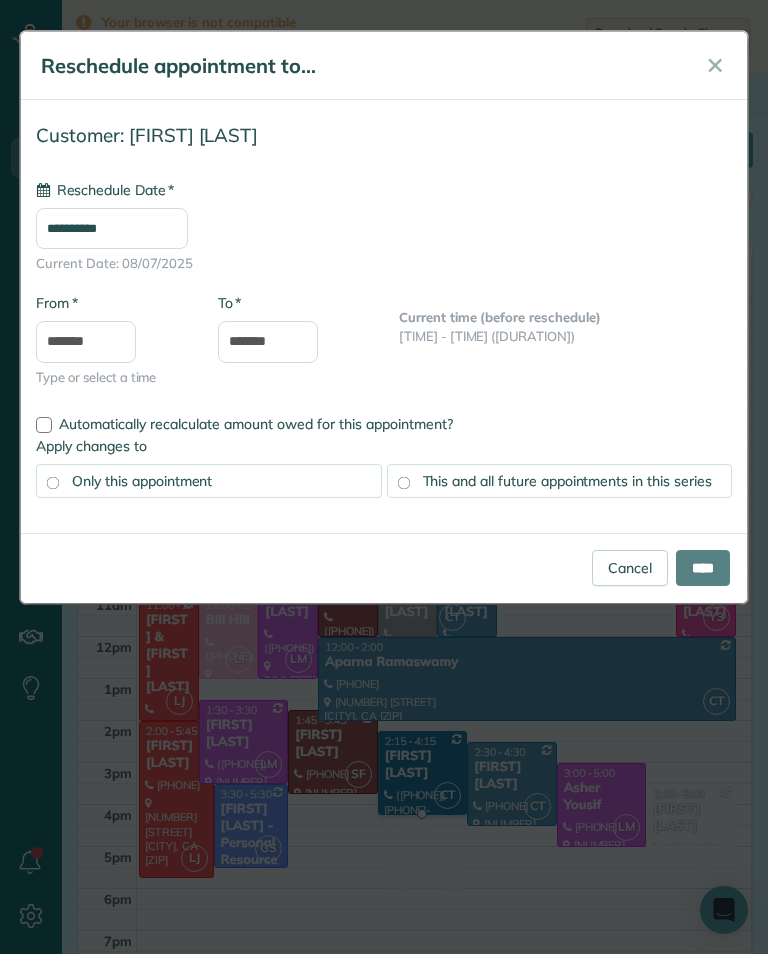click on "**********" at bounding box center [112, 228] 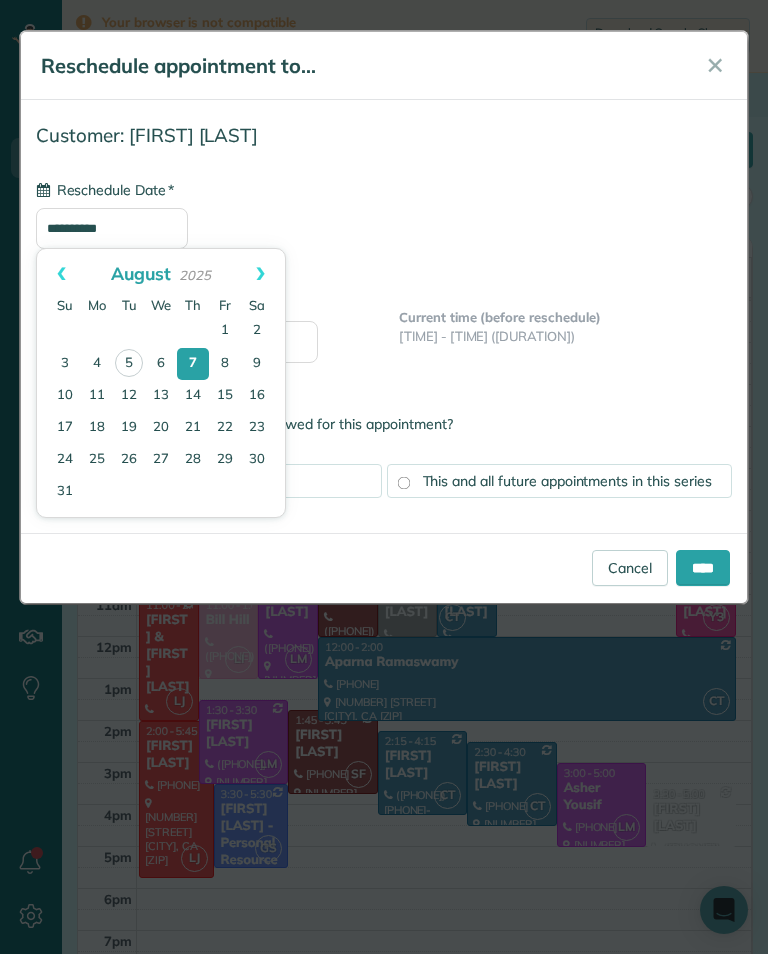 click on "28" at bounding box center (193, 460) 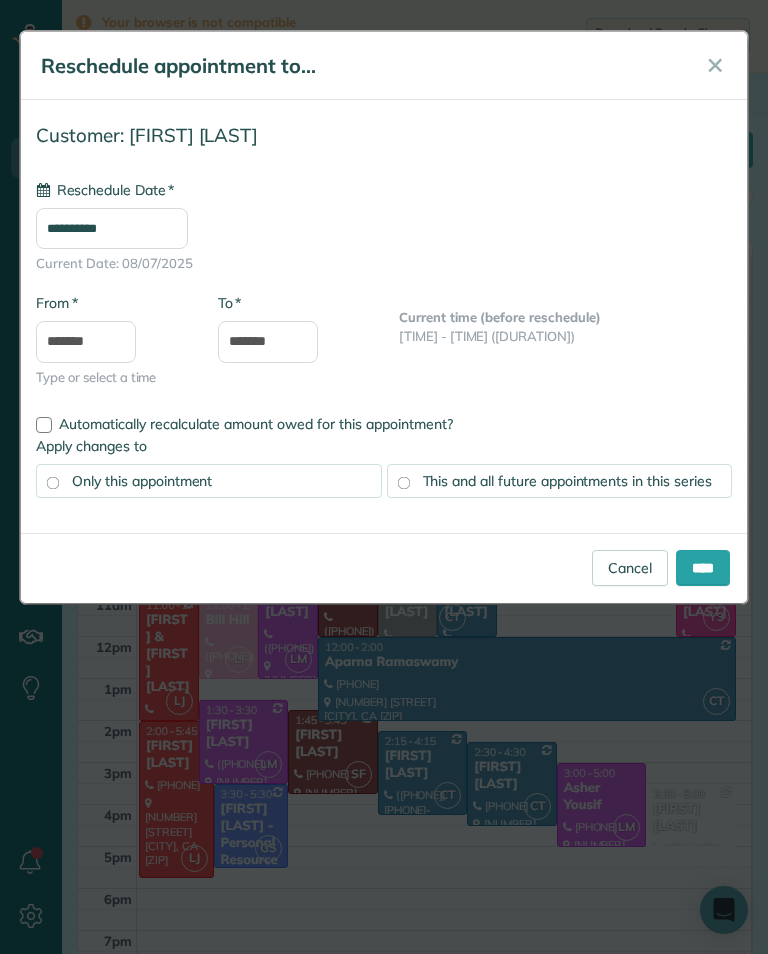 click on "This and all future appointments in this series" at bounding box center [567, 481] 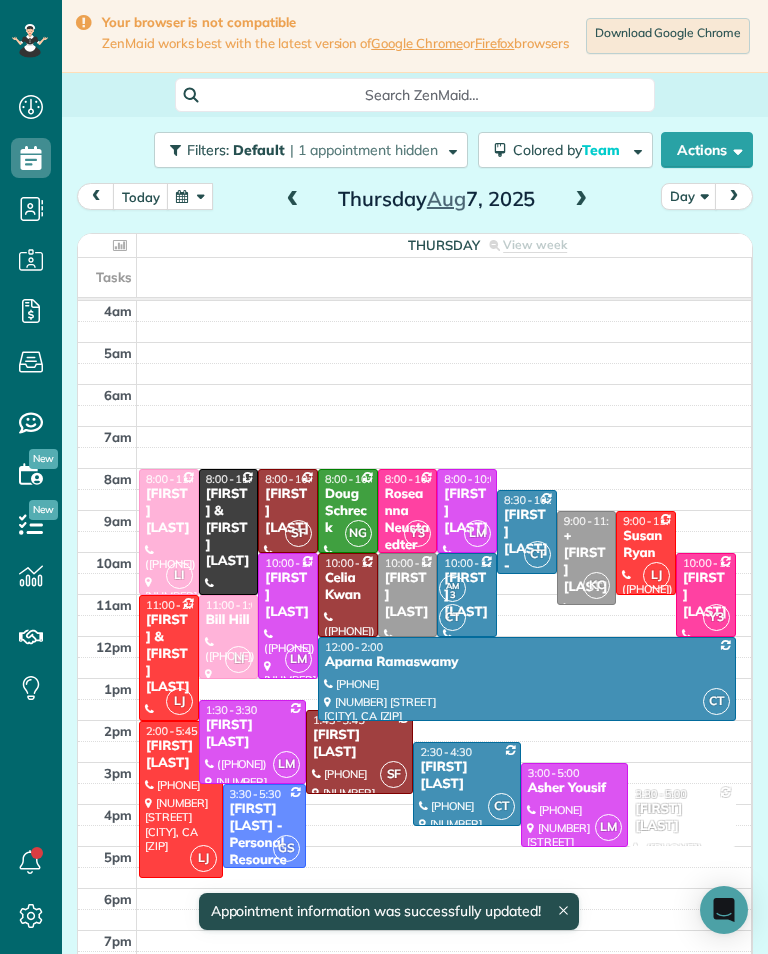 click at bounding box center [190, 196] 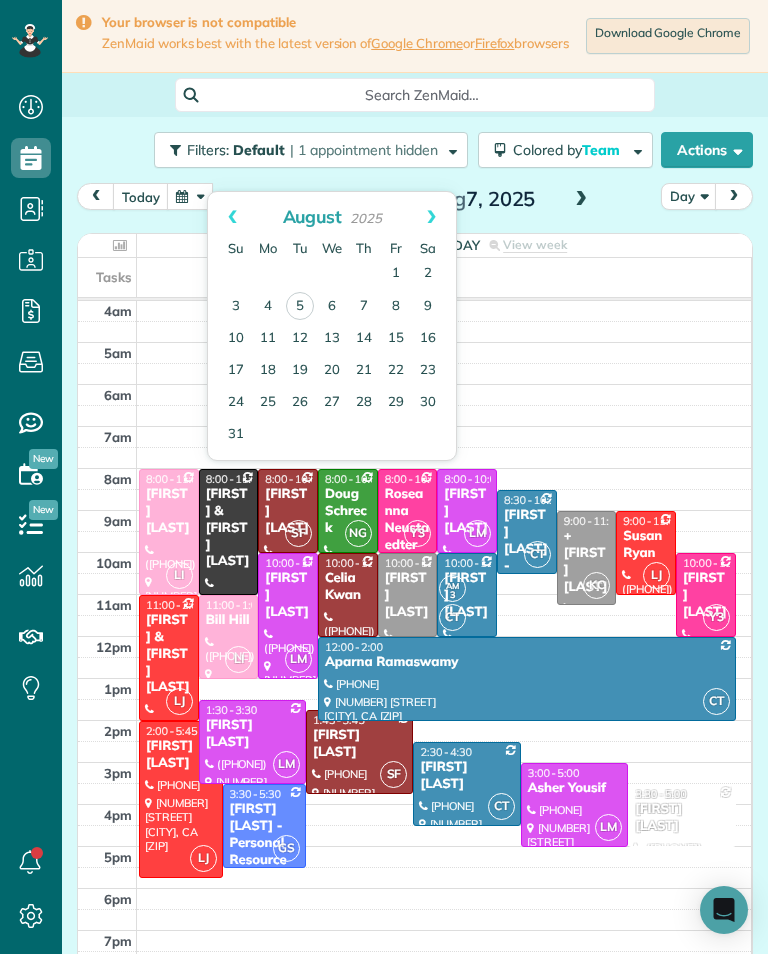 click at bounding box center (444, 277) 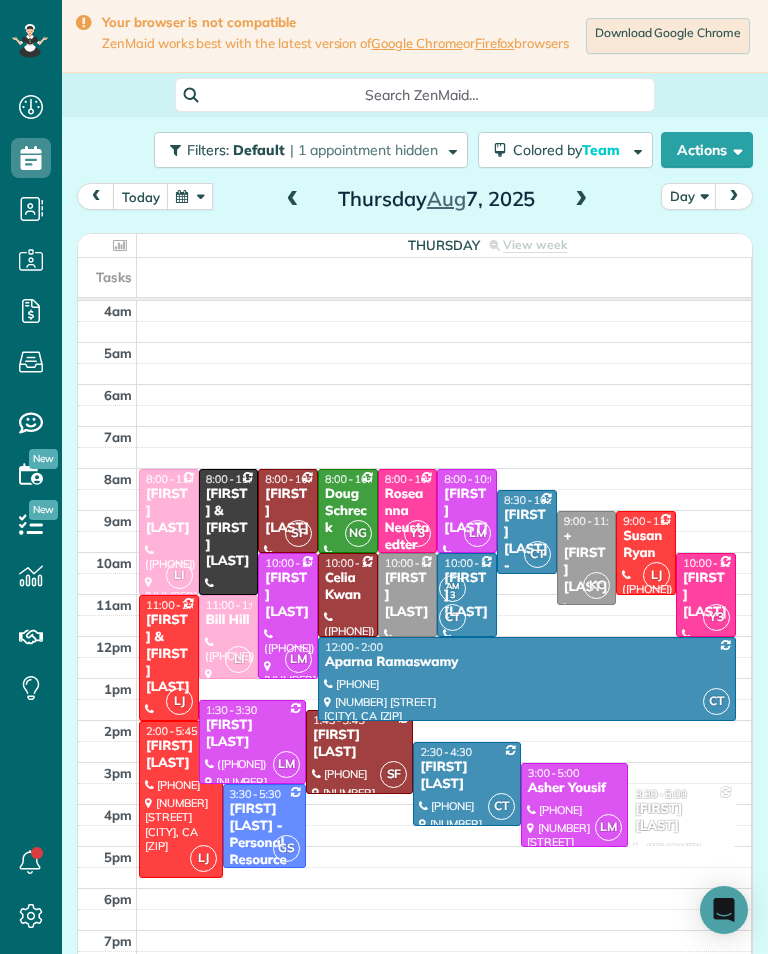 click at bounding box center (190, 196) 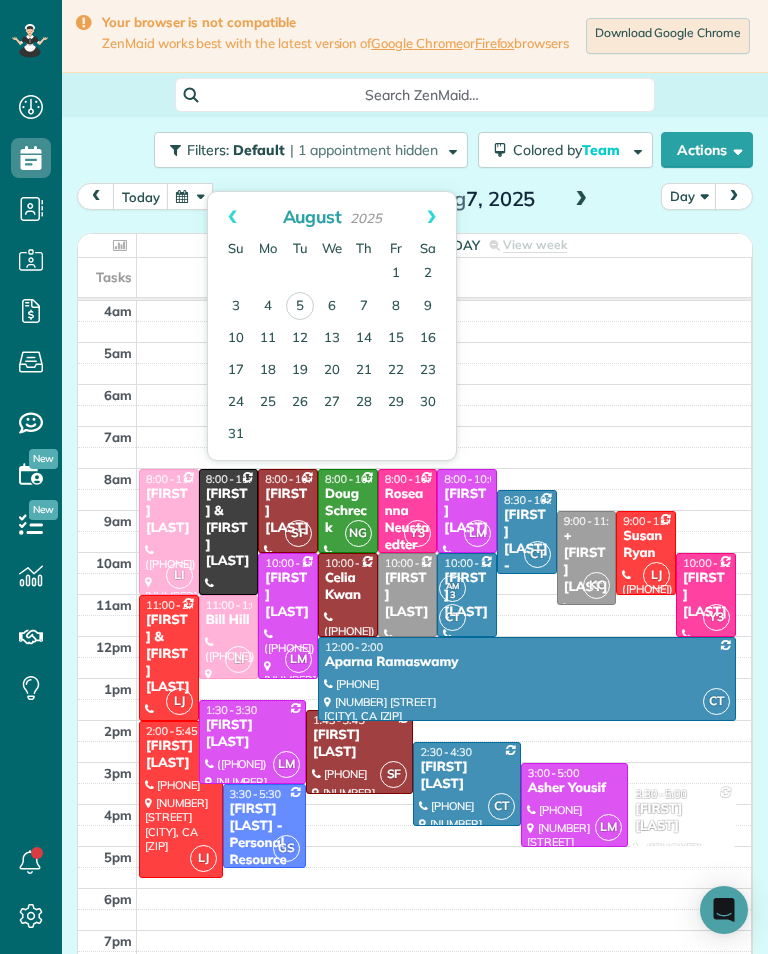 click on "Next" at bounding box center [431, 217] 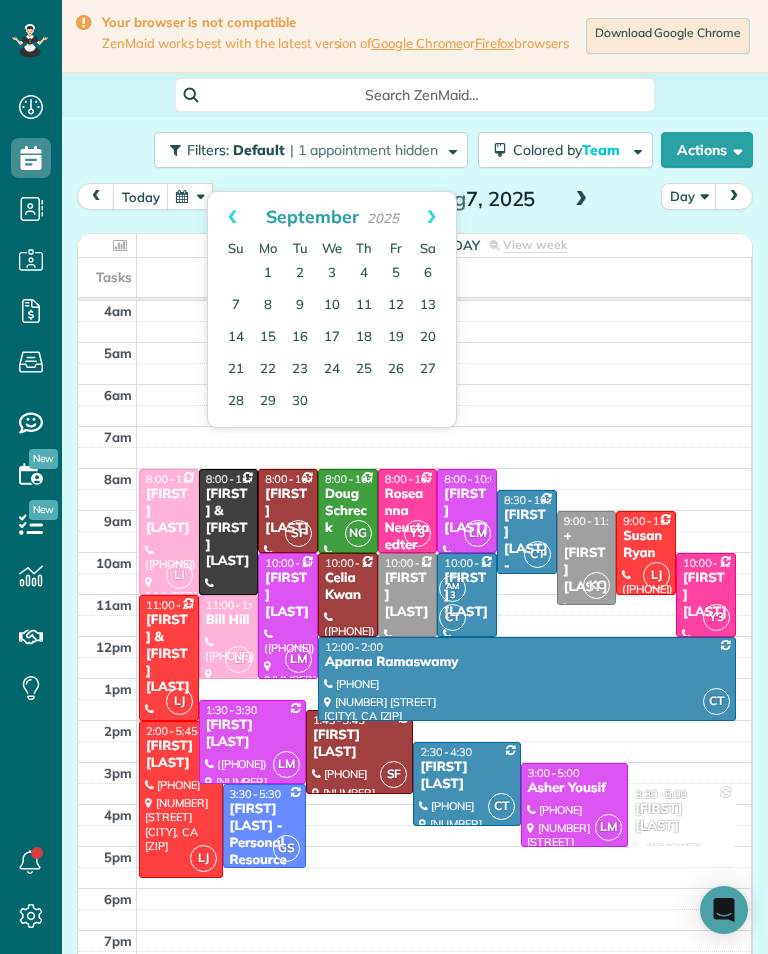 click on "Prev" at bounding box center [232, 217] 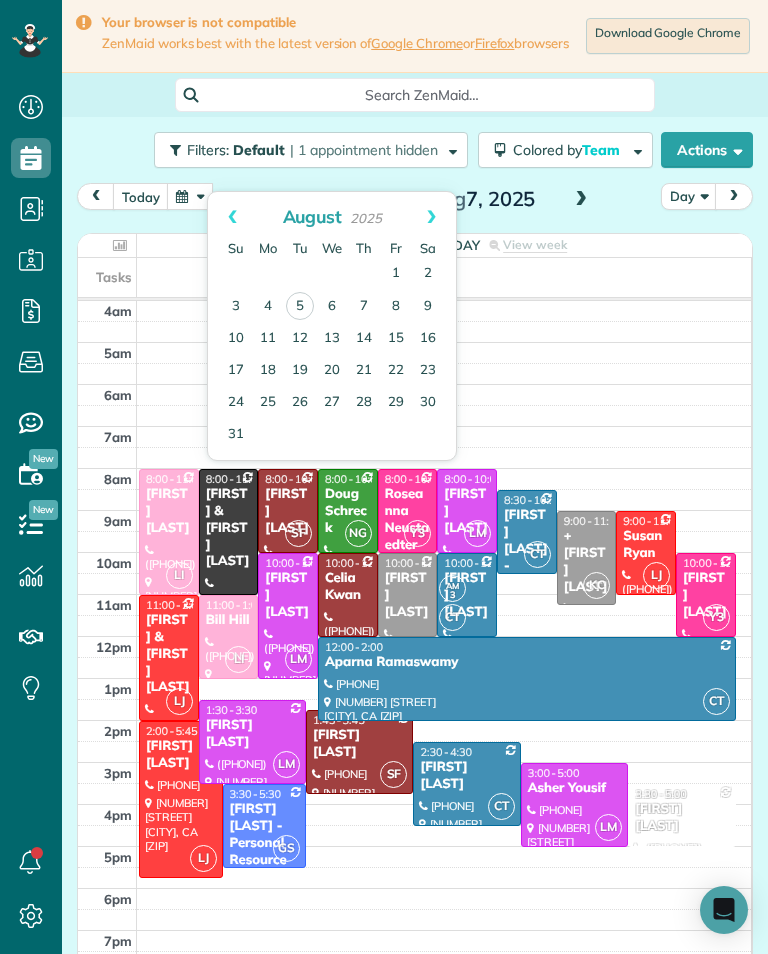 click on "28" at bounding box center [364, 403] 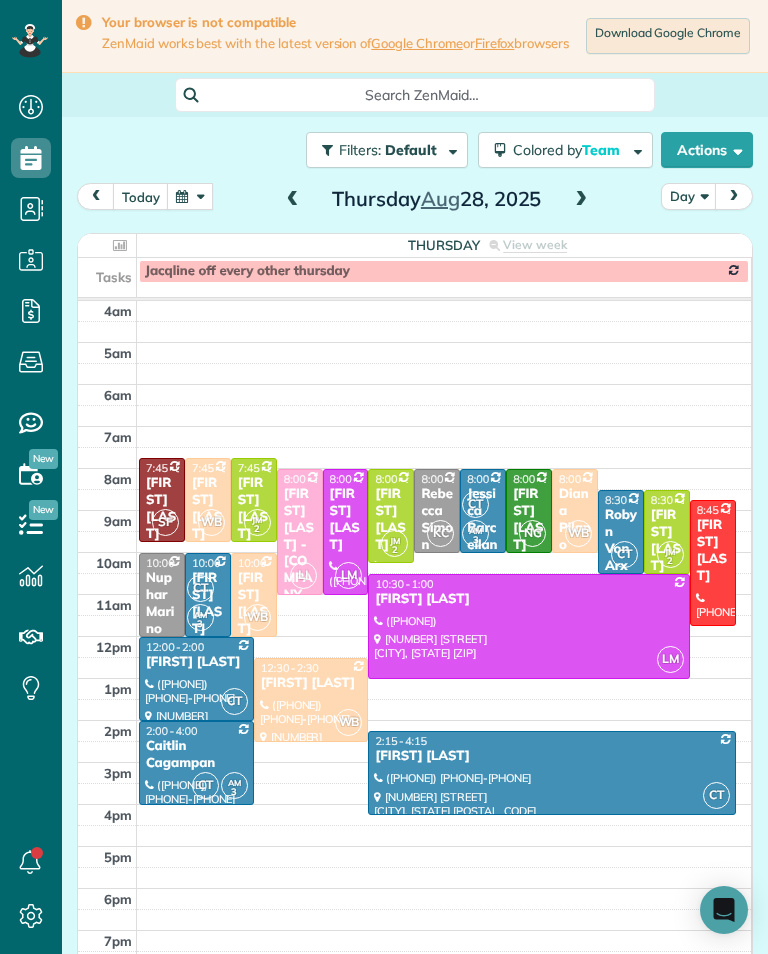 click at bounding box center (190, 196) 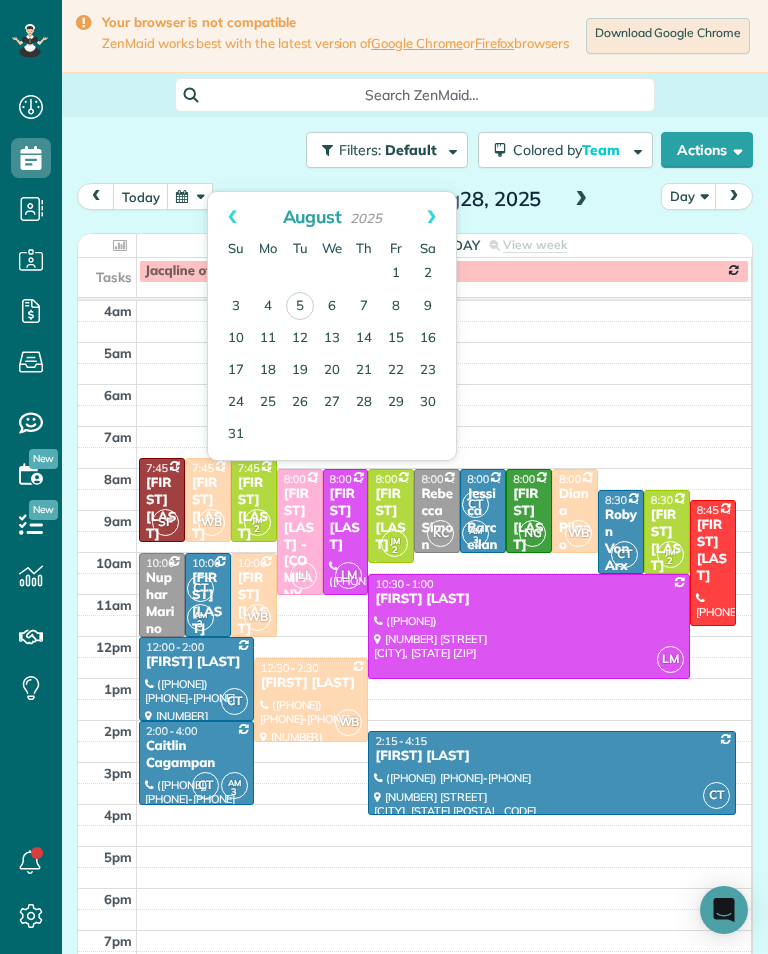 click on "28" at bounding box center [364, 403] 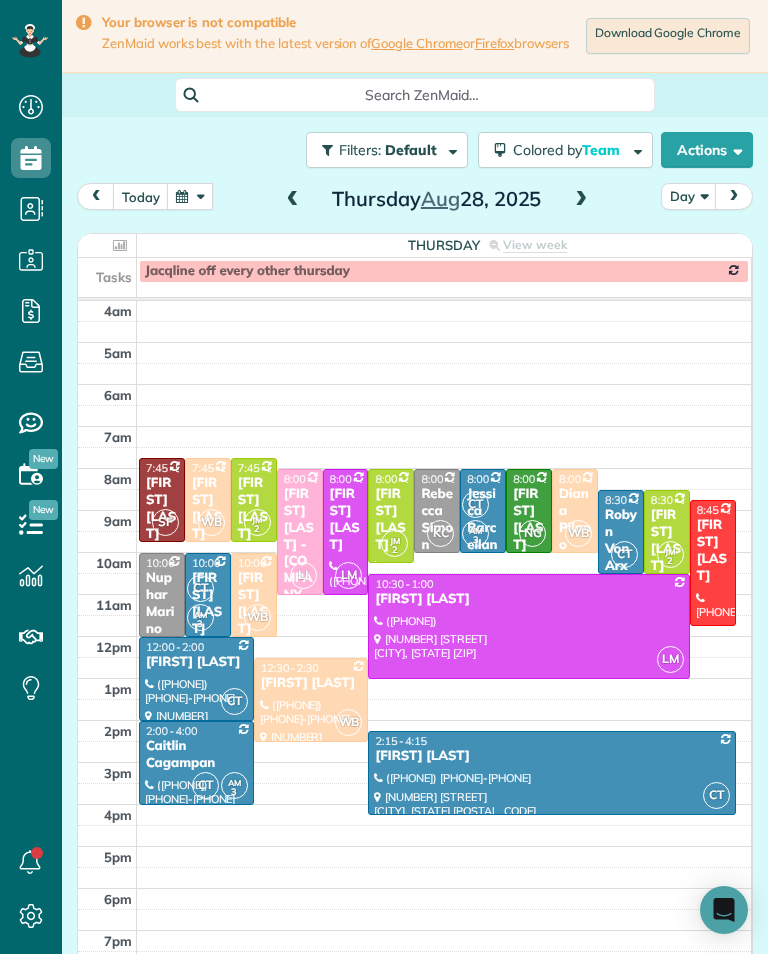 click at bounding box center [190, 196] 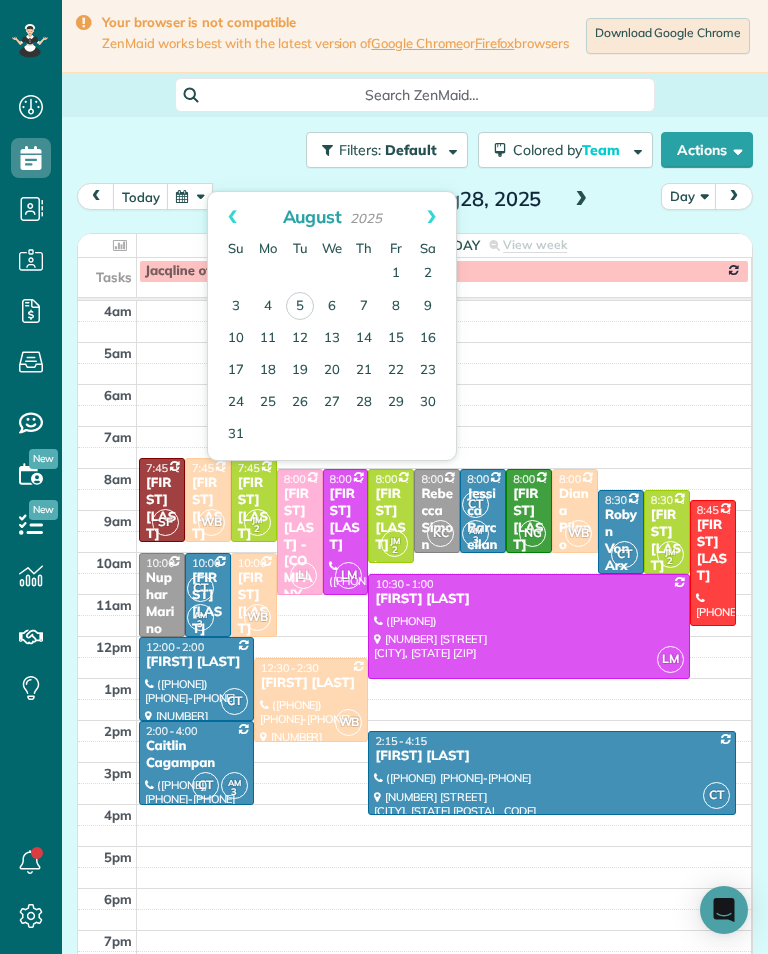 click on "6" at bounding box center (332, 307) 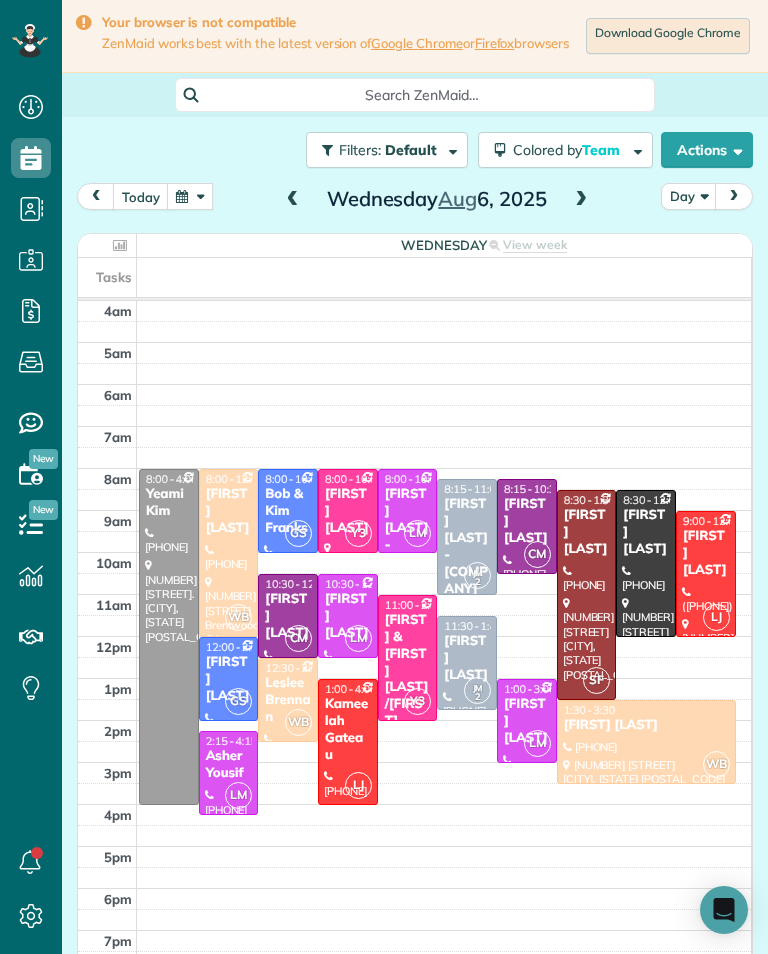 click on "Wednesday  Aug  6, 2025" at bounding box center (437, 199) 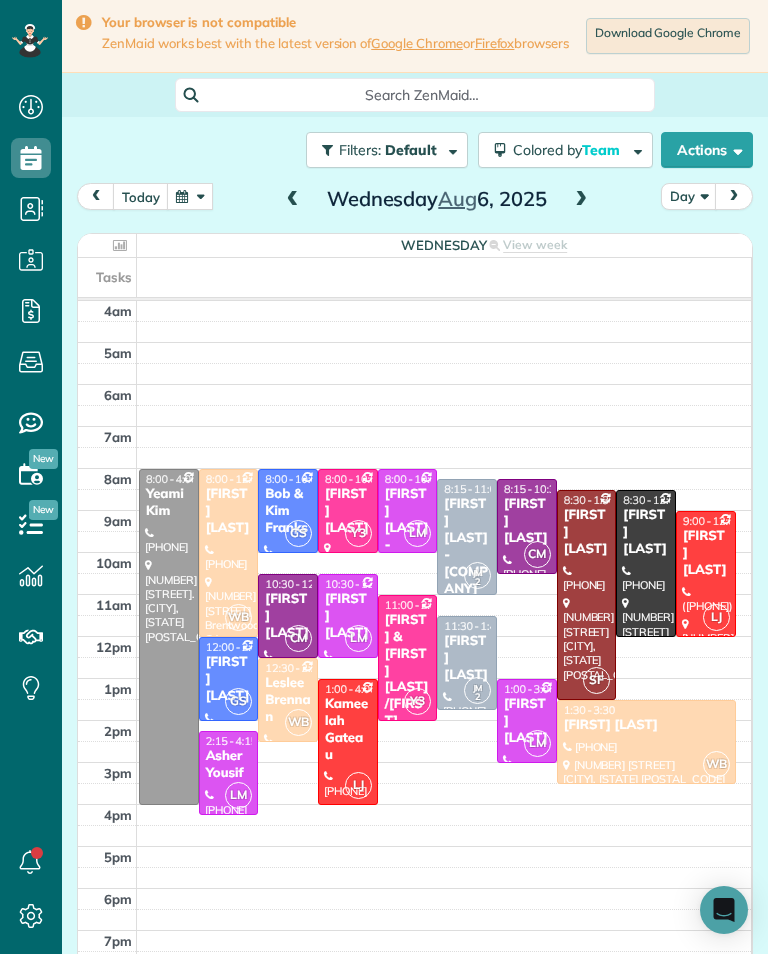 click at bounding box center [581, 200] 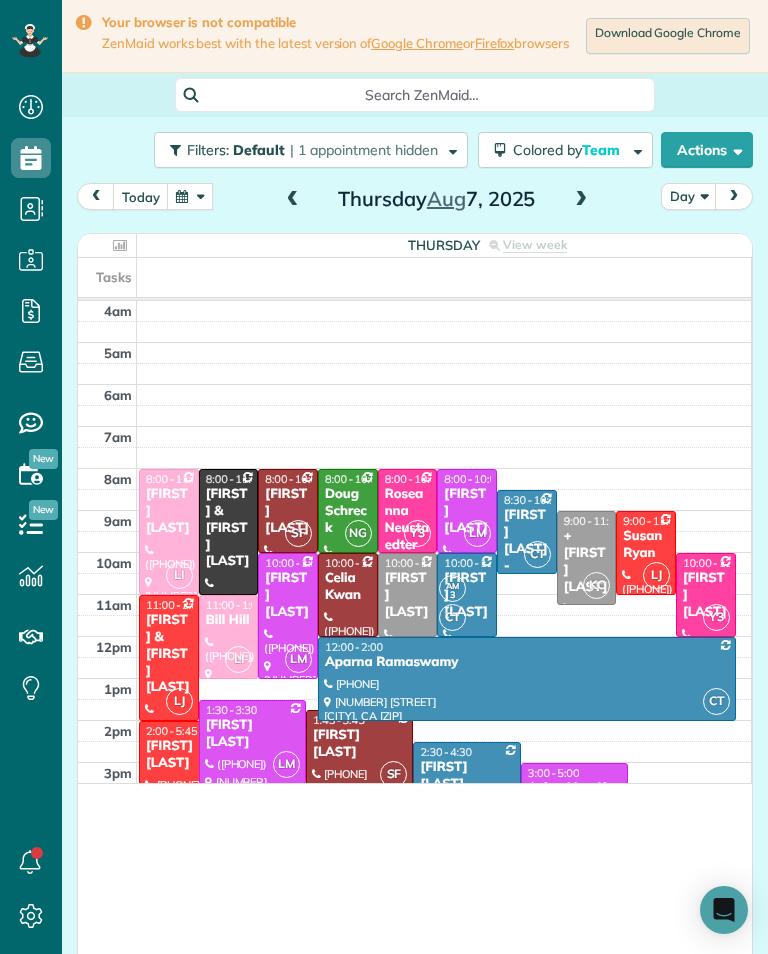 scroll, scrollTop: 985, scrollLeft: 62, axis: both 